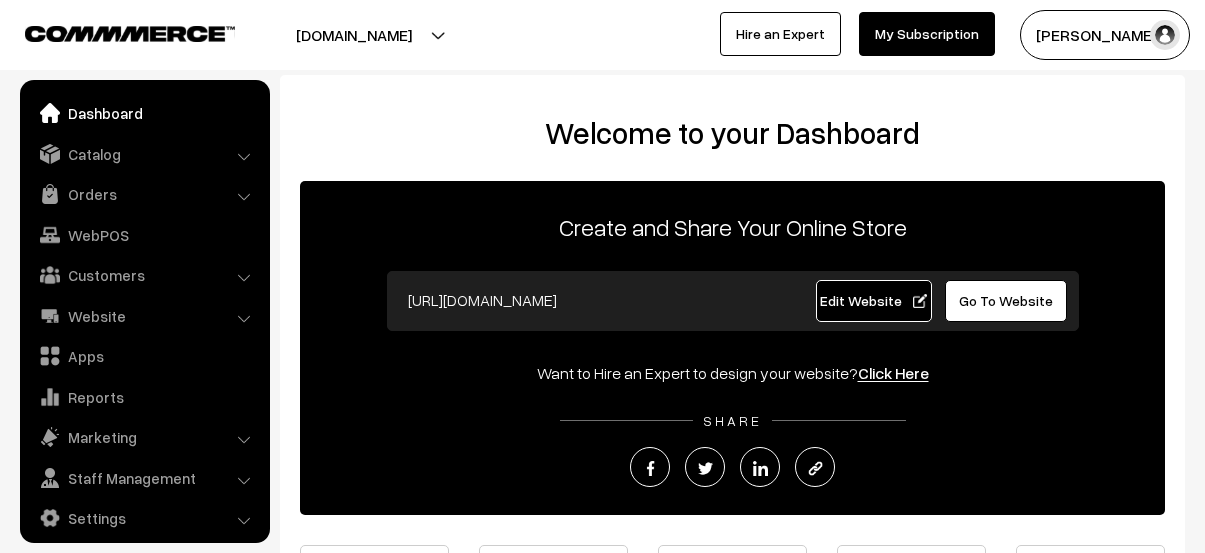 scroll, scrollTop: 0, scrollLeft: 0, axis: both 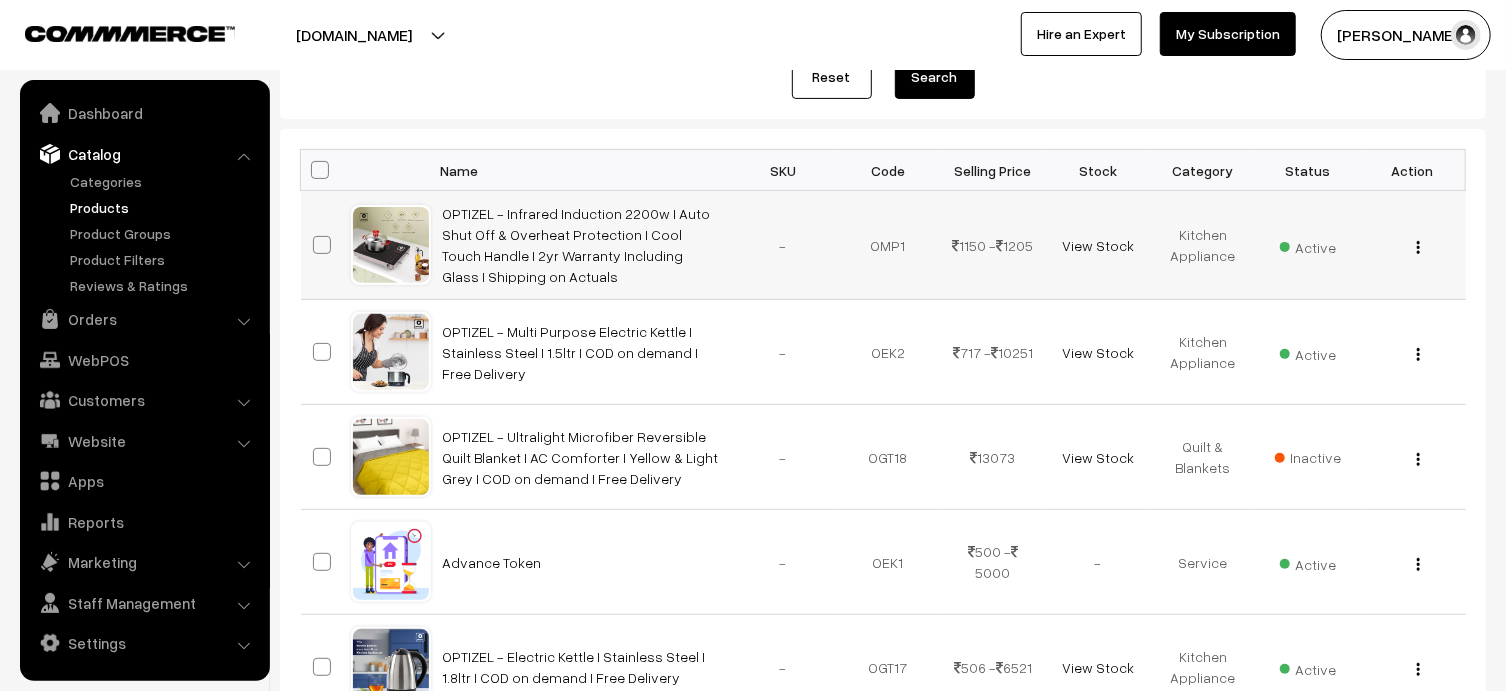 click at bounding box center (1418, 247) 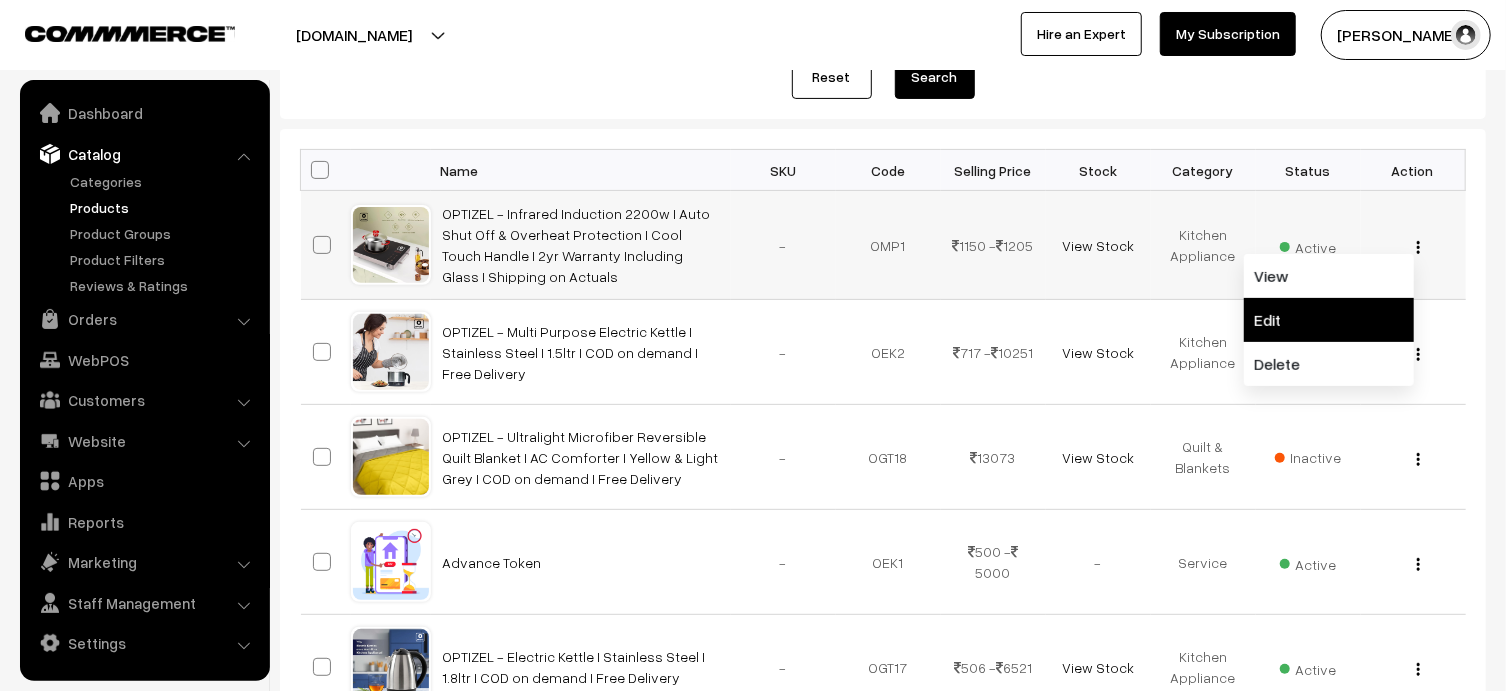 click on "Edit" at bounding box center (1329, 320) 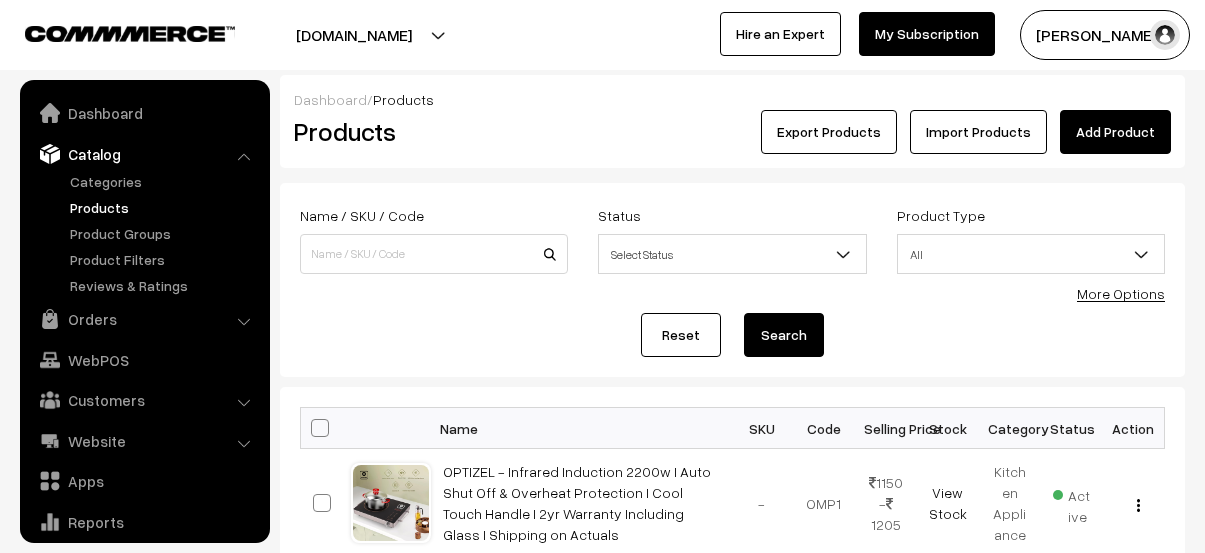 scroll, scrollTop: 259, scrollLeft: 0, axis: vertical 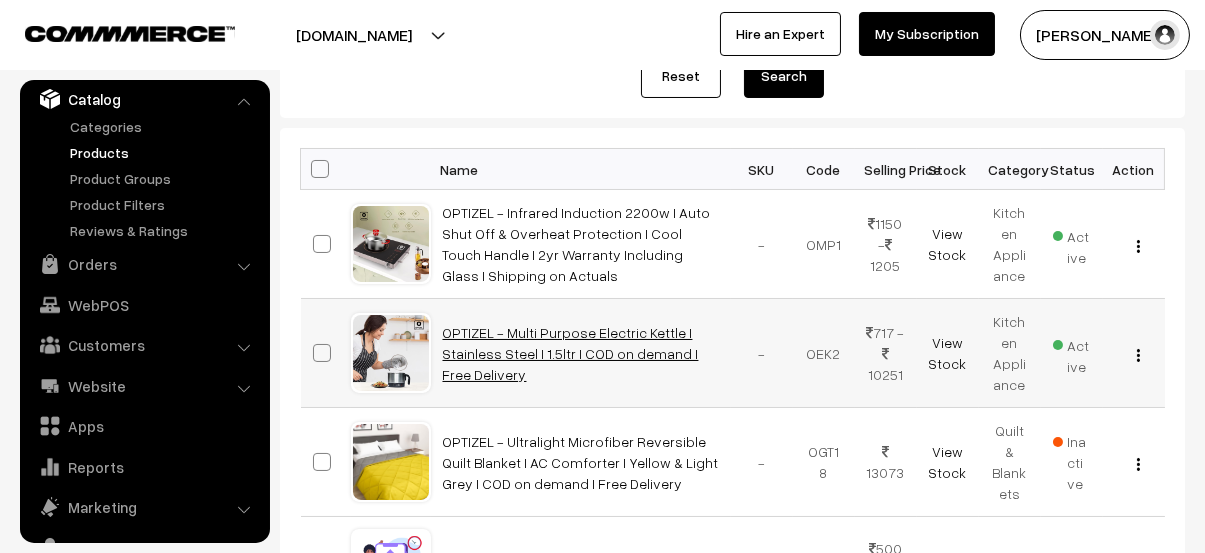 click on "OPTIZEL - Multi Purpose Electric Kettle I Stainless Steel I 1.5ltr I COD on demand I Free Delivery" at bounding box center (571, 353) 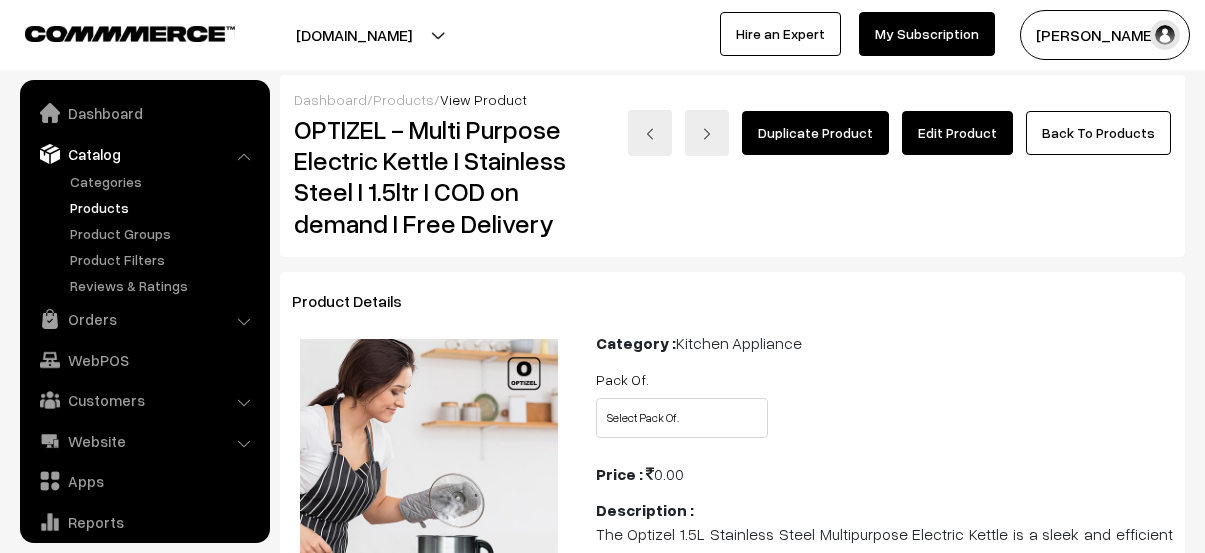 scroll, scrollTop: 0, scrollLeft: 0, axis: both 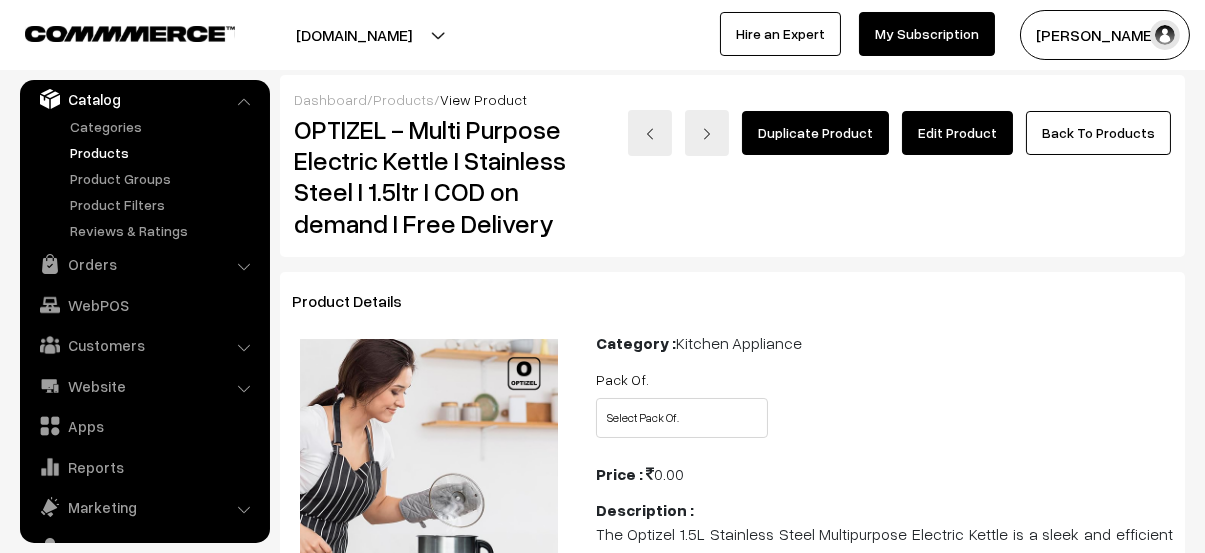click on "Edit Product" at bounding box center [957, 133] 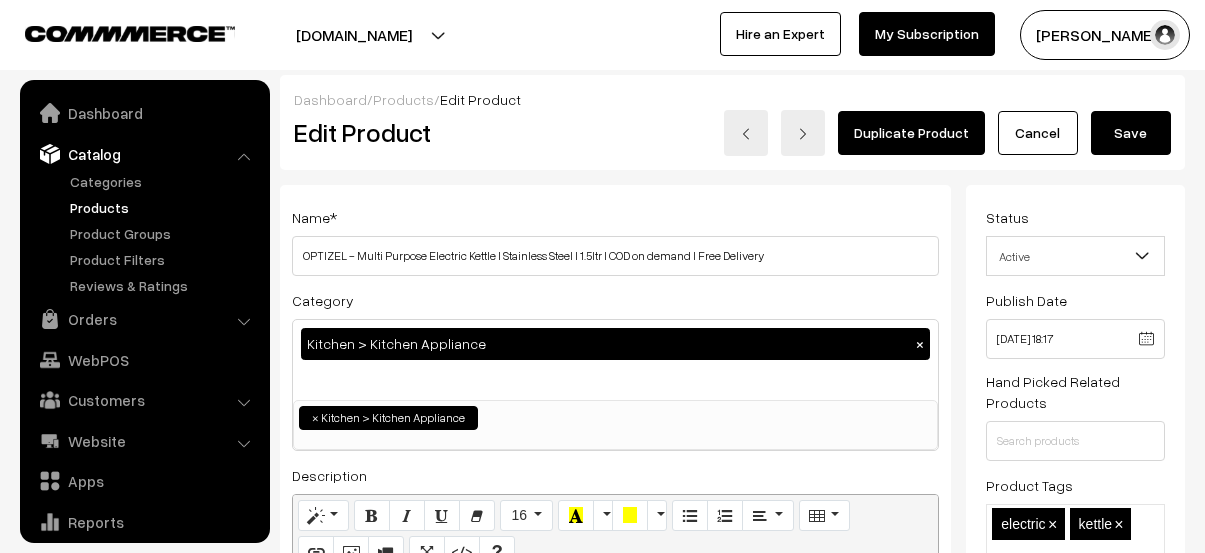 scroll, scrollTop: 0, scrollLeft: 0, axis: both 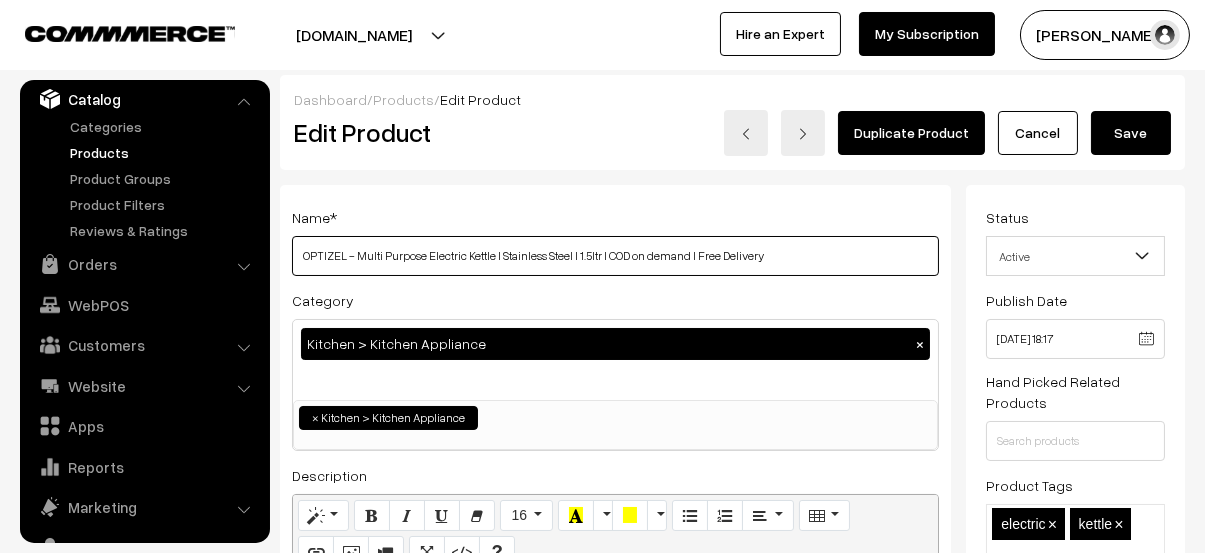 drag, startPoint x: 776, startPoint y: 255, endPoint x: 621, endPoint y: 272, distance: 155.92947 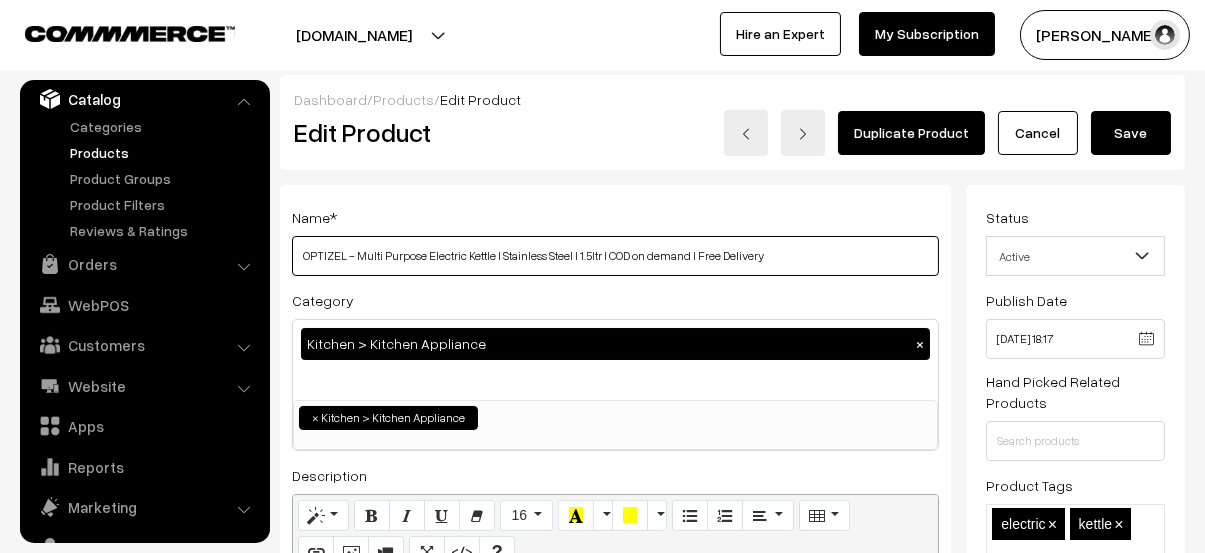 click on "OPTIZEL - Multi Purpose Electric Kettle I Stainless Steel I 1.5ltr I COD on demand I Free Delivery" at bounding box center [615, 256] 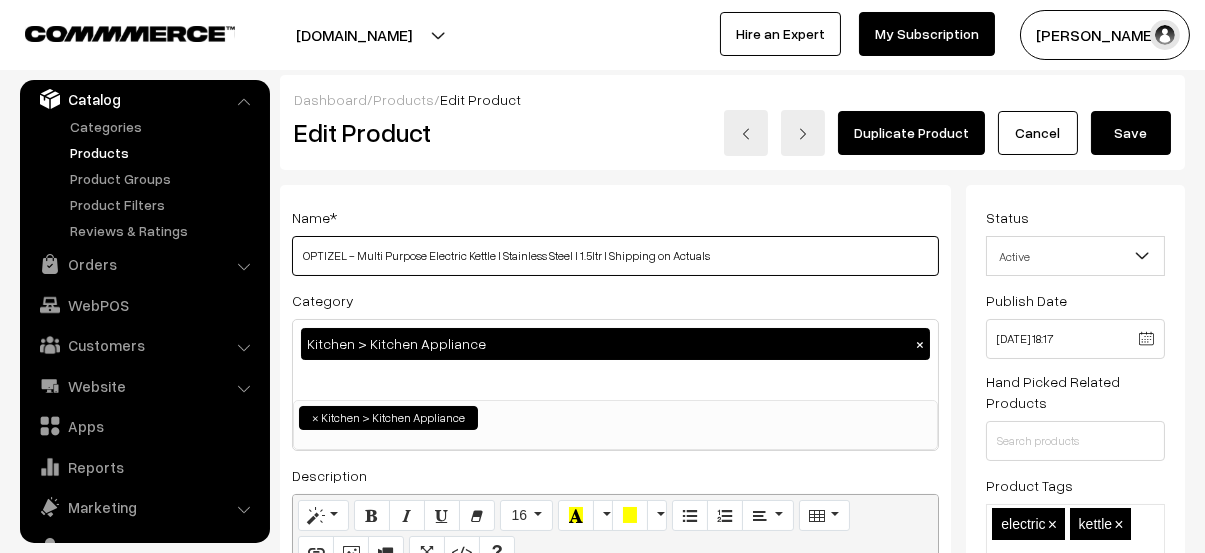 type on "OPTIZEL - Multi Purpose Electric Kettle I Stainless Steel I 1.5ltr I Shipping on Actuals" 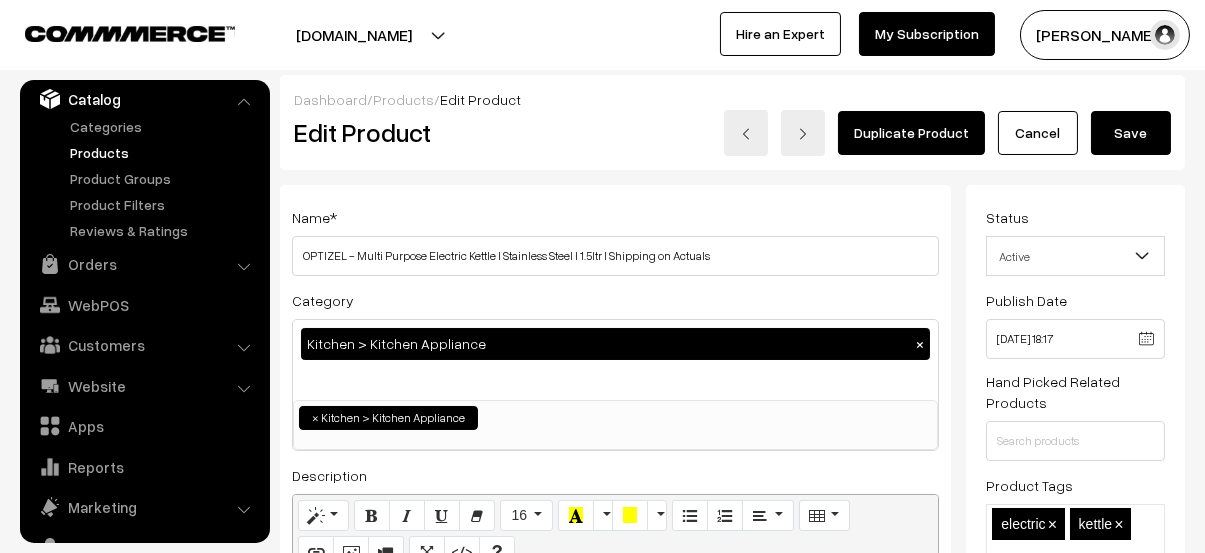click on "Thank you for showing interest. Our team will call you shortly.
Close
smalloz.com
Go to Website
Create New Store
Support" at bounding box center (602, 2368) 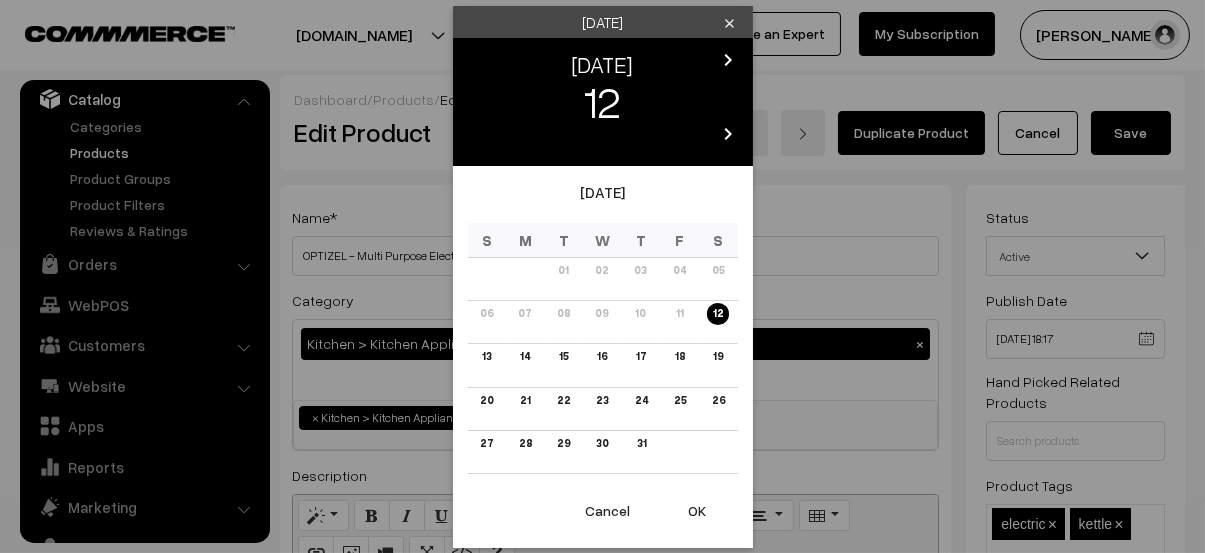 click on "OK" at bounding box center [698, 511] 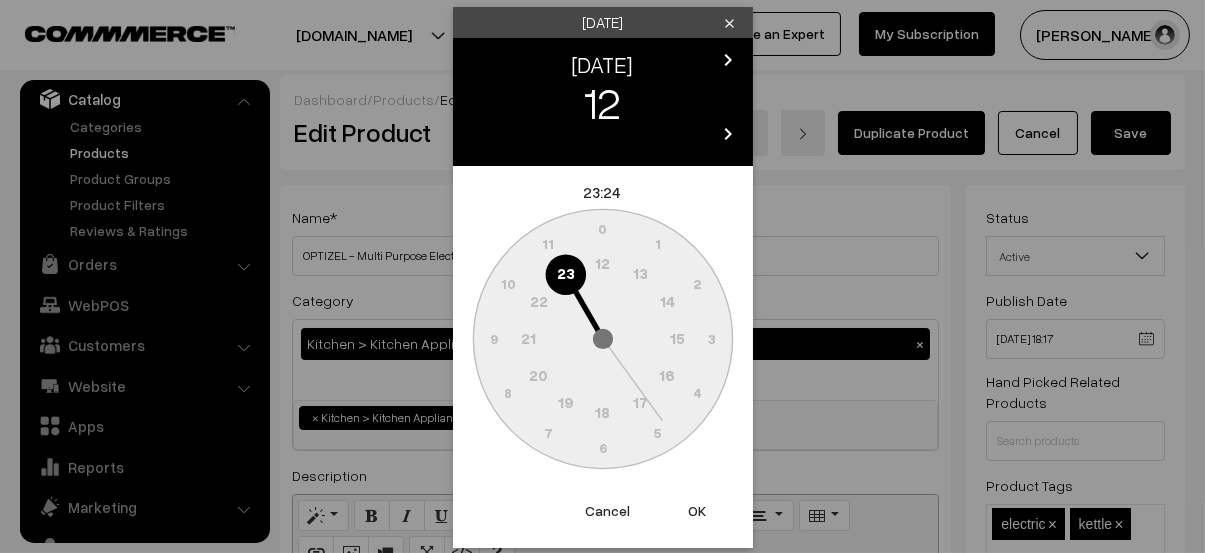 click on "OK" at bounding box center [698, 511] 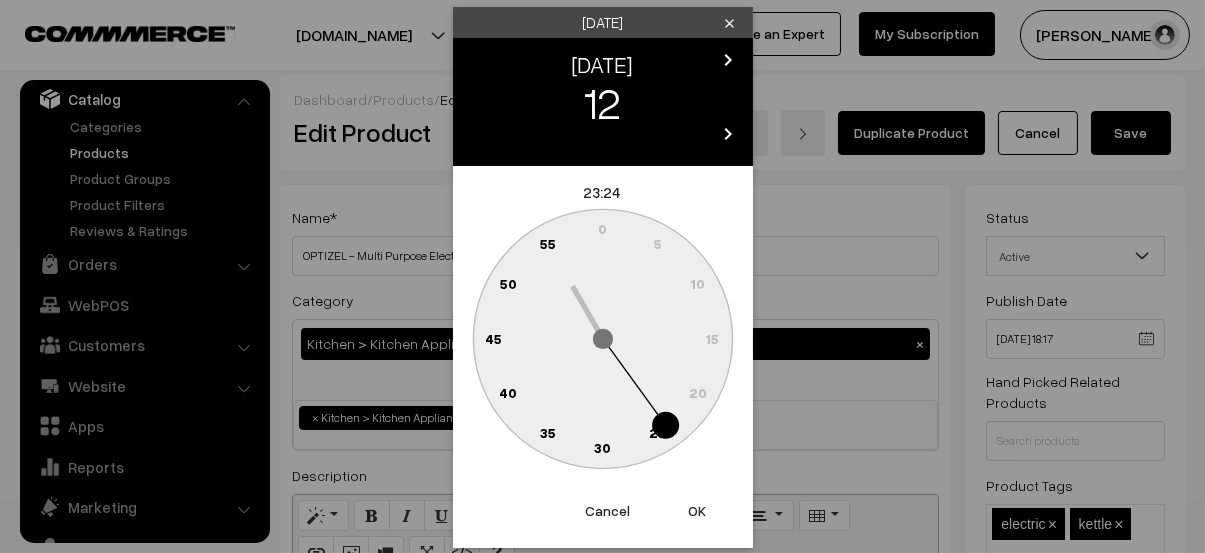 click on "OK" at bounding box center (698, 511) 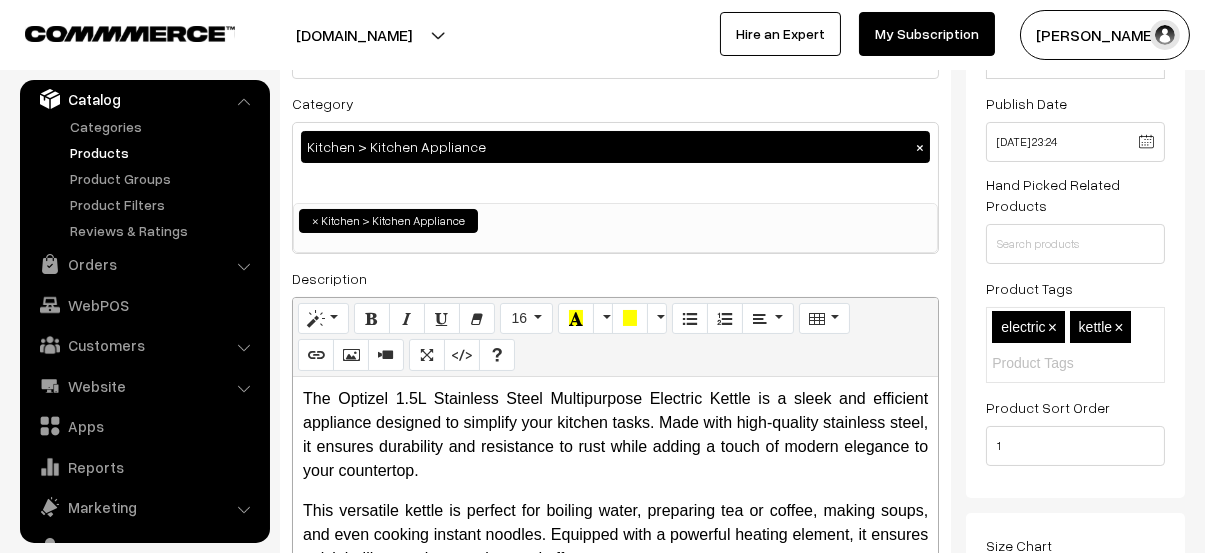 scroll, scrollTop: 215, scrollLeft: 0, axis: vertical 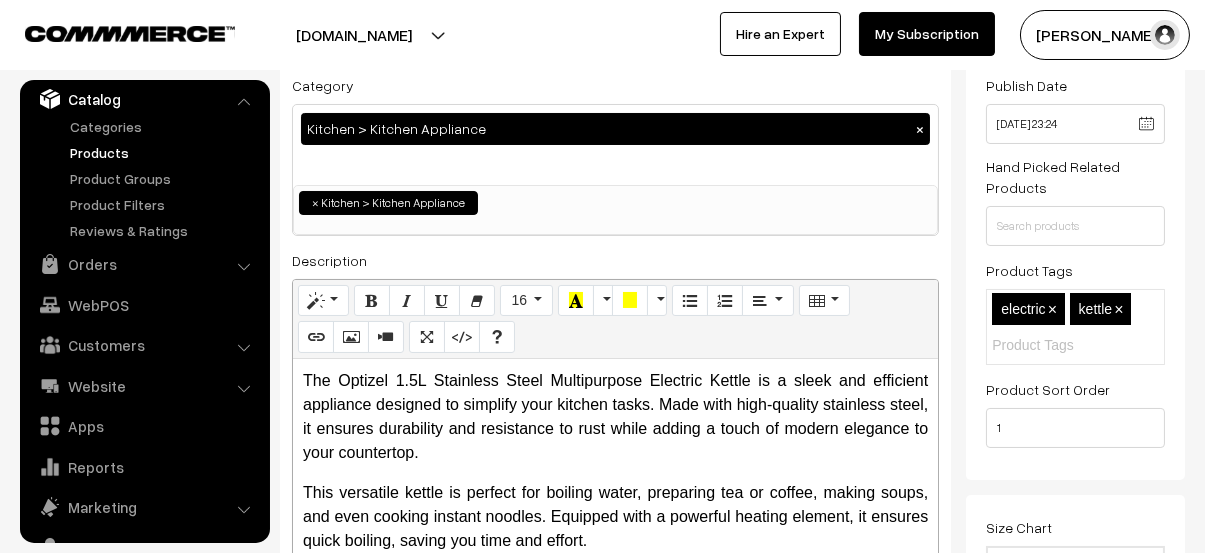 click at bounding box center [1079, 345] 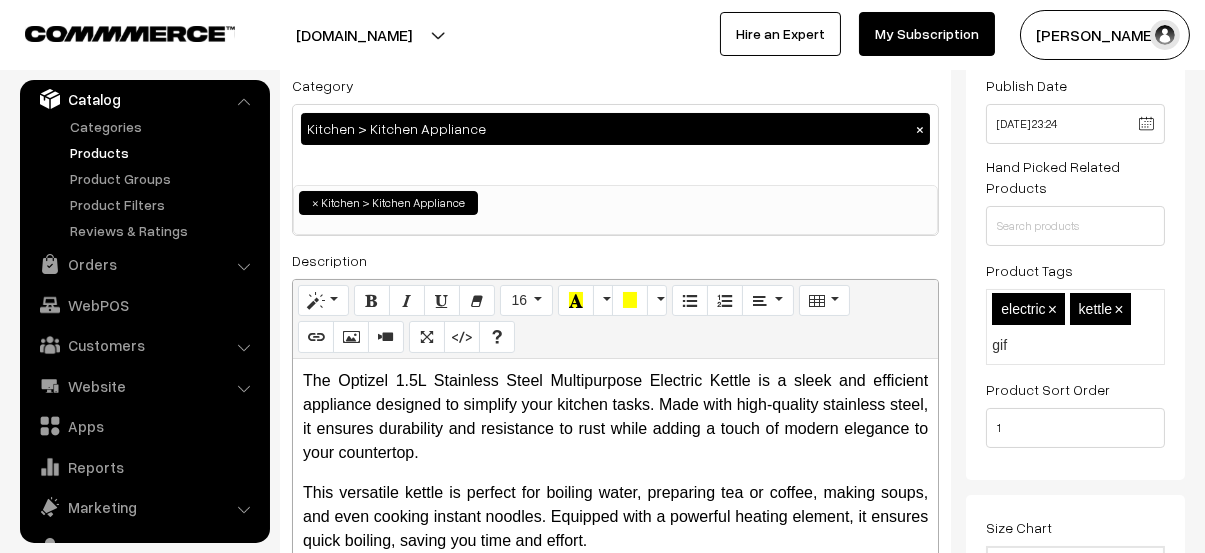type on "gift" 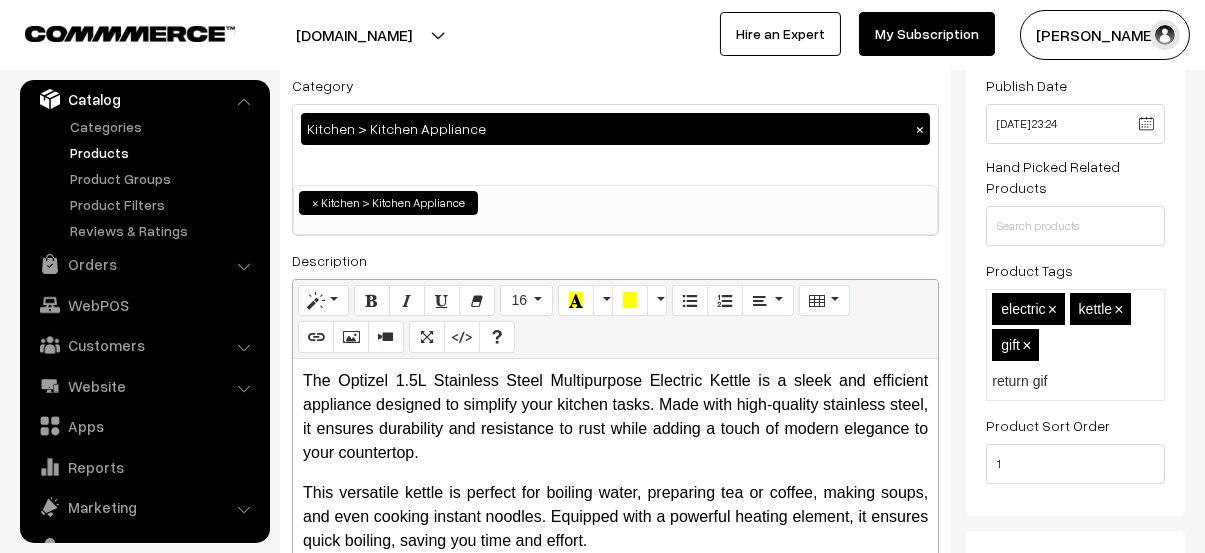 type on "return gift" 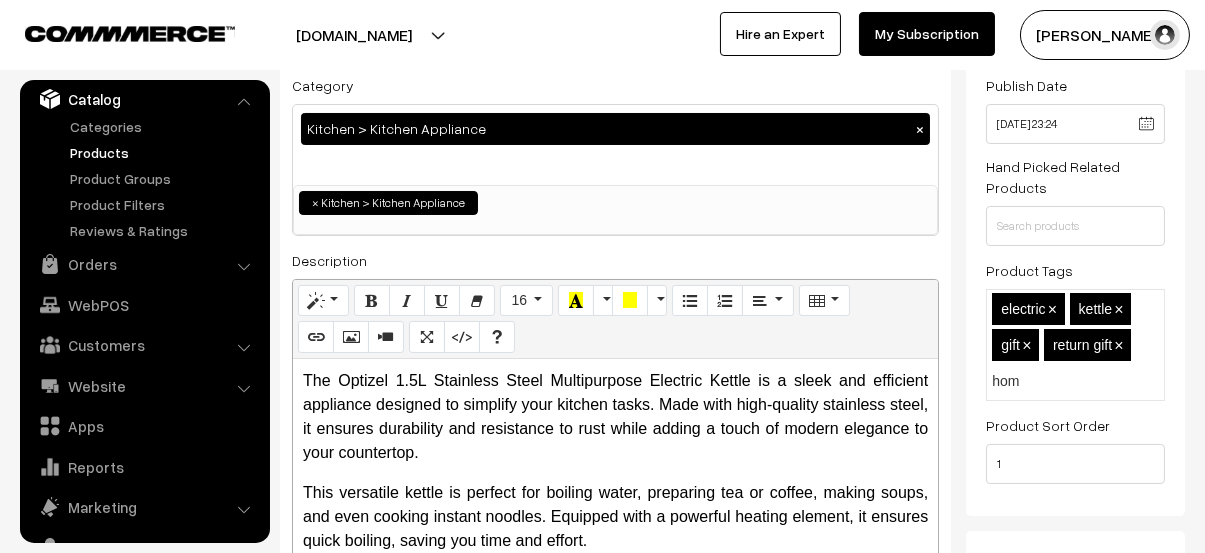 type on "home" 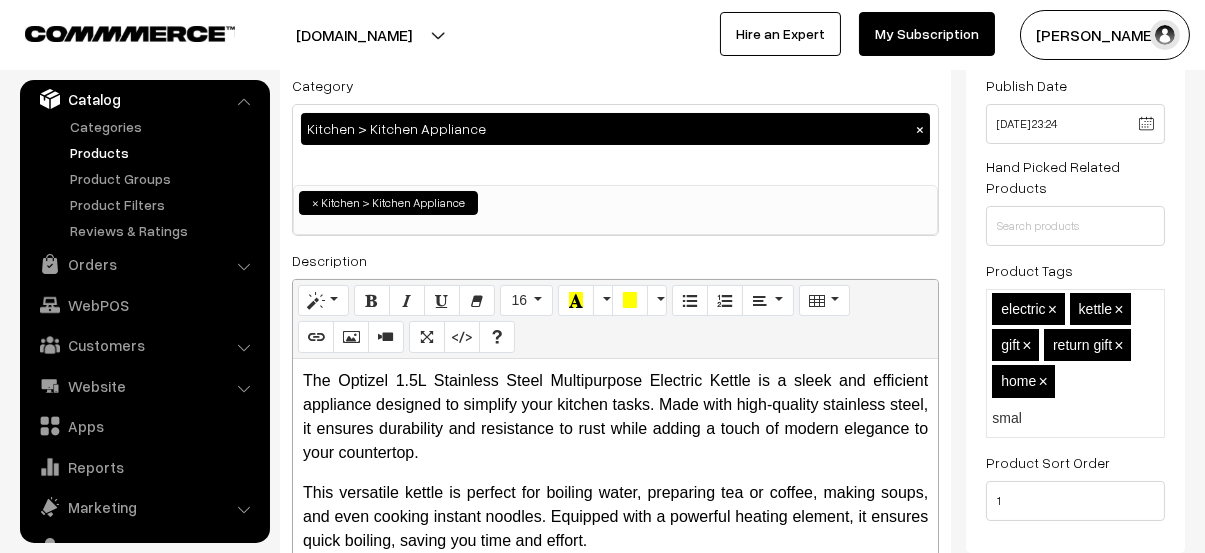 type on "small" 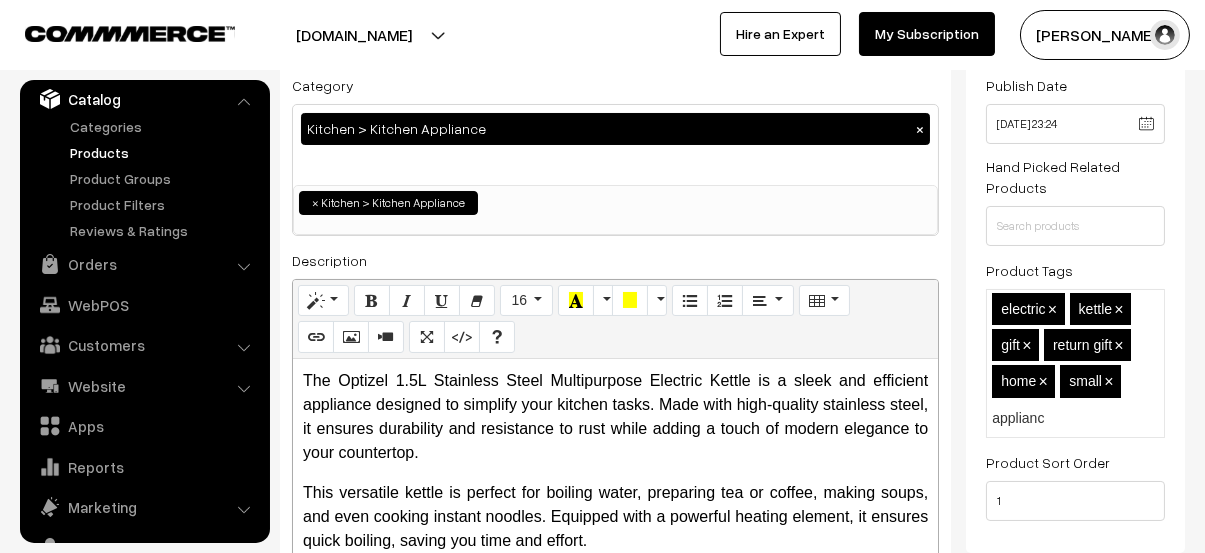 type on "appliance" 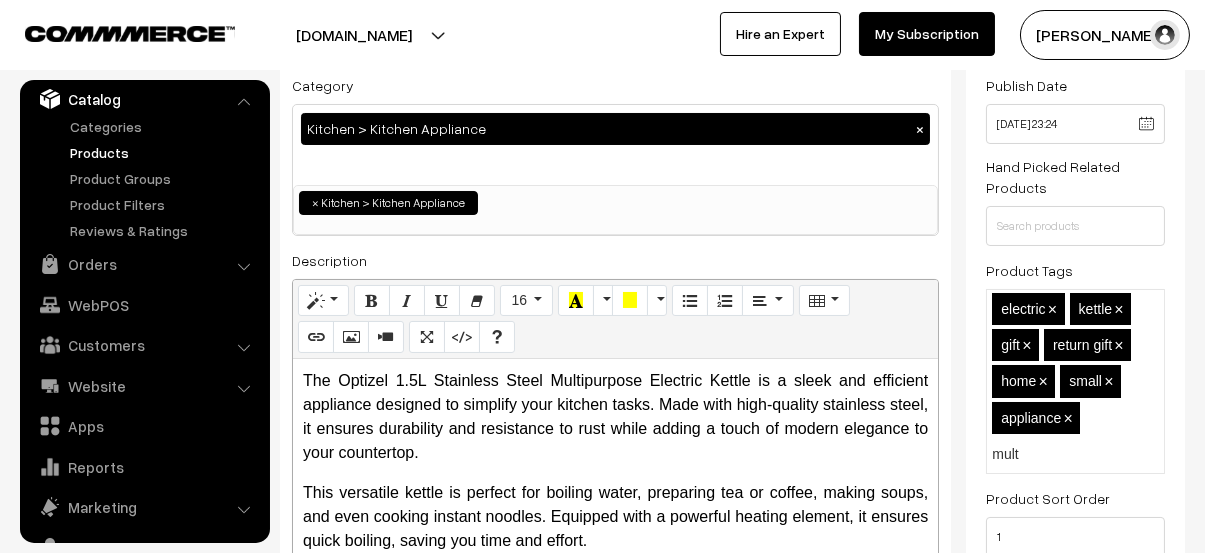 type on "multi" 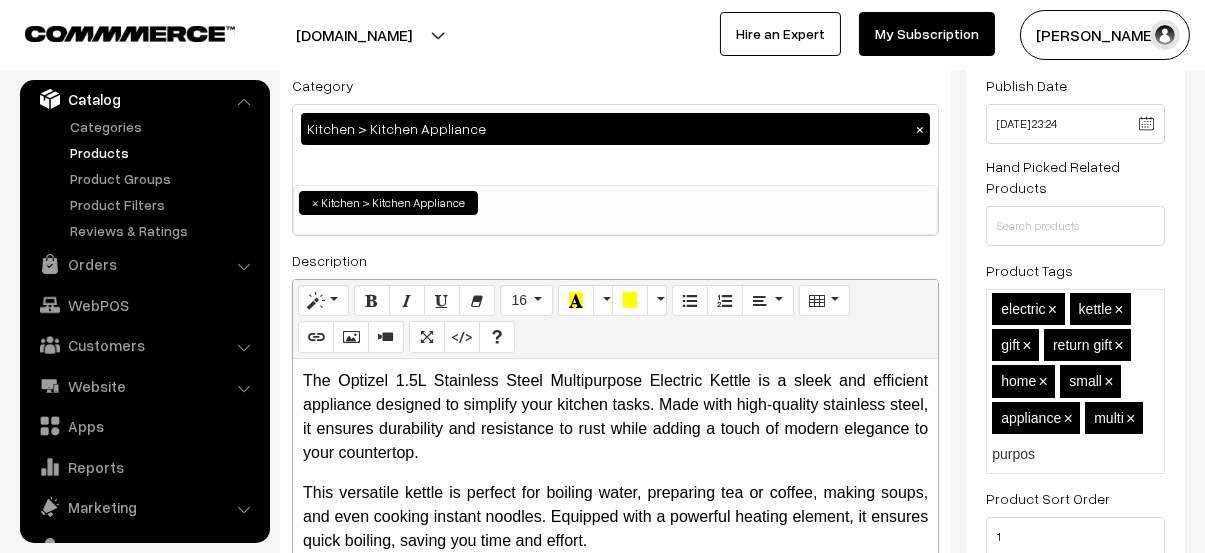 type on "purpose" 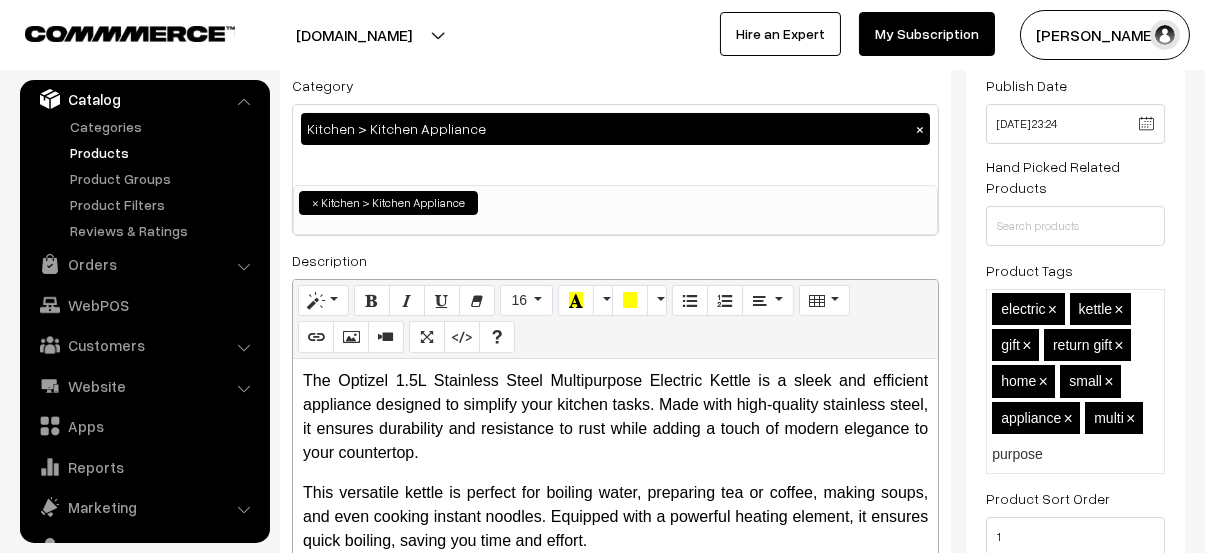 type 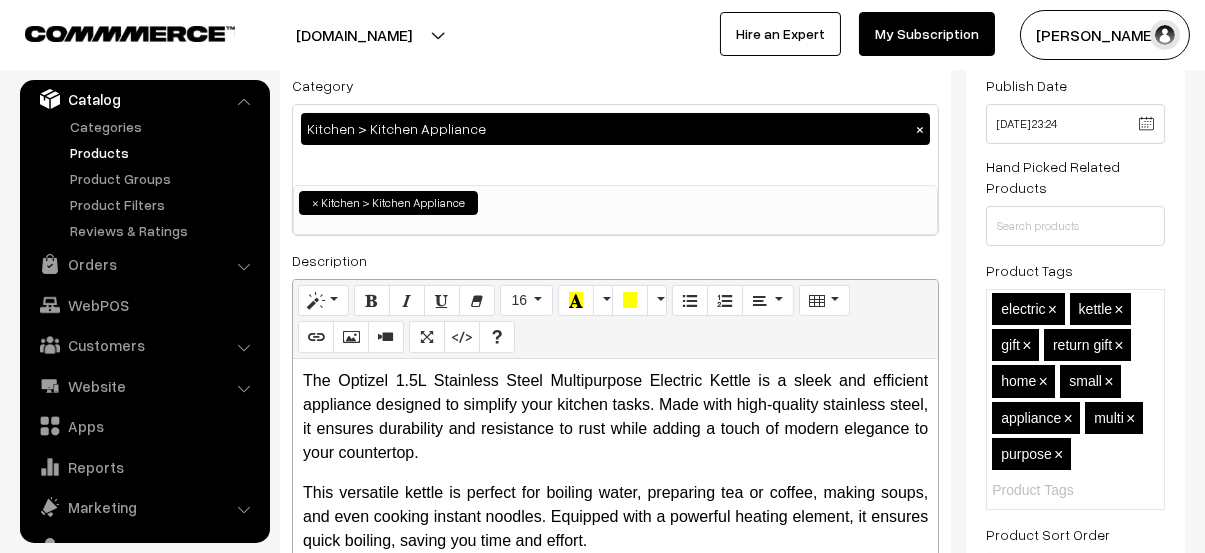 drag, startPoint x: 930, startPoint y: 391, endPoint x: 931, endPoint y: 427, distance: 36.013885 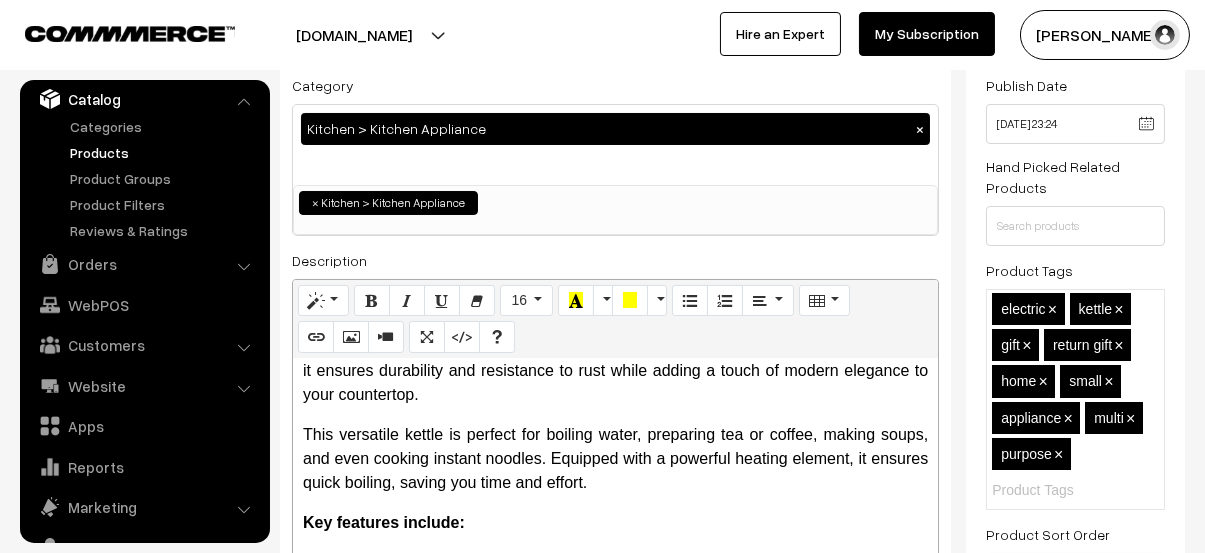 scroll, scrollTop: 83, scrollLeft: 0, axis: vertical 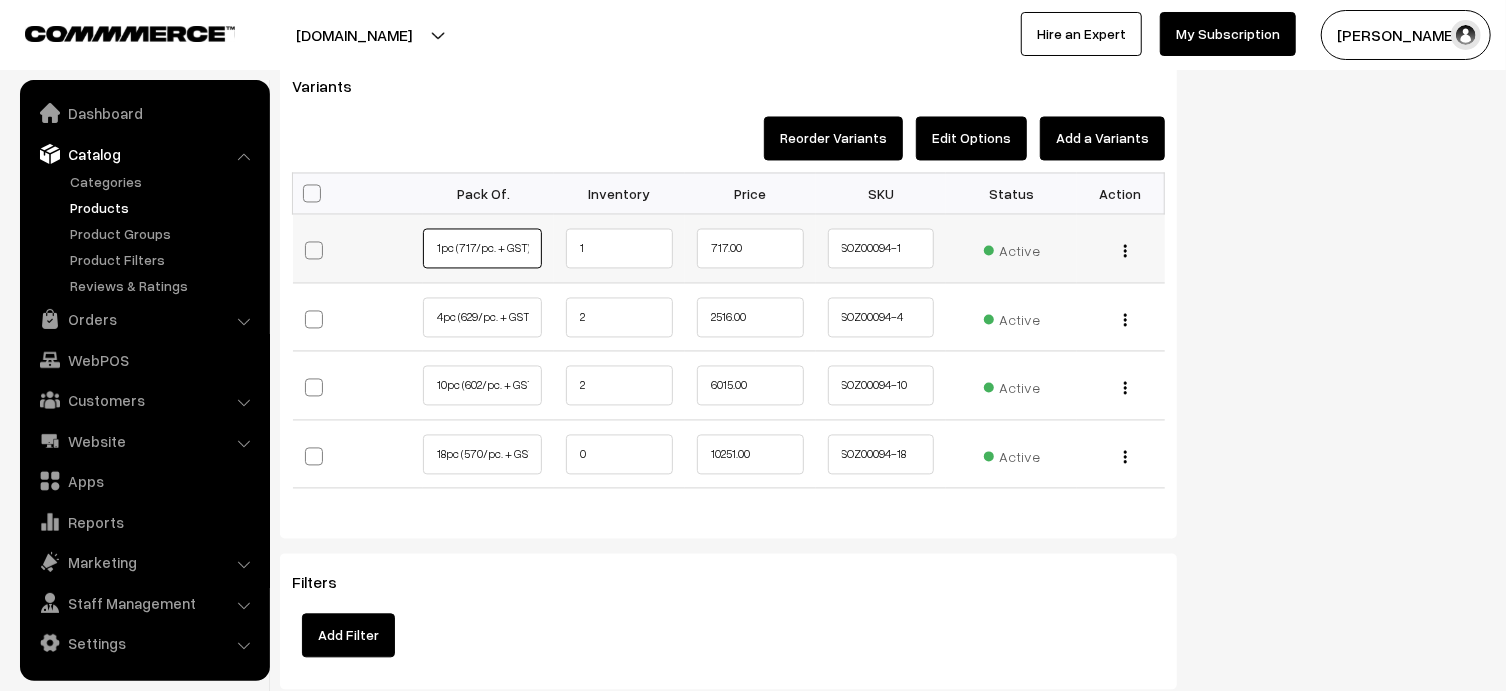 click on "1pc (717/pc. + GST)" at bounding box center [482, 249] 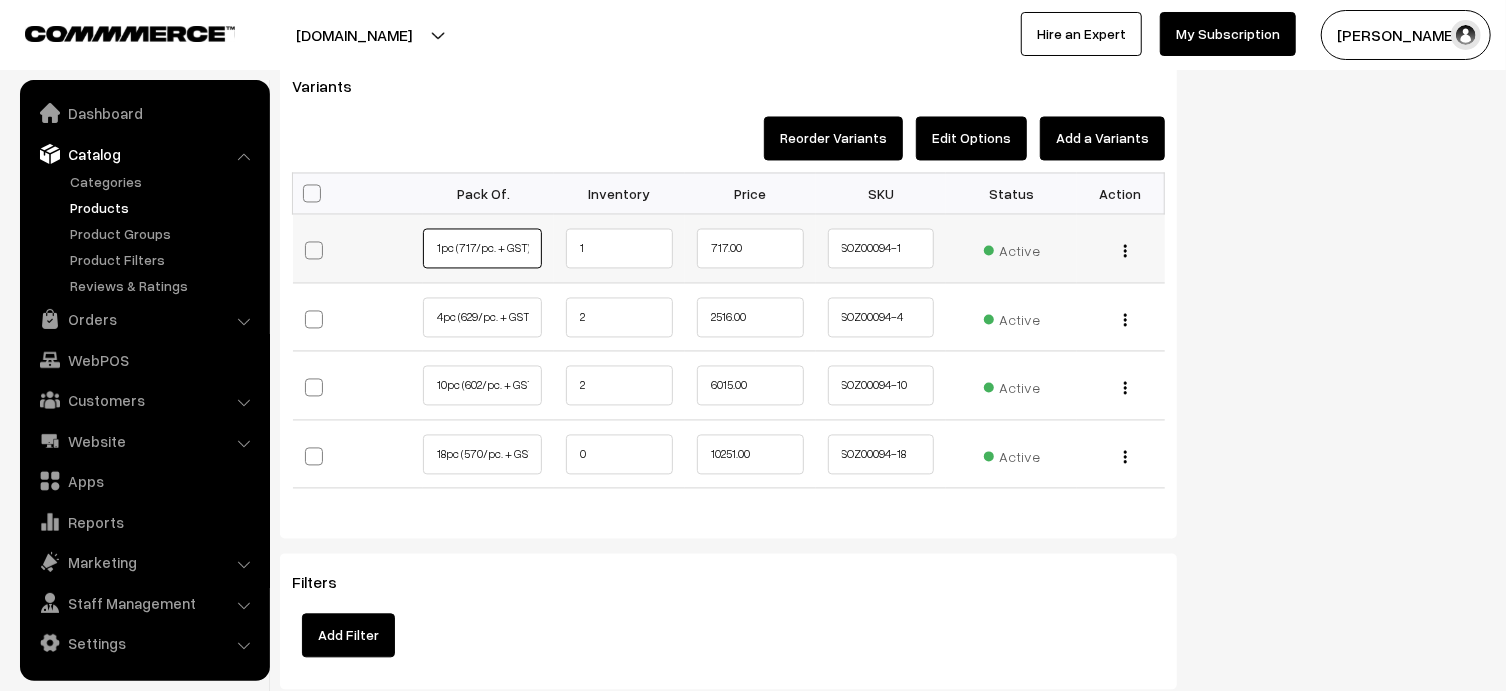 paste on "3-6pc (1205/pc" 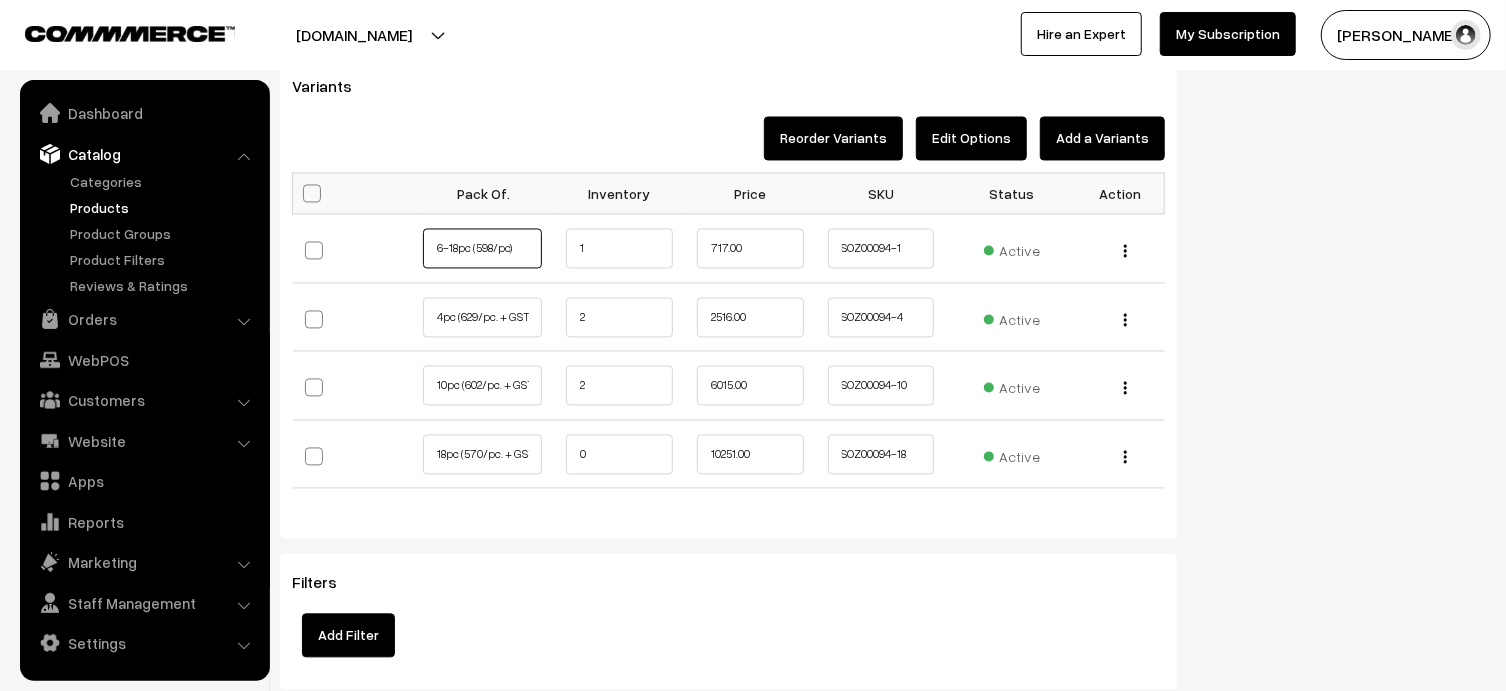 type on "6-18pc (598/pc)" 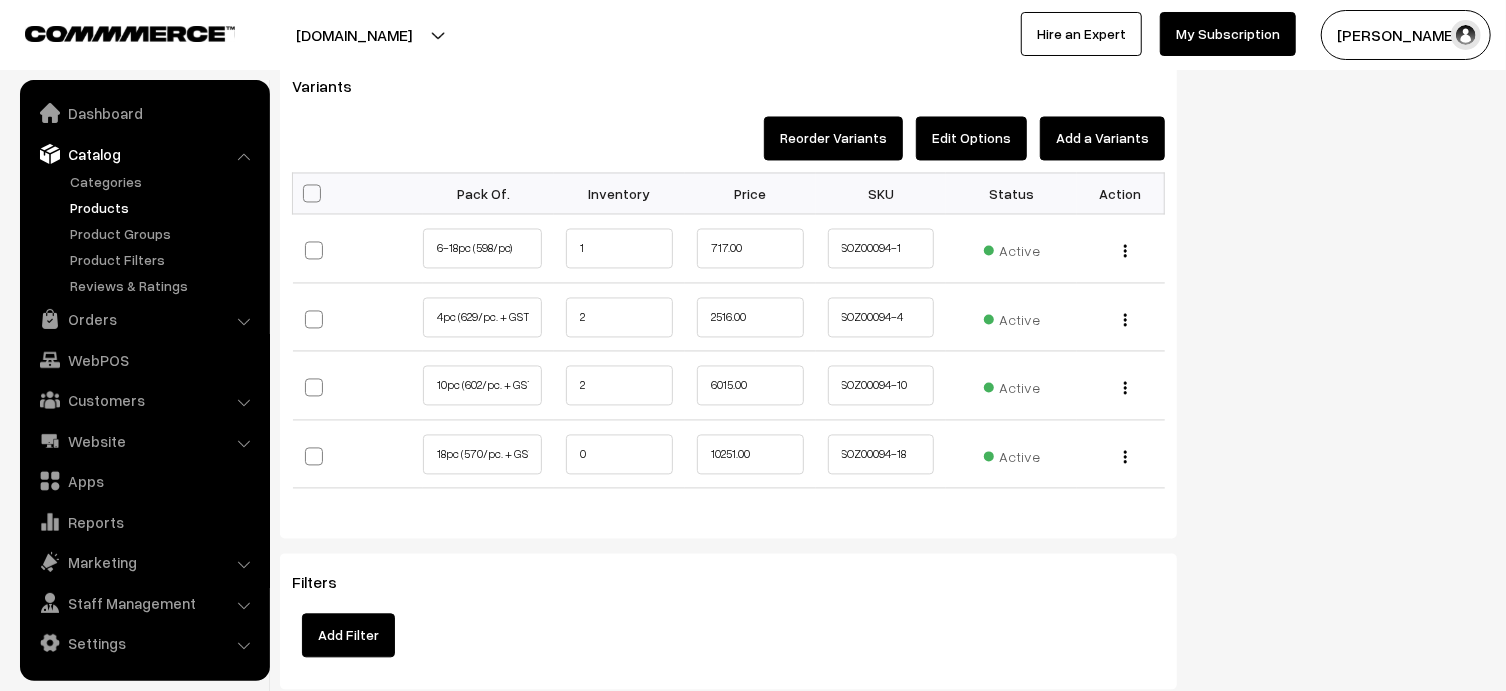 click on "Status
Active
Inactive
Active
Publish Date
12-07-2025 23:24
Product Type
-- Select --
-- Select --
Filter Color
Hand Picked Related Products
electric 1" at bounding box center (1346, -610) 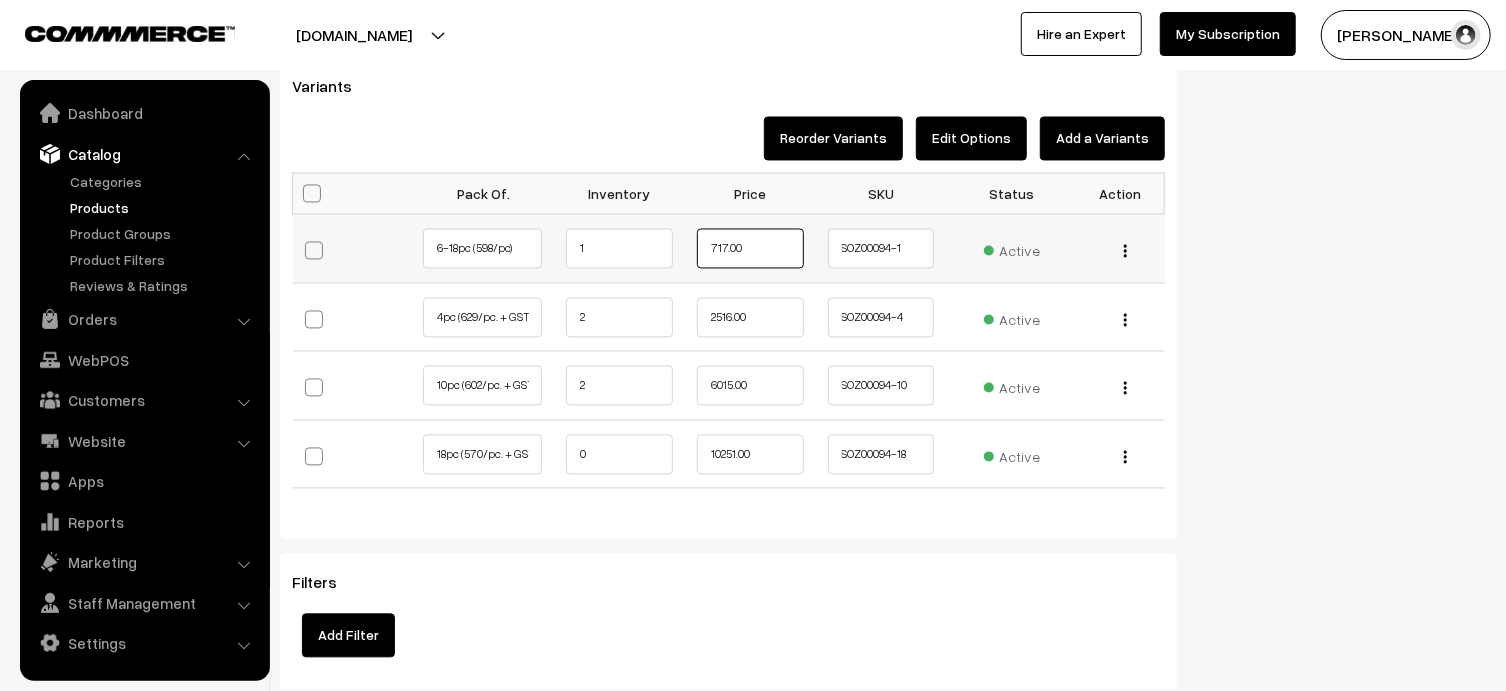 drag, startPoint x: 775, startPoint y: 246, endPoint x: 692, endPoint y: 252, distance: 83.21658 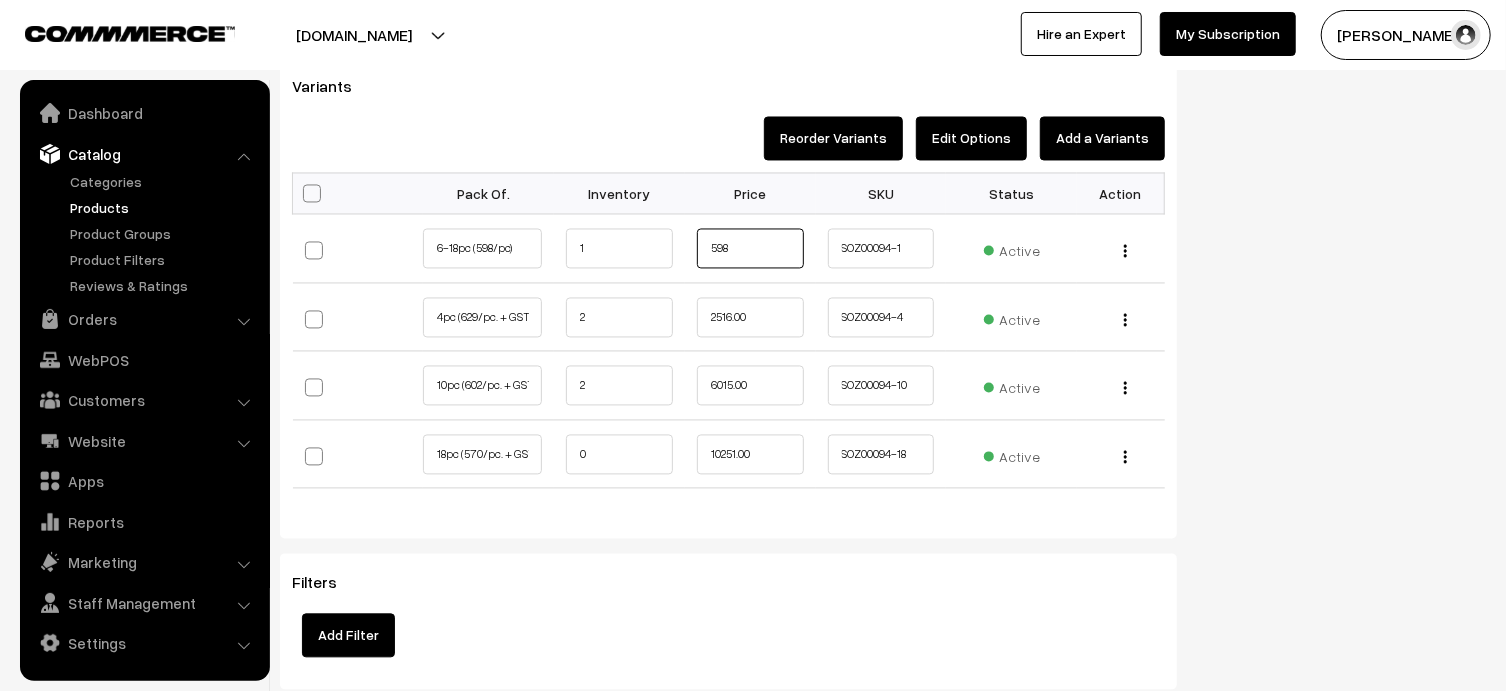 type on "598" 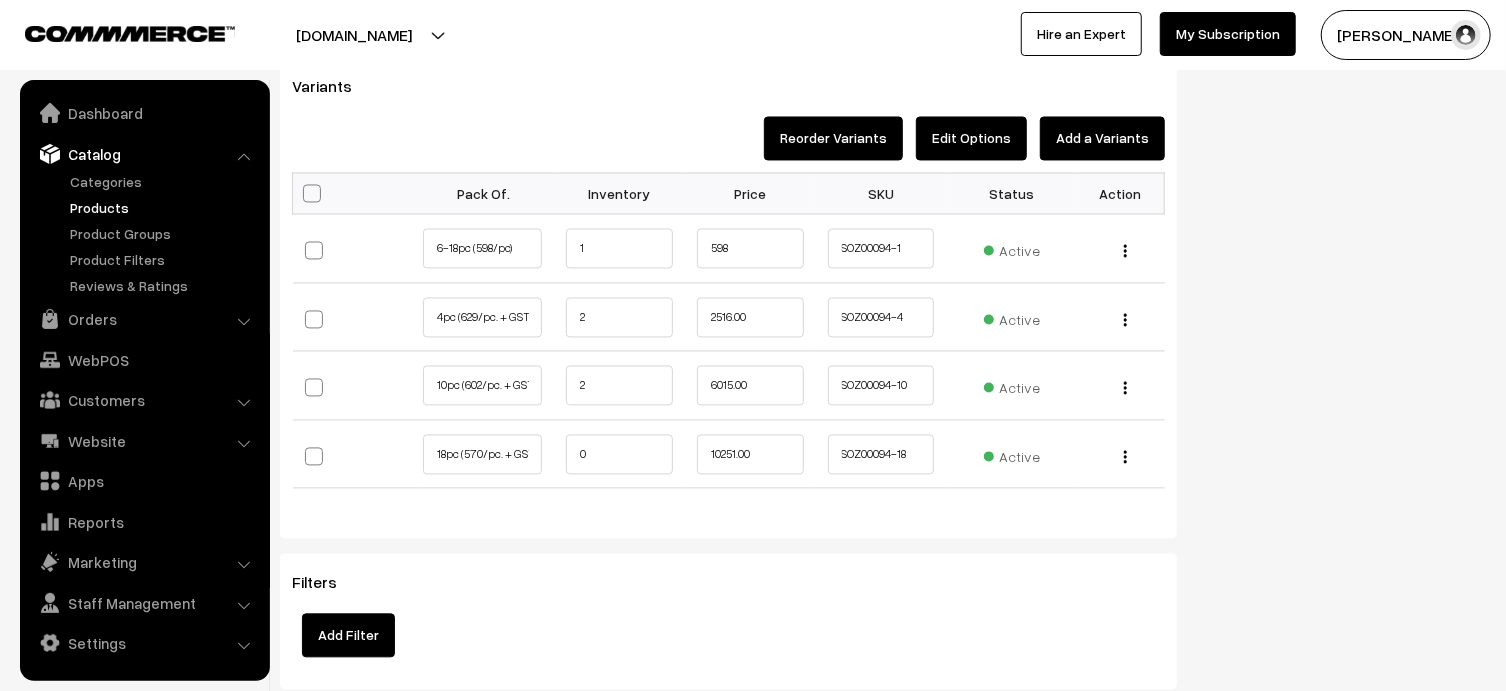 click on "Status
Active
Inactive
Active
Publish Date
12-07-2025 23:24
Product Type
-- Select --
-- Select --
Filter Color
Hand Picked Related Products
electric 1" at bounding box center (1346, -610) 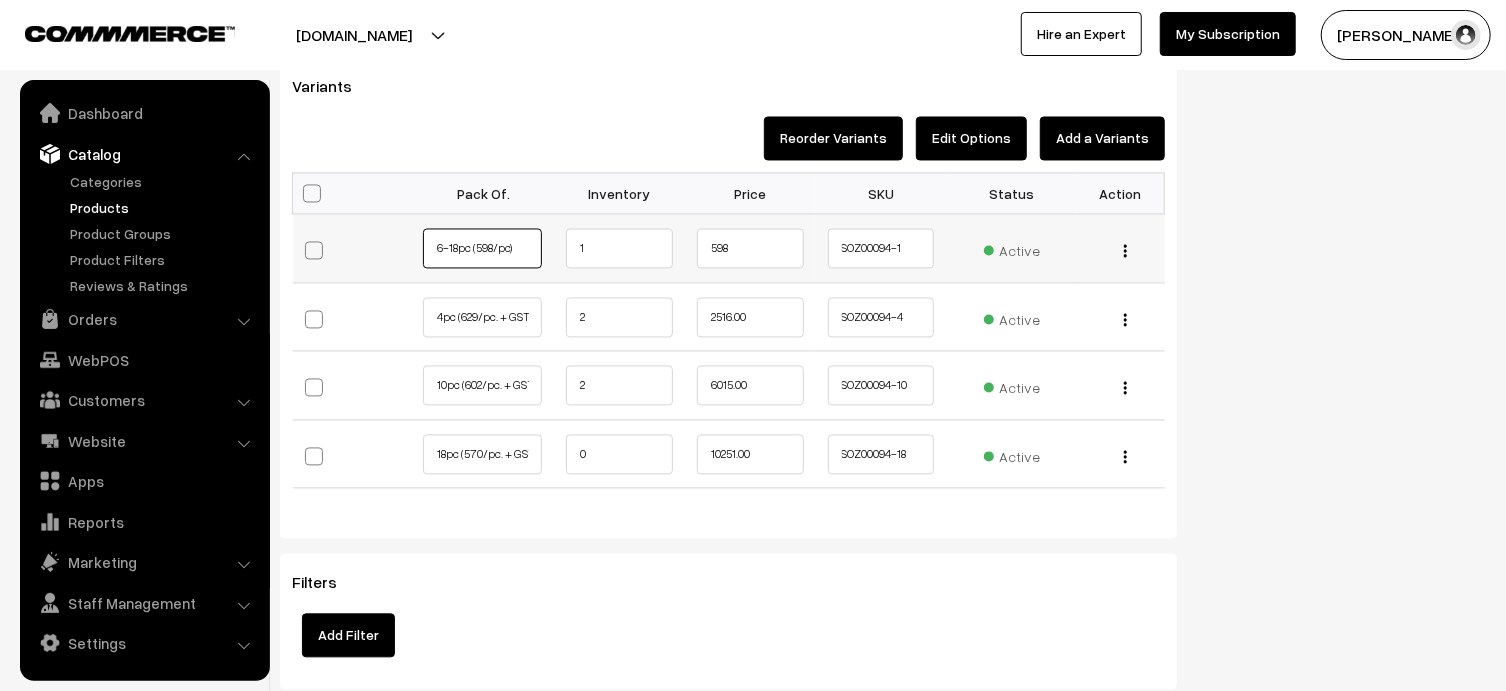 drag, startPoint x: 438, startPoint y: 246, endPoint x: 542, endPoint y: 250, distance: 104.0769 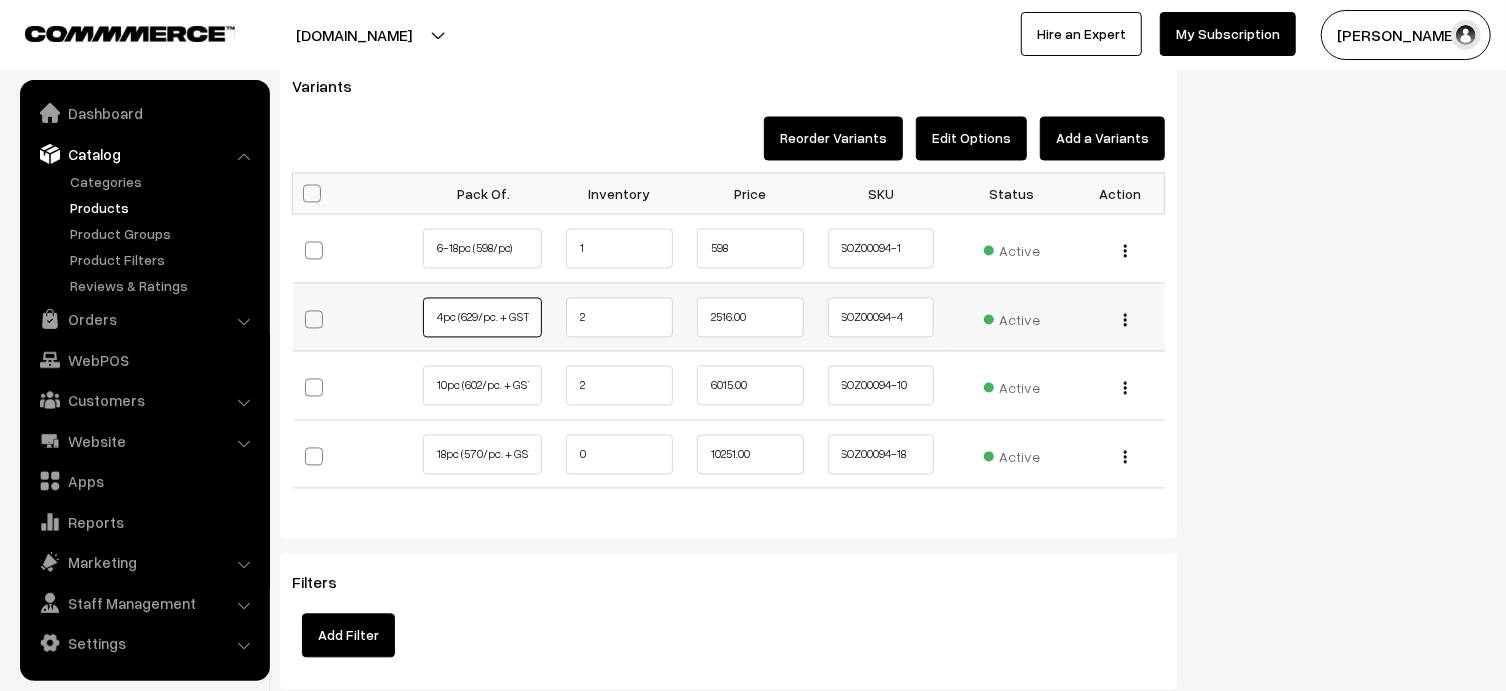 scroll, scrollTop: 0, scrollLeft: 5, axis: horizontal 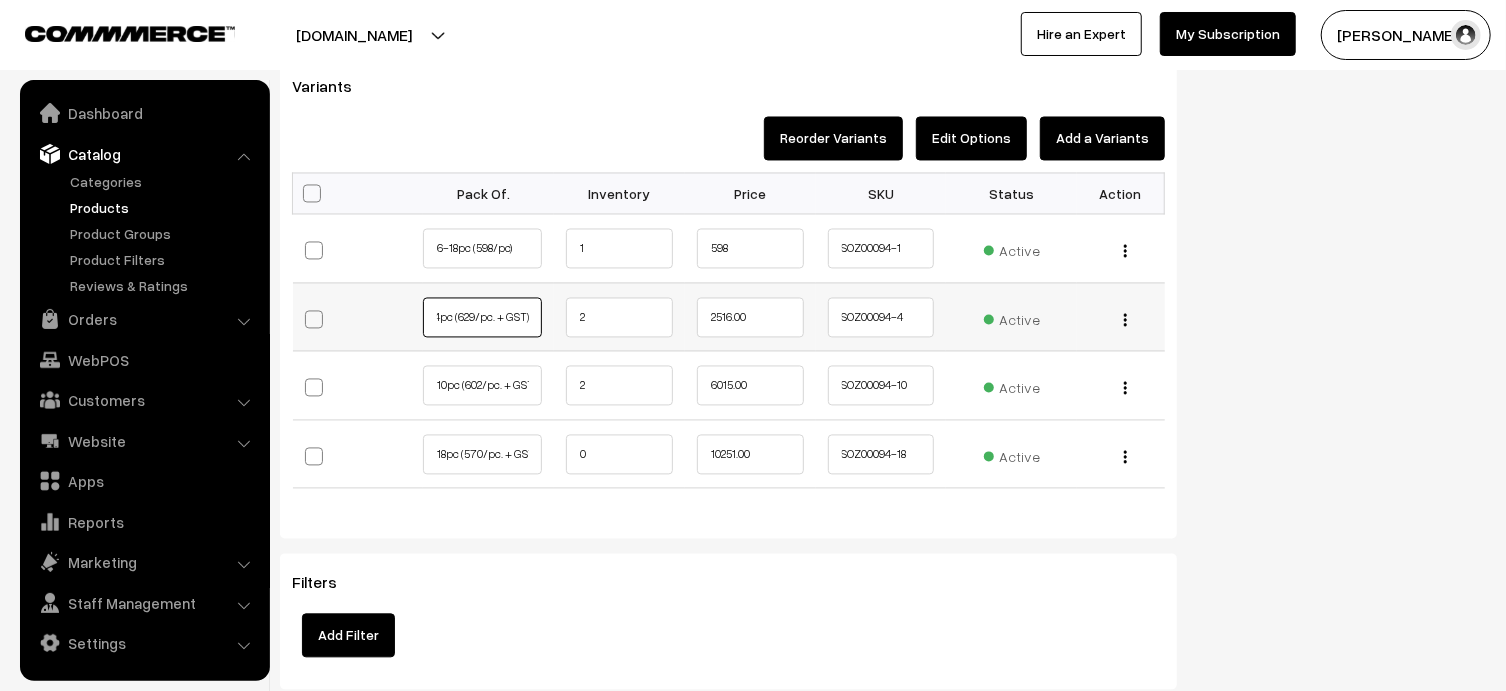 drag, startPoint x: 433, startPoint y: 319, endPoint x: 557, endPoint y: 323, distance: 124.0645 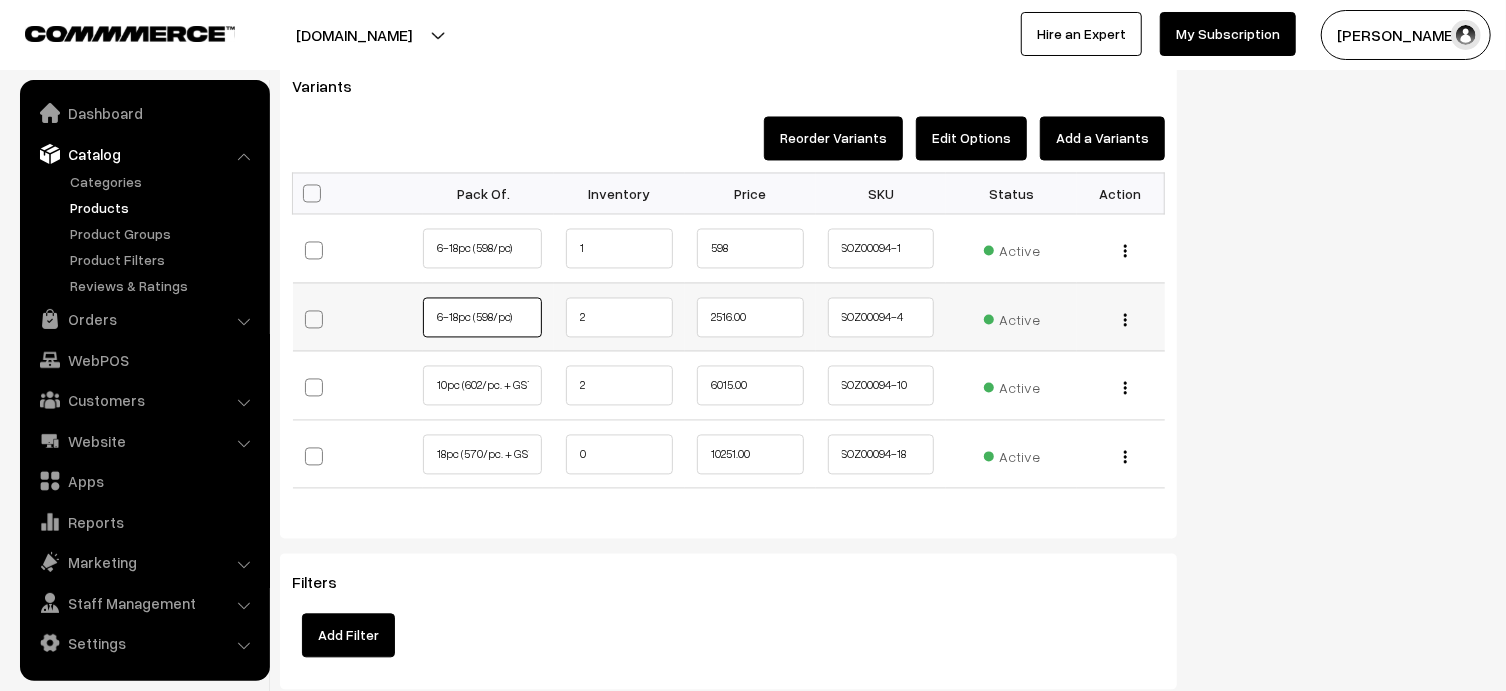 scroll, scrollTop: 0, scrollLeft: 0, axis: both 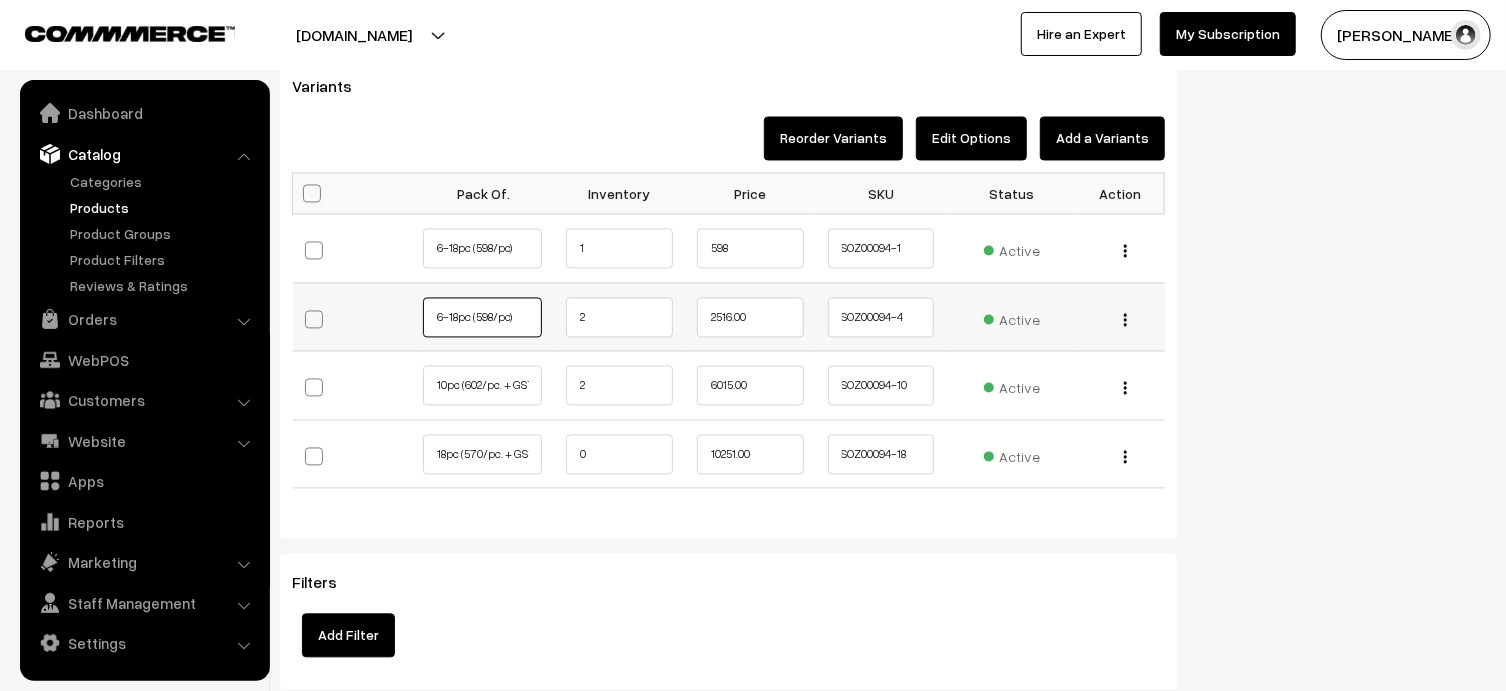 drag, startPoint x: 443, startPoint y: 318, endPoint x: 425, endPoint y: 317, distance: 18.027756 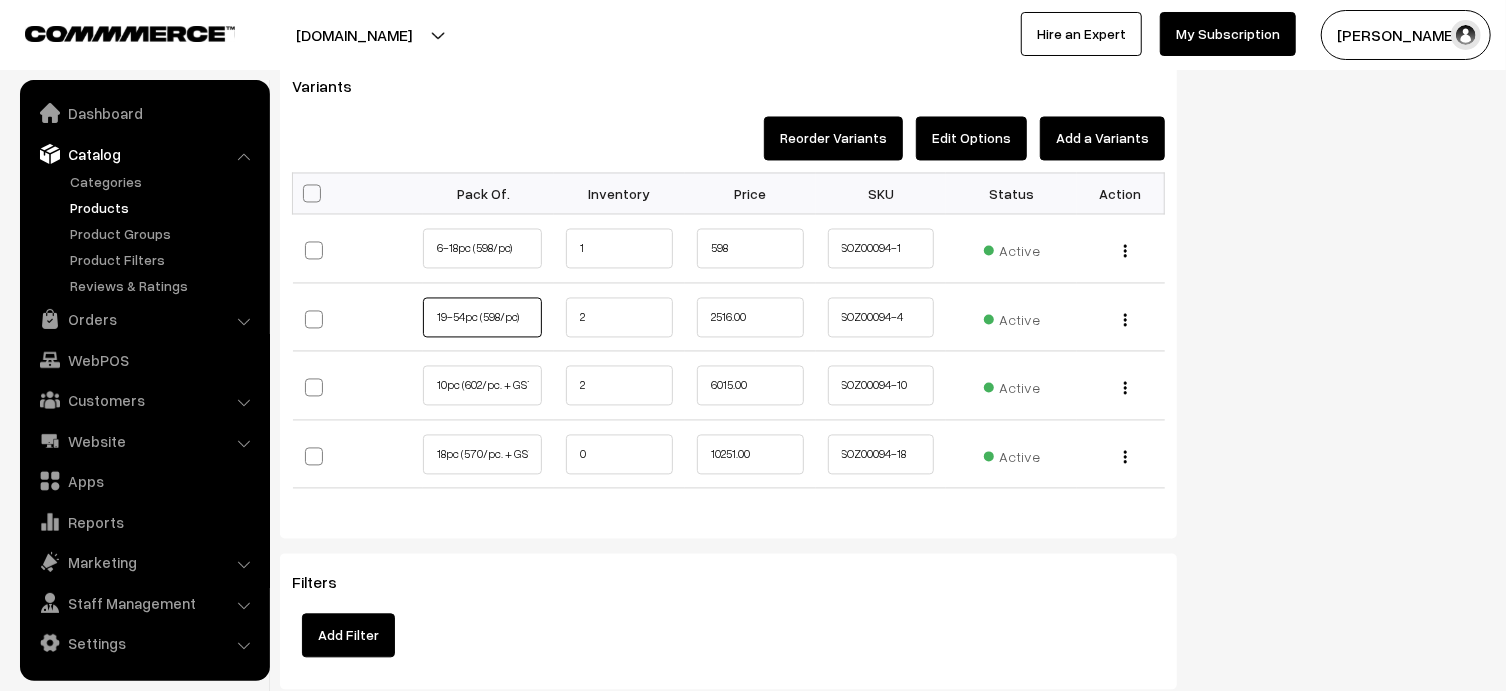type on "19-54pc (598/pc)" 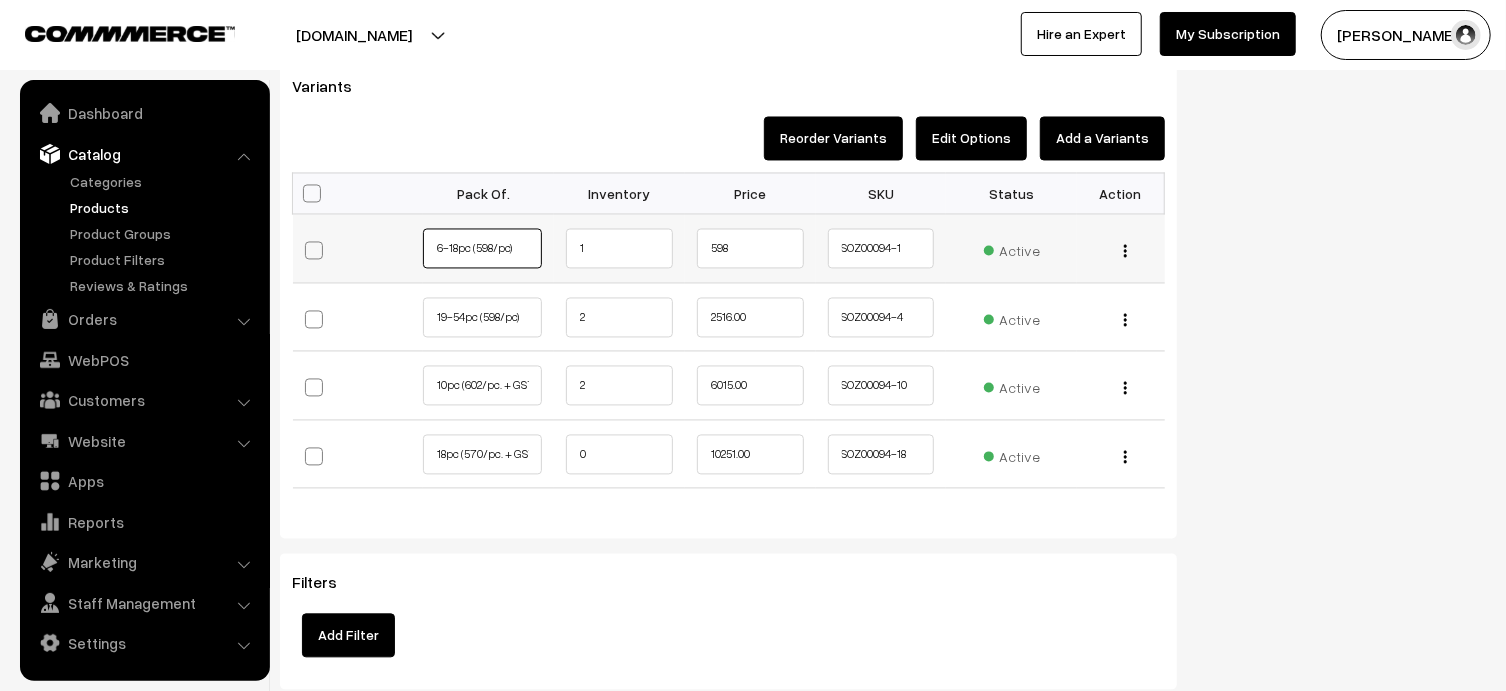 click on "6-18pc (598/pc)" at bounding box center (482, 249) 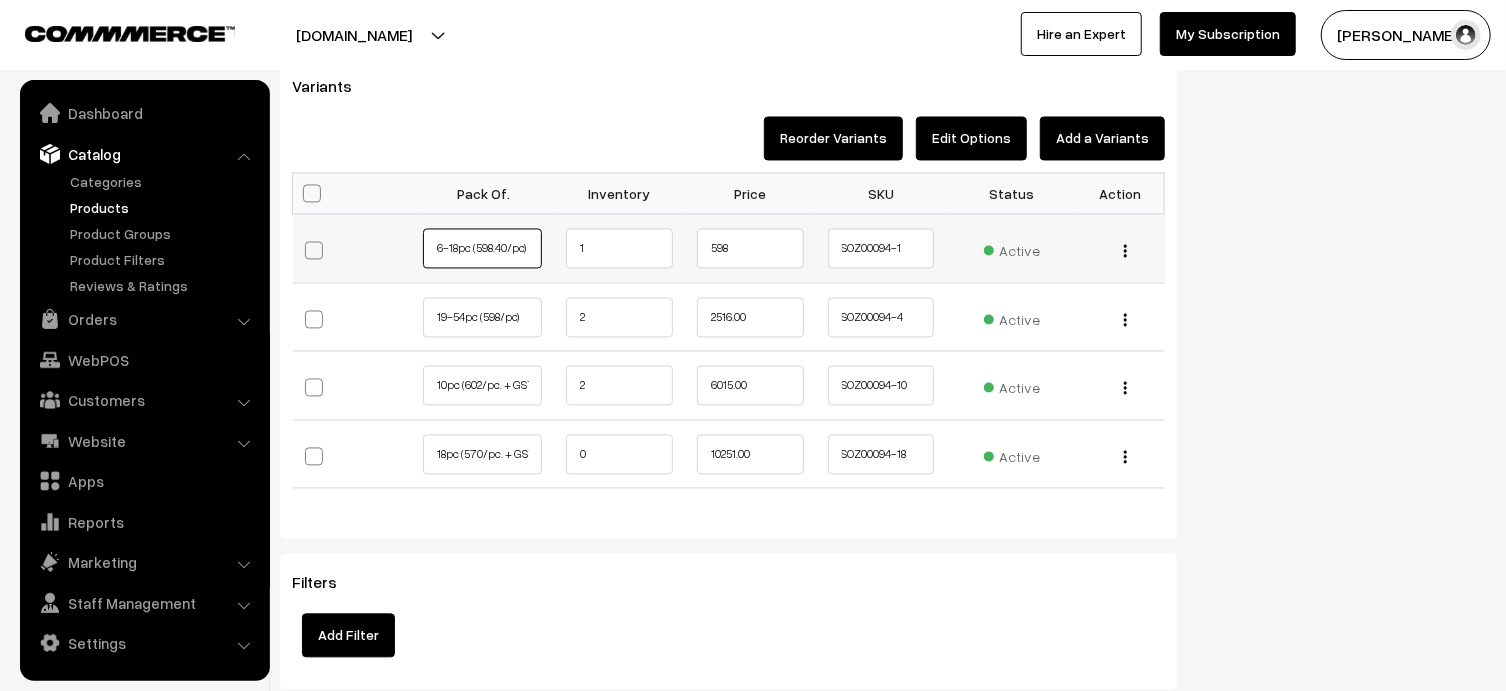 type on "6-18pc (598.40/pc)" 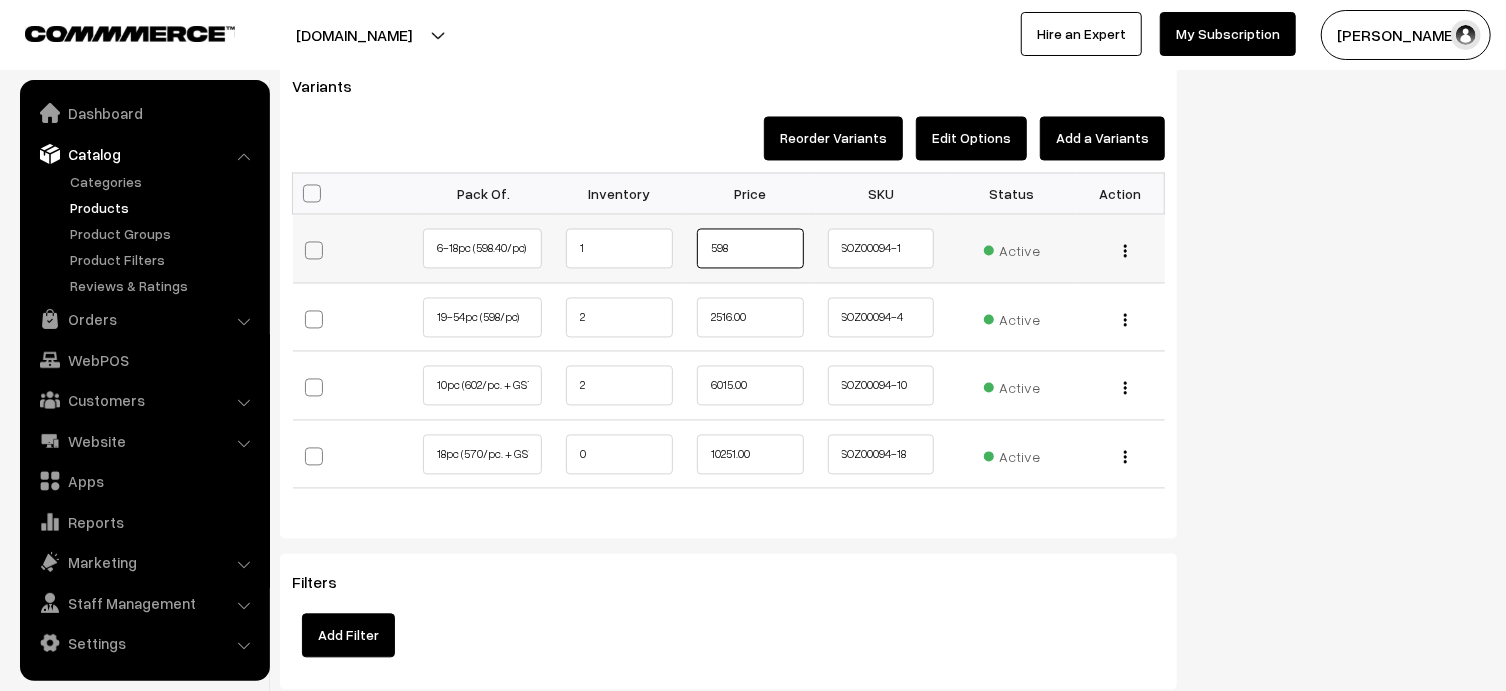 click on "598" at bounding box center [750, 249] 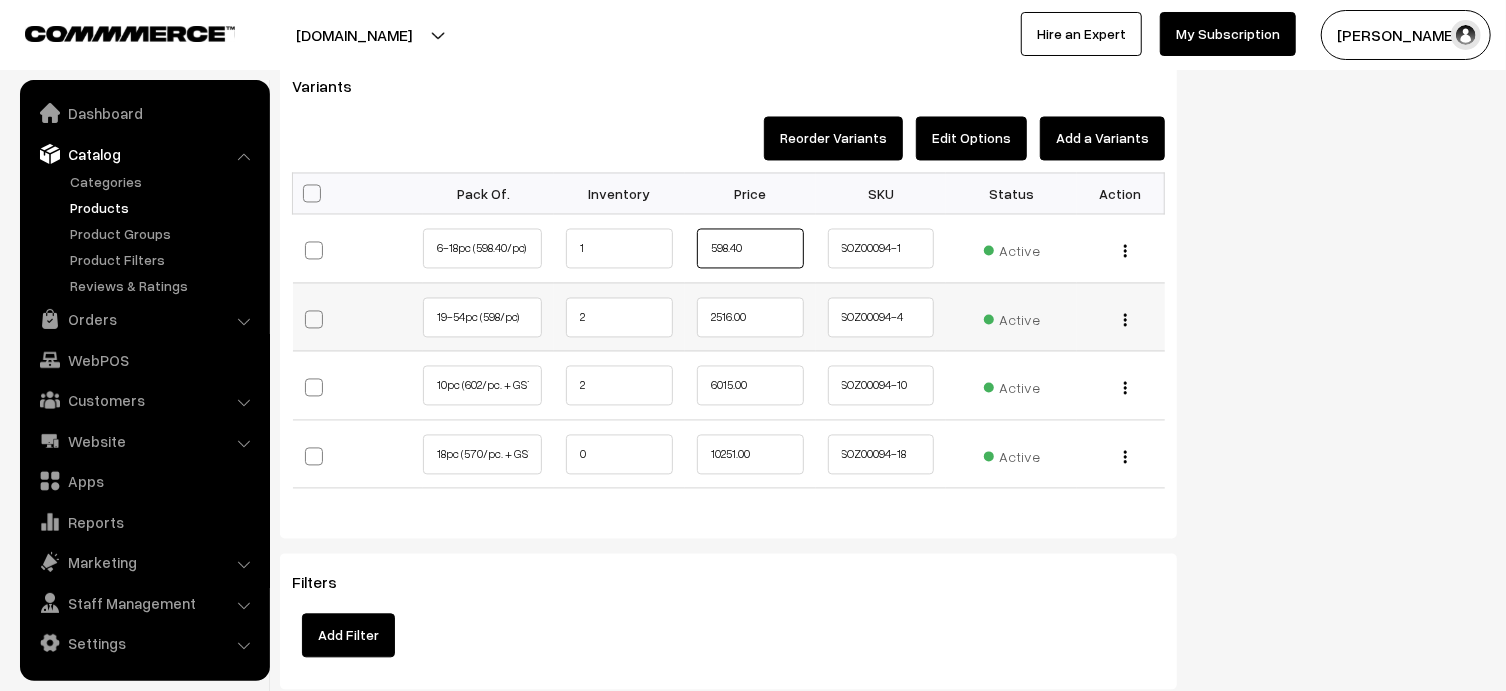 type on "598.40" 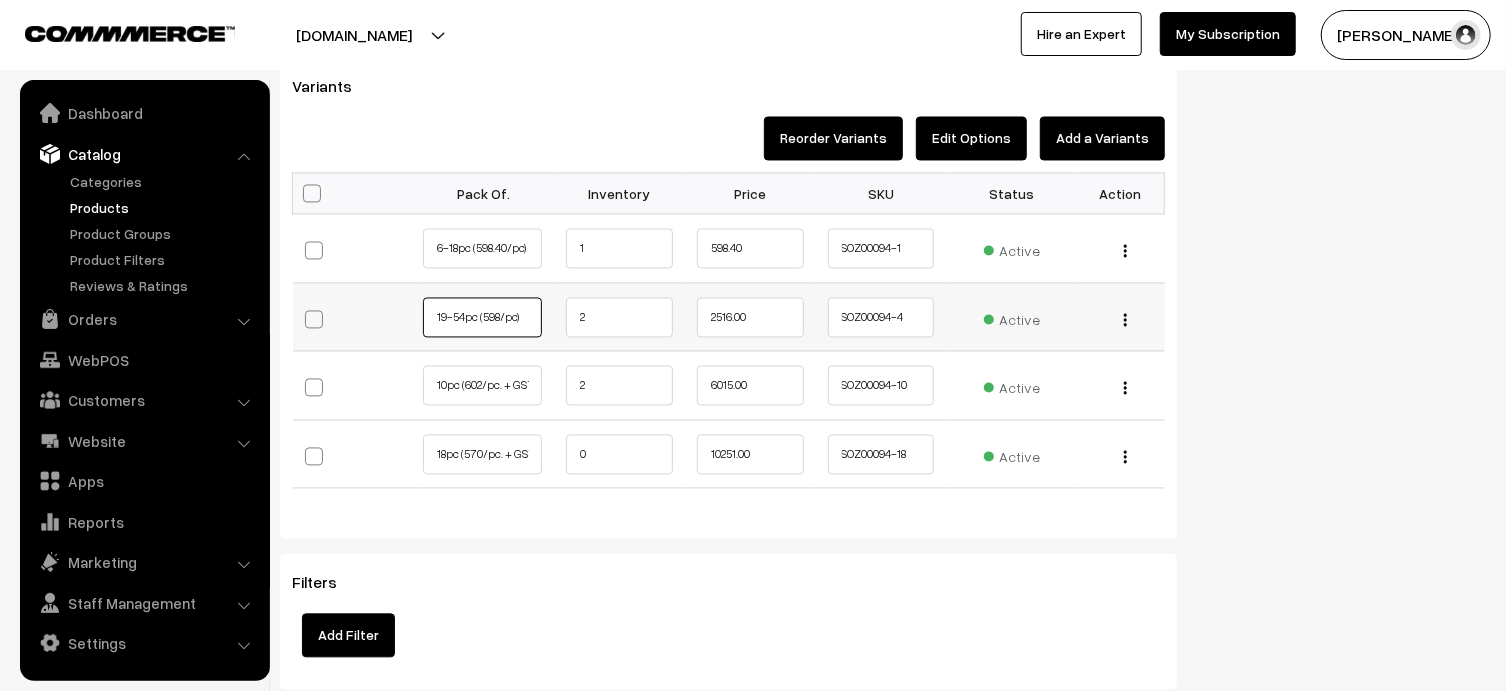 click on "19-54pc (598/pc)" at bounding box center [482, 318] 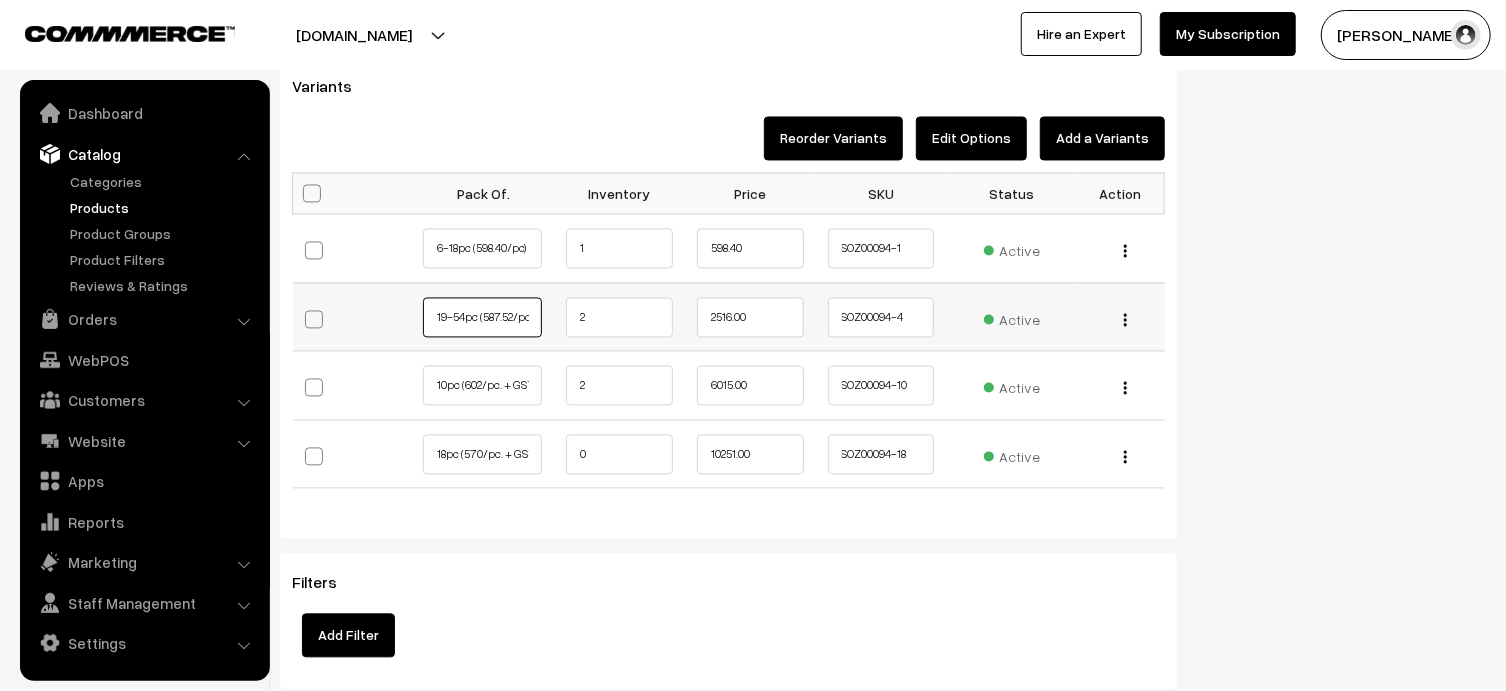 type on "19-54pc (587.52/pc)" 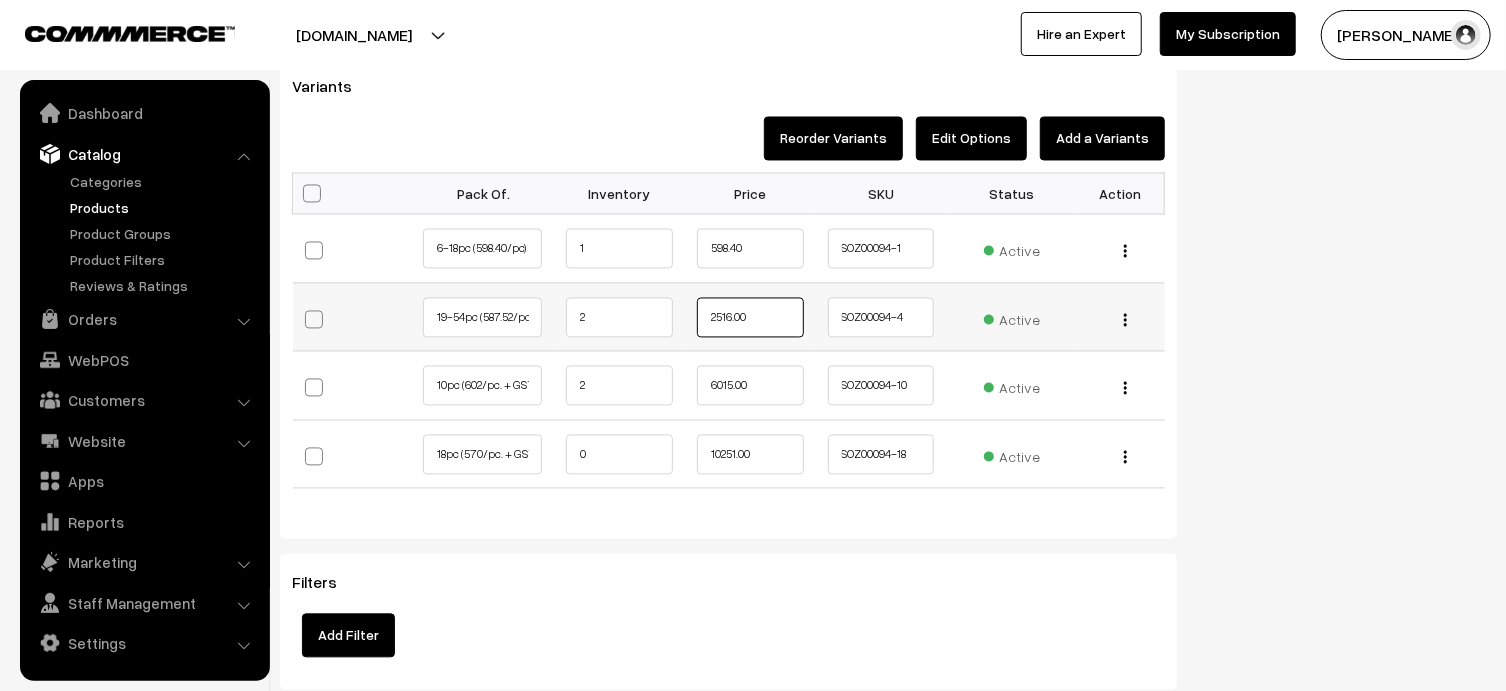 drag, startPoint x: 761, startPoint y: 313, endPoint x: 688, endPoint y: 319, distance: 73.24616 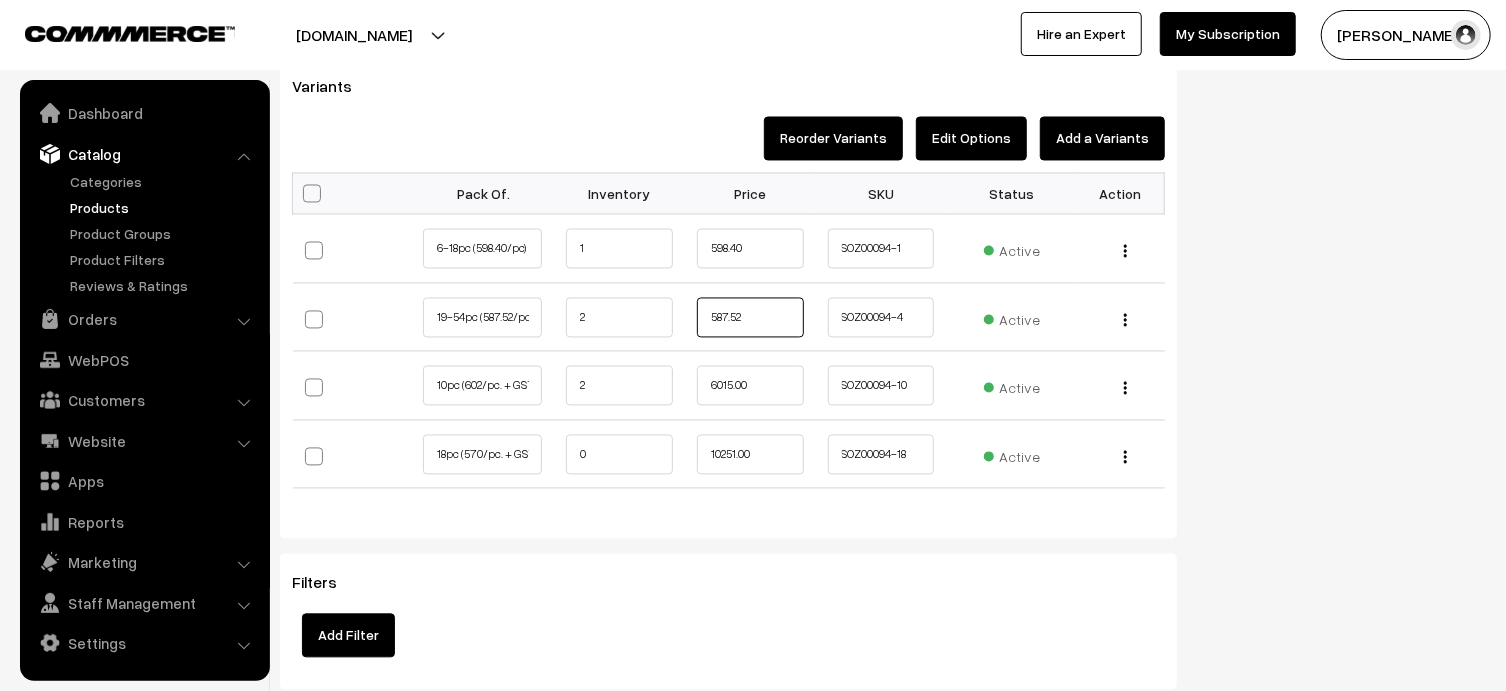 type on "587.52" 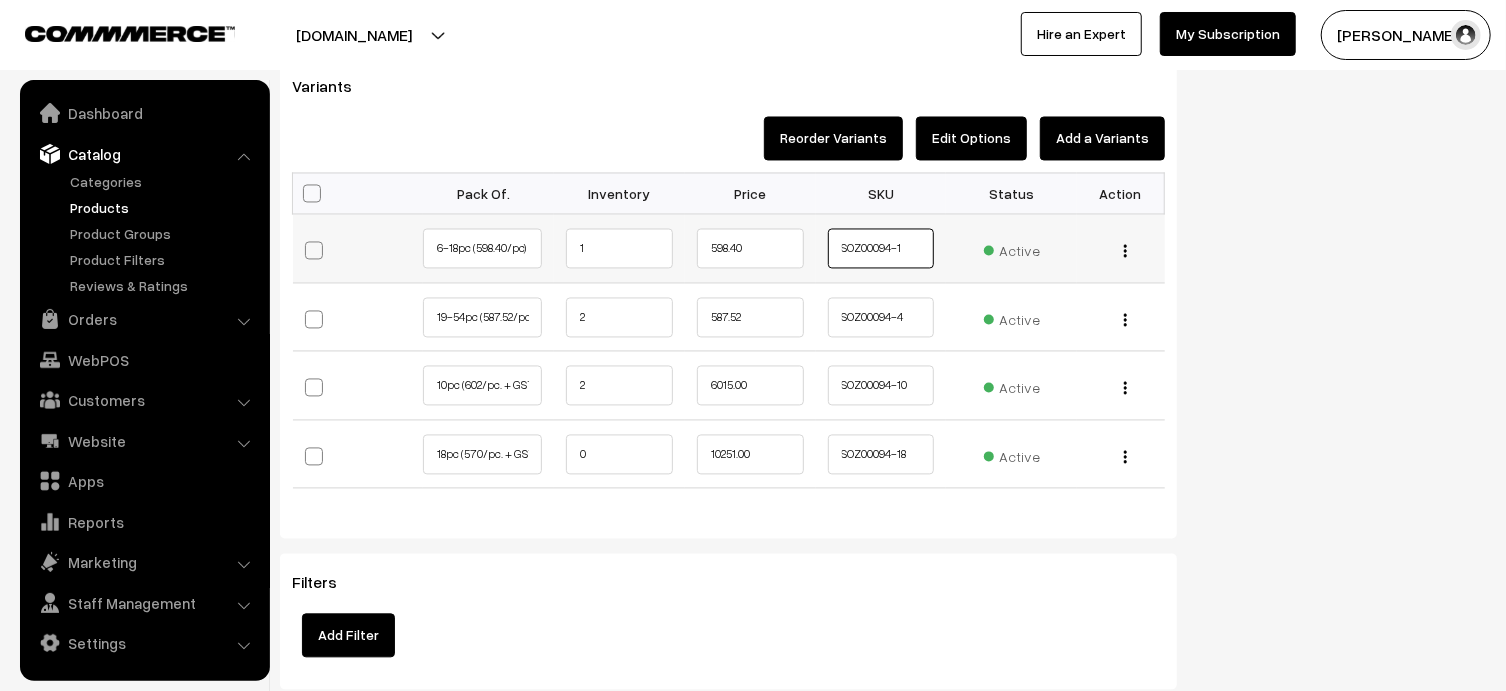 click on "SOZ00094-1" at bounding box center [881, 249] 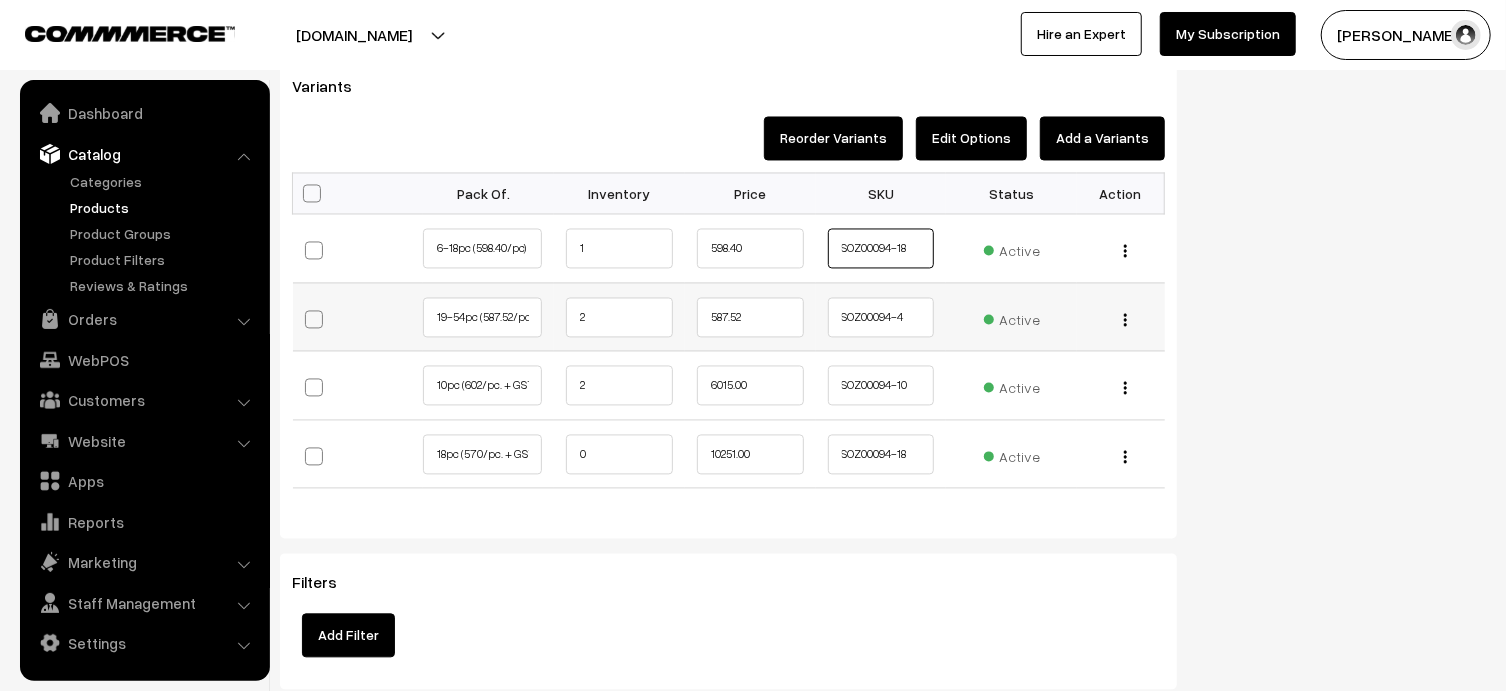 type on "SOZ00094-18" 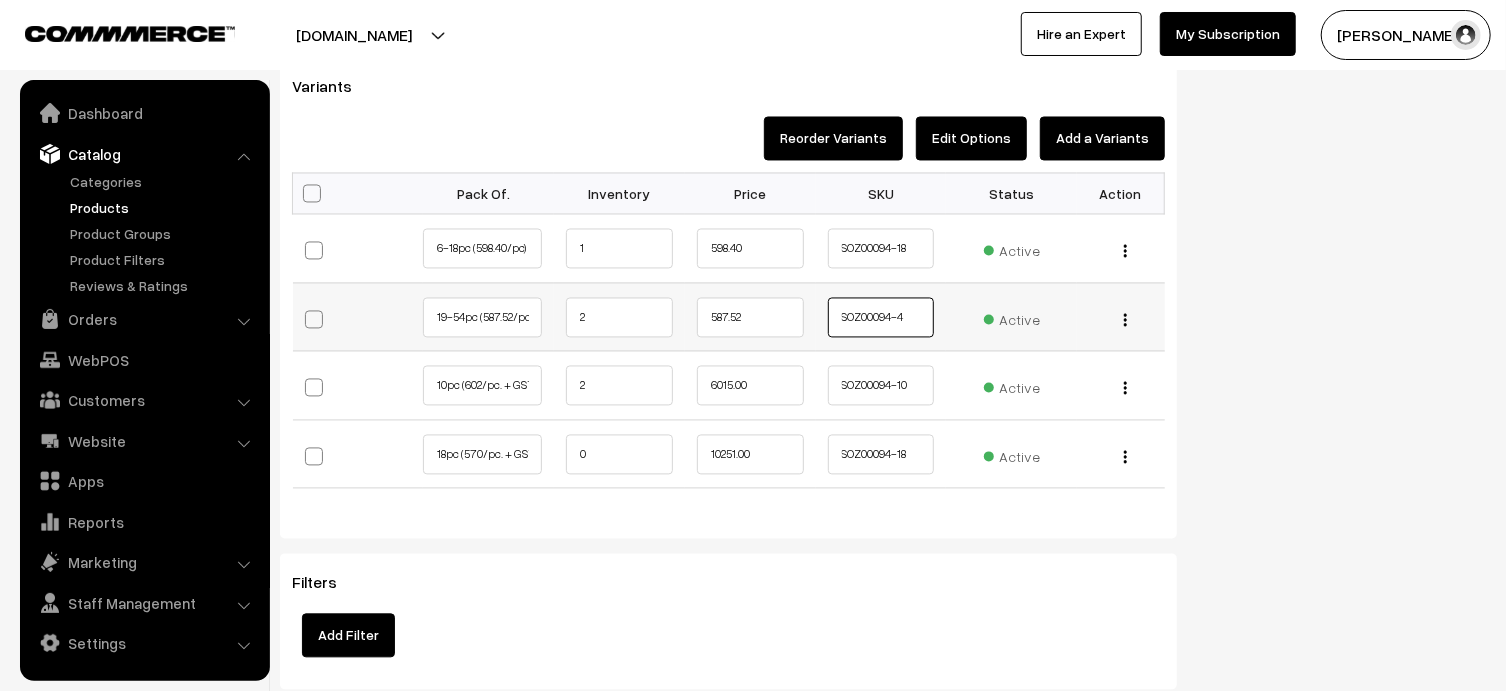 click on "SOZ00094-4" at bounding box center (881, 318) 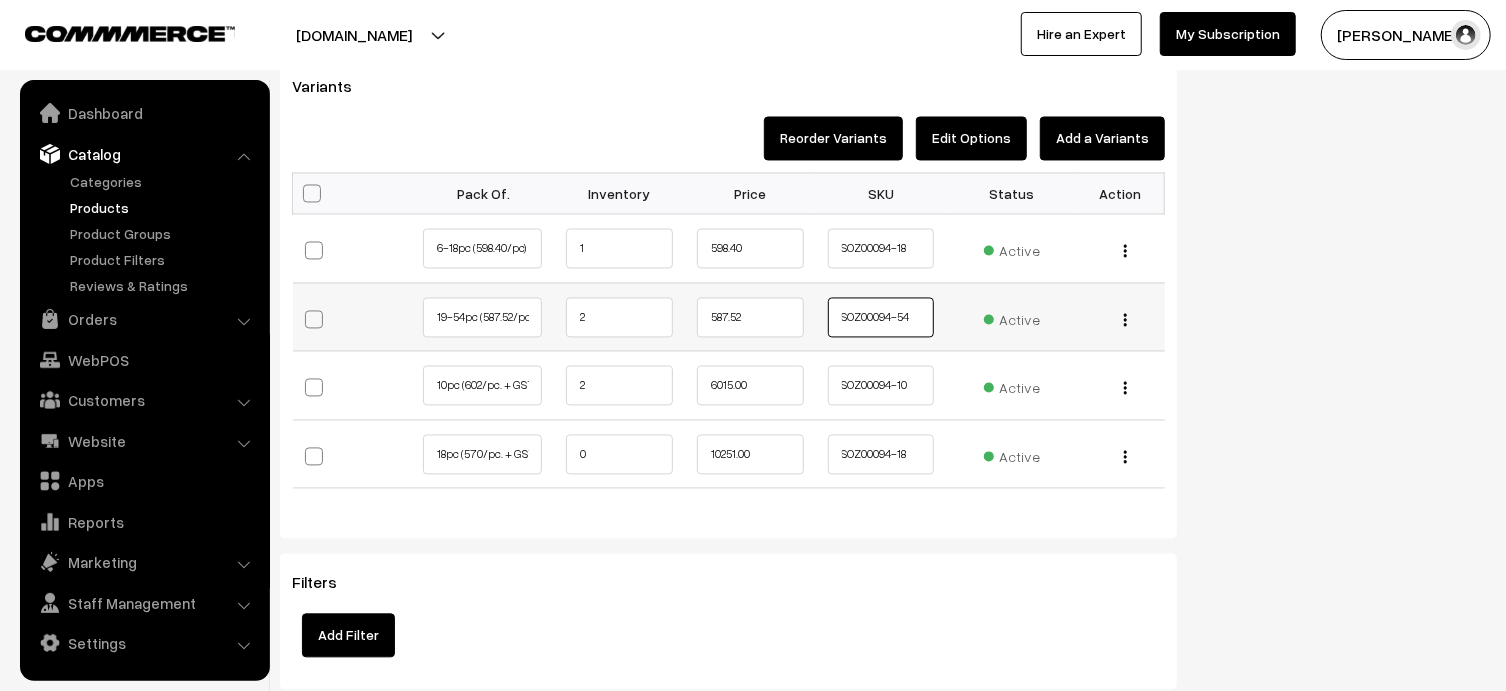 type on "SOZ00094-54" 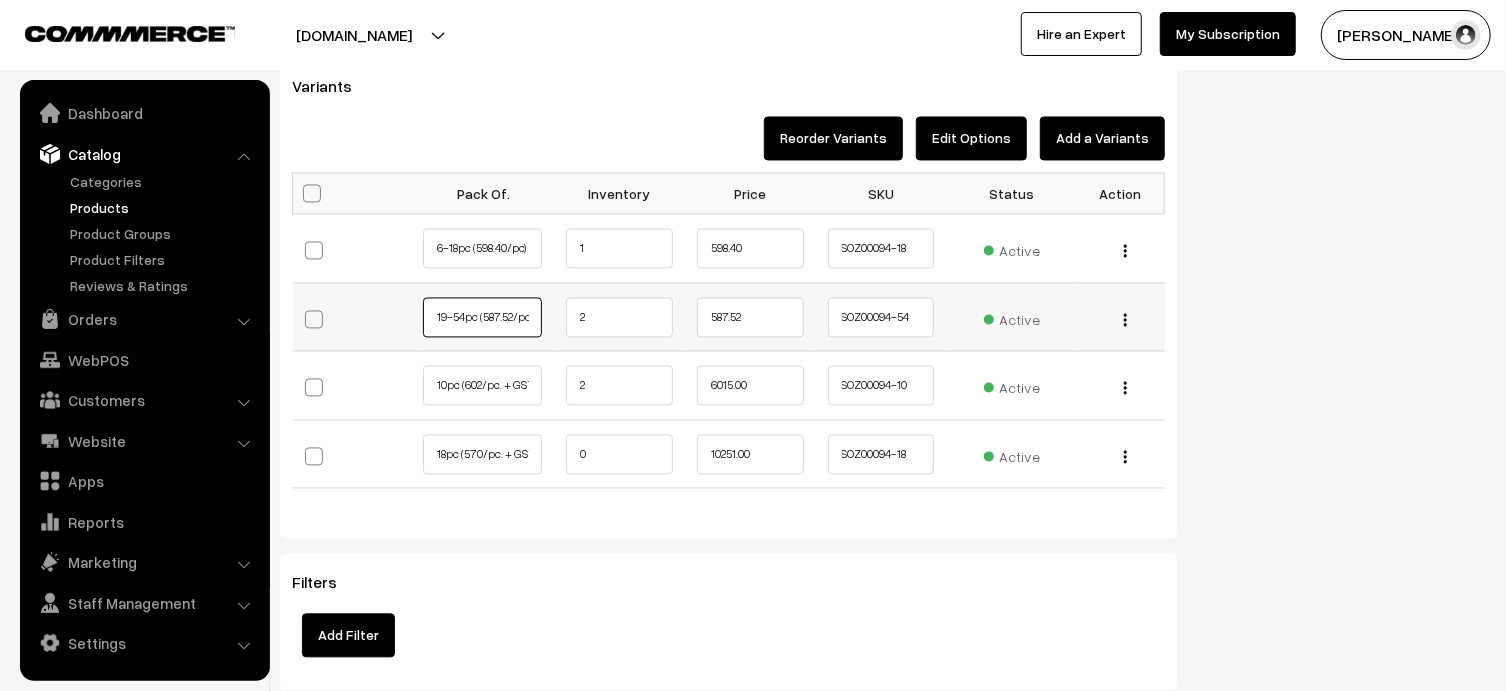 scroll, scrollTop: 0, scrollLeft: 7, axis: horizontal 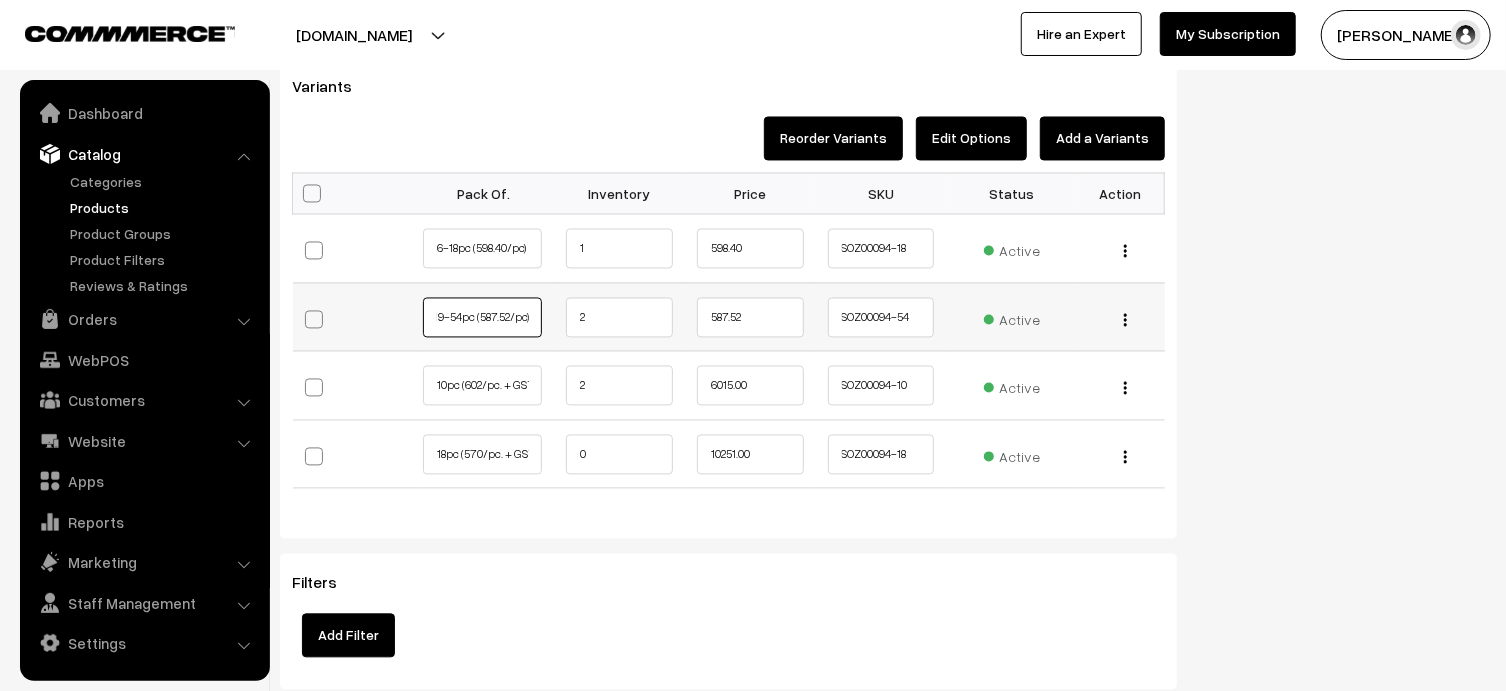drag, startPoint x: 434, startPoint y: 317, endPoint x: 542, endPoint y: 315, distance: 108.01852 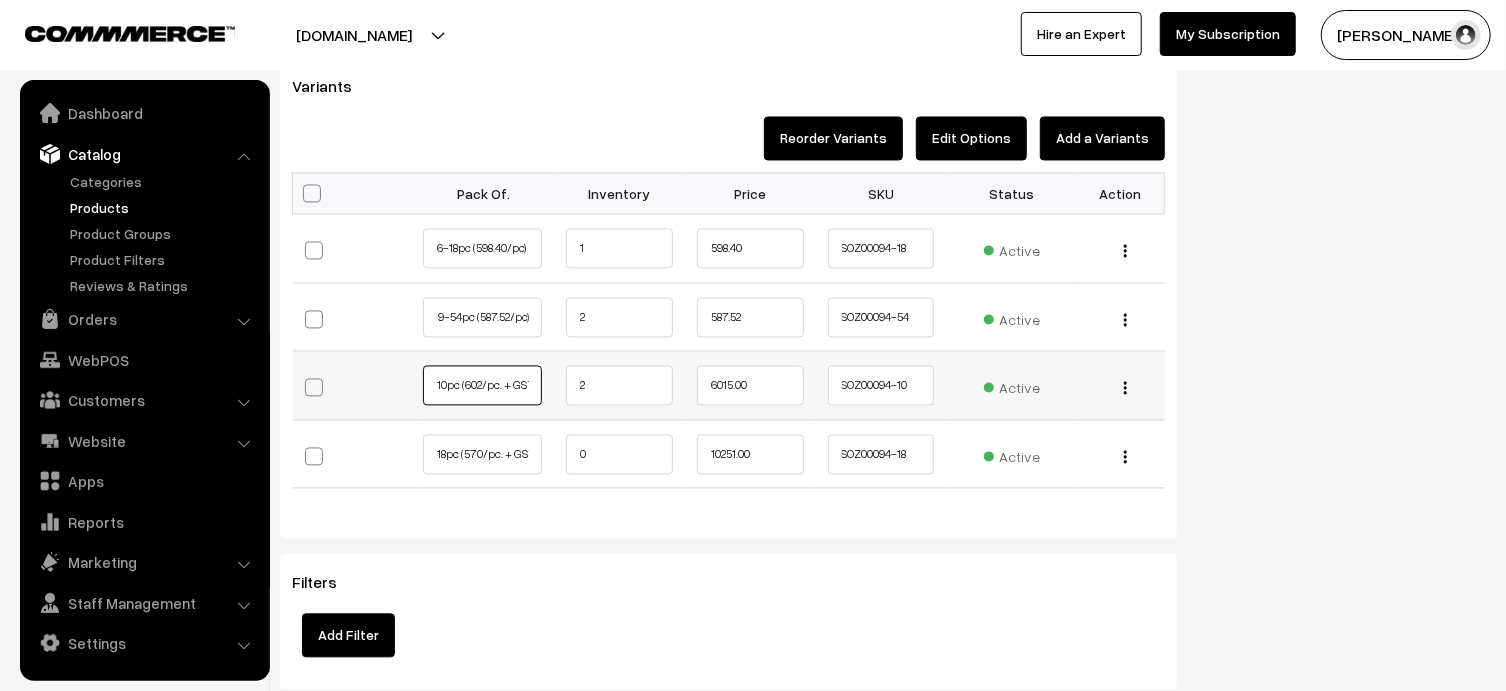 scroll, scrollTop: 0, scrollLeft: 0, axis: both 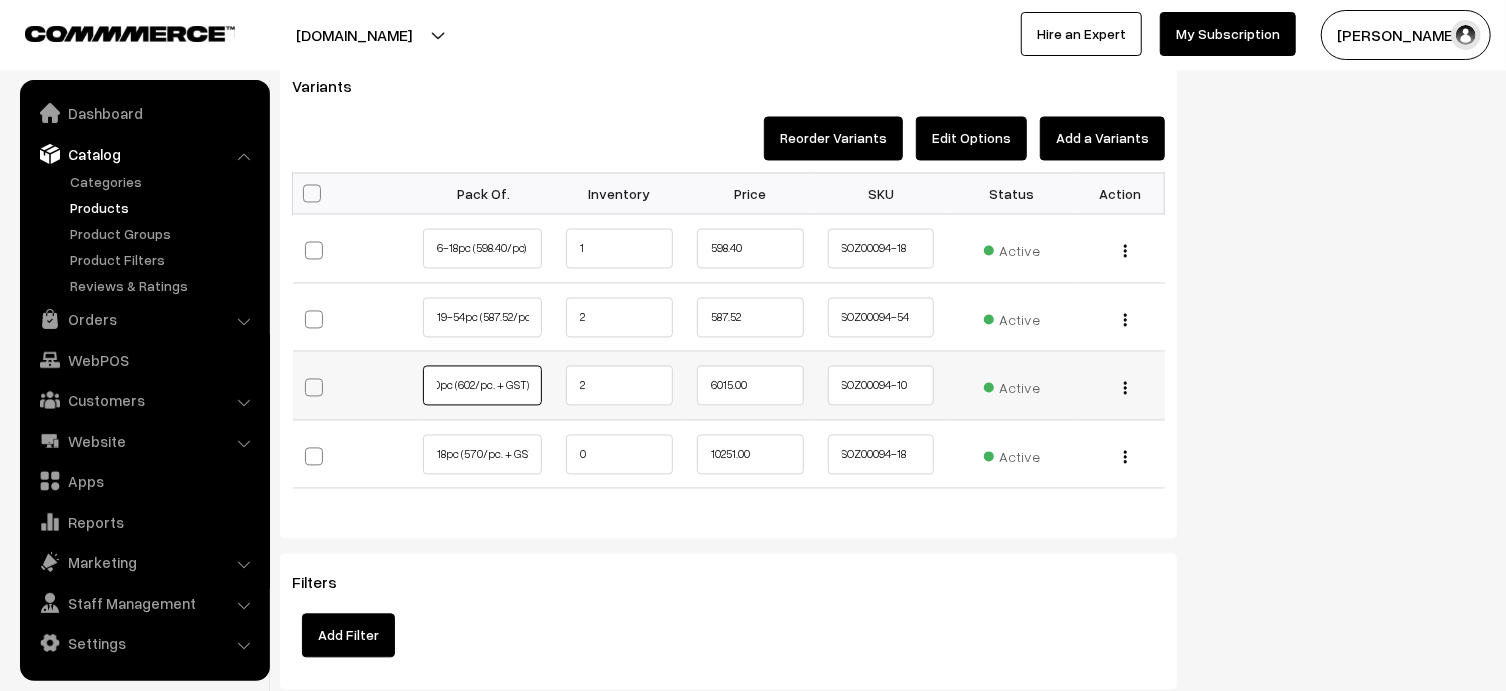 drag, startPoint x: 431, startPoint y: 380, endPoint x: 571, endPoint y: 385, distance: 140.08926 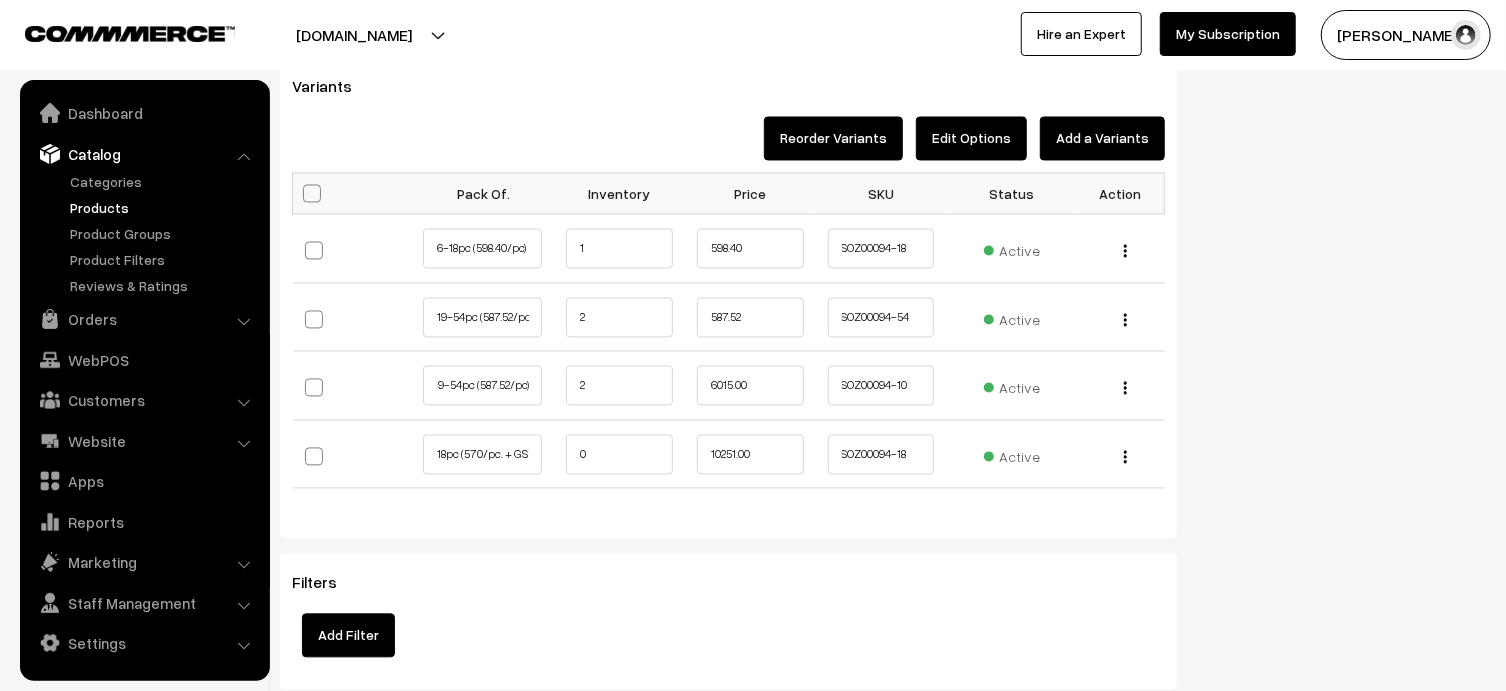 scroll, scrollTop: 0, scrollLeft: 0, axis: both 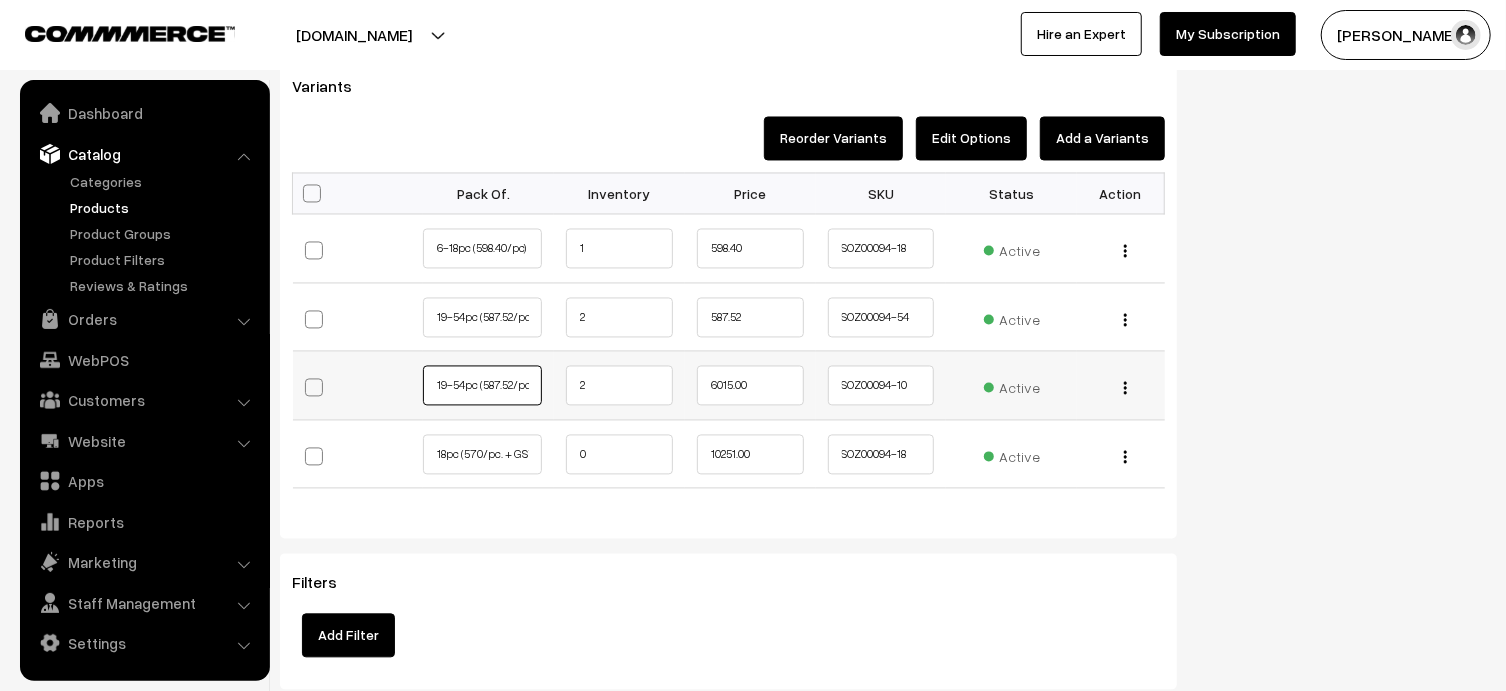 click on "19-54pc (587.52/pc)" at bounding box center (482, 386) 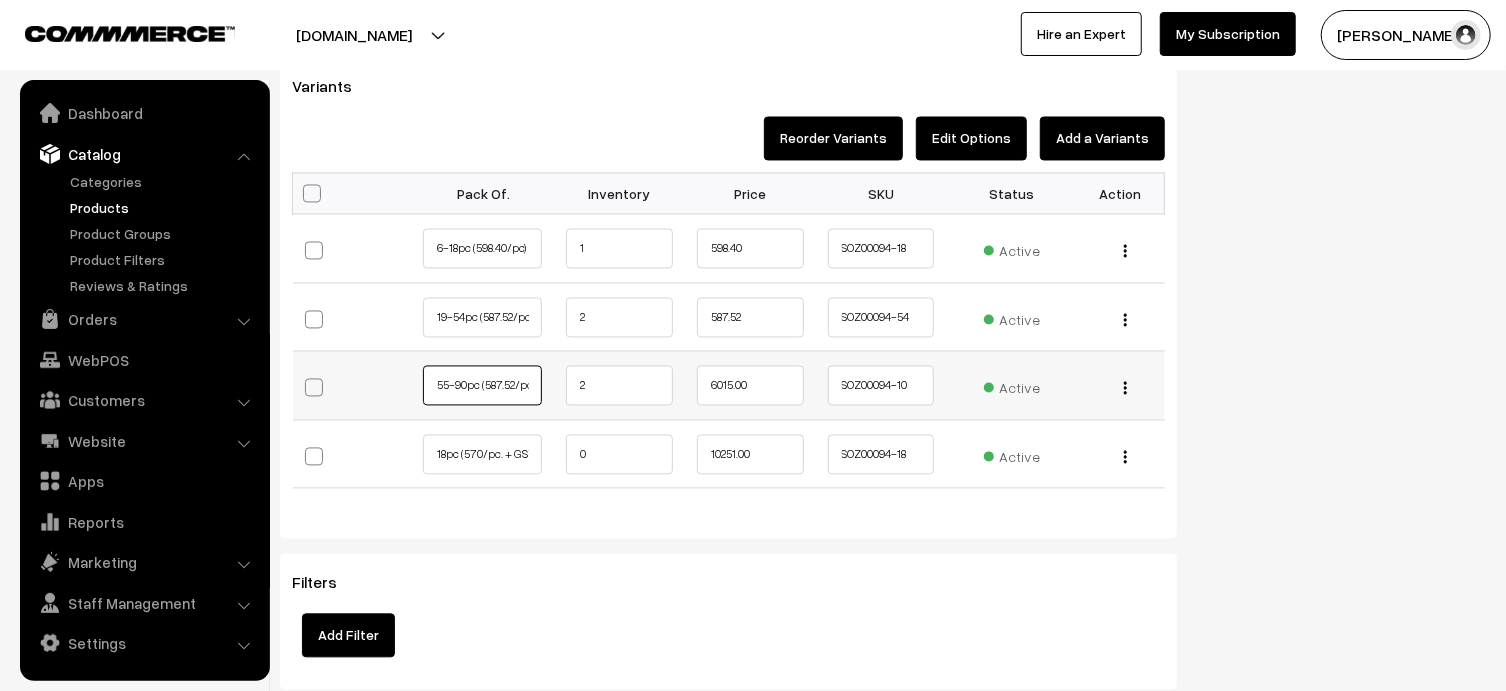 click on "55-90pc (587.52/pc)" at bounding box center (482, 386) 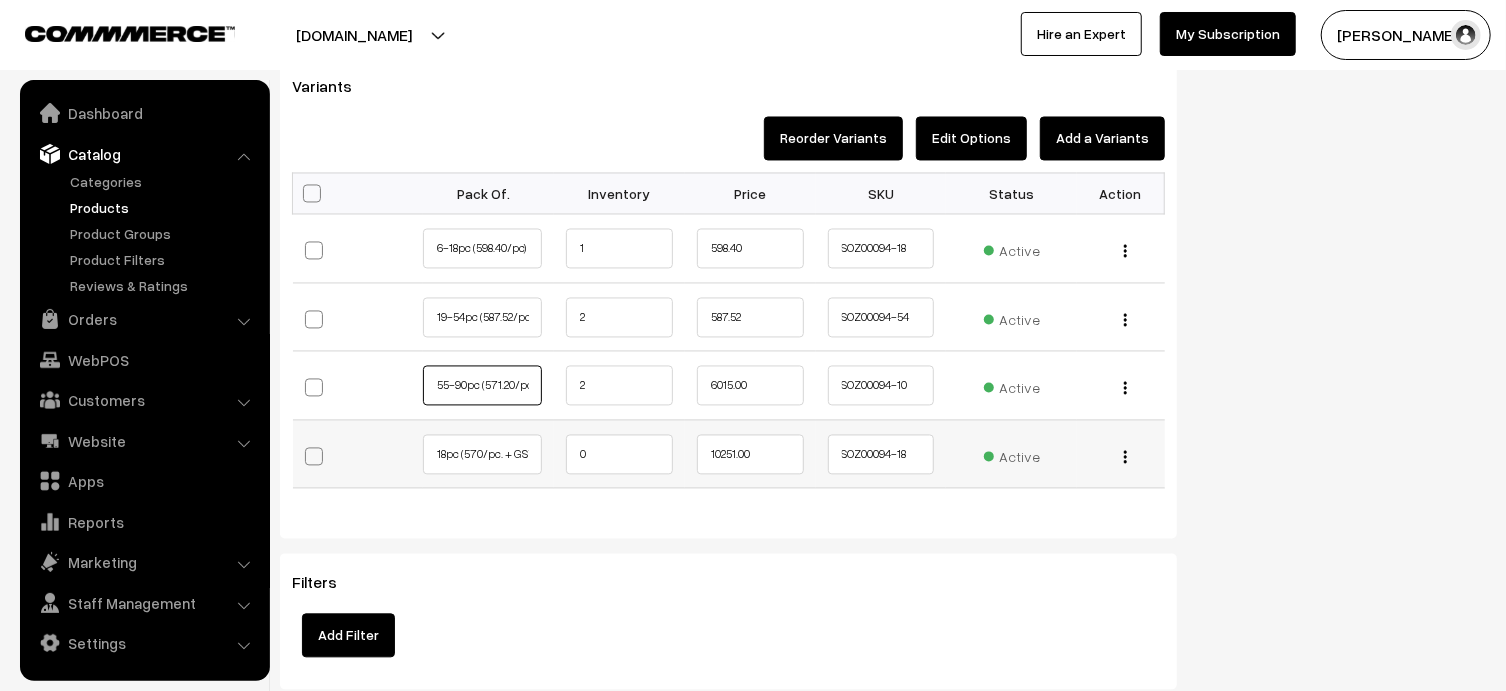 type on "55-90pc (571.20/pc)" 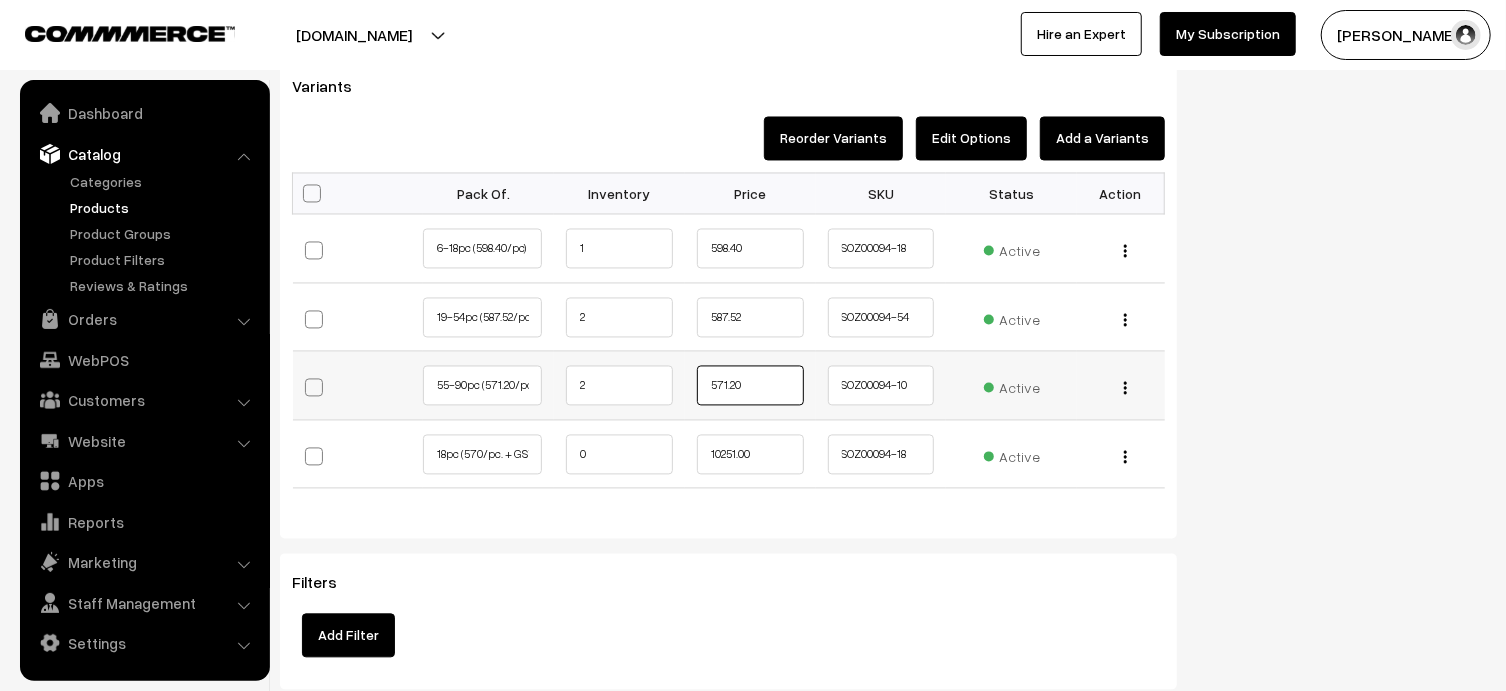 type on "571.20" 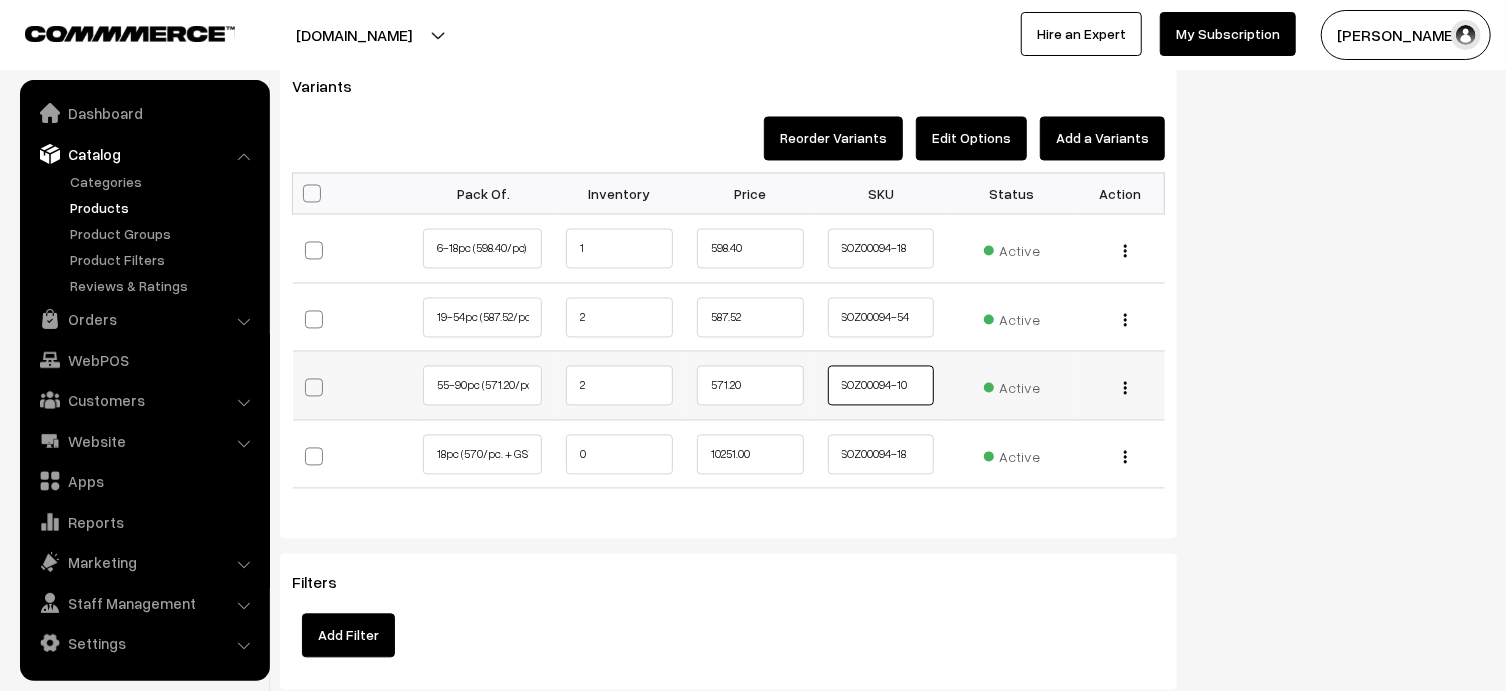 drag, startPoint x: 912, startPoint y: 385, endPoint x: 900, endPoint y: 384, distance: 12.0415945 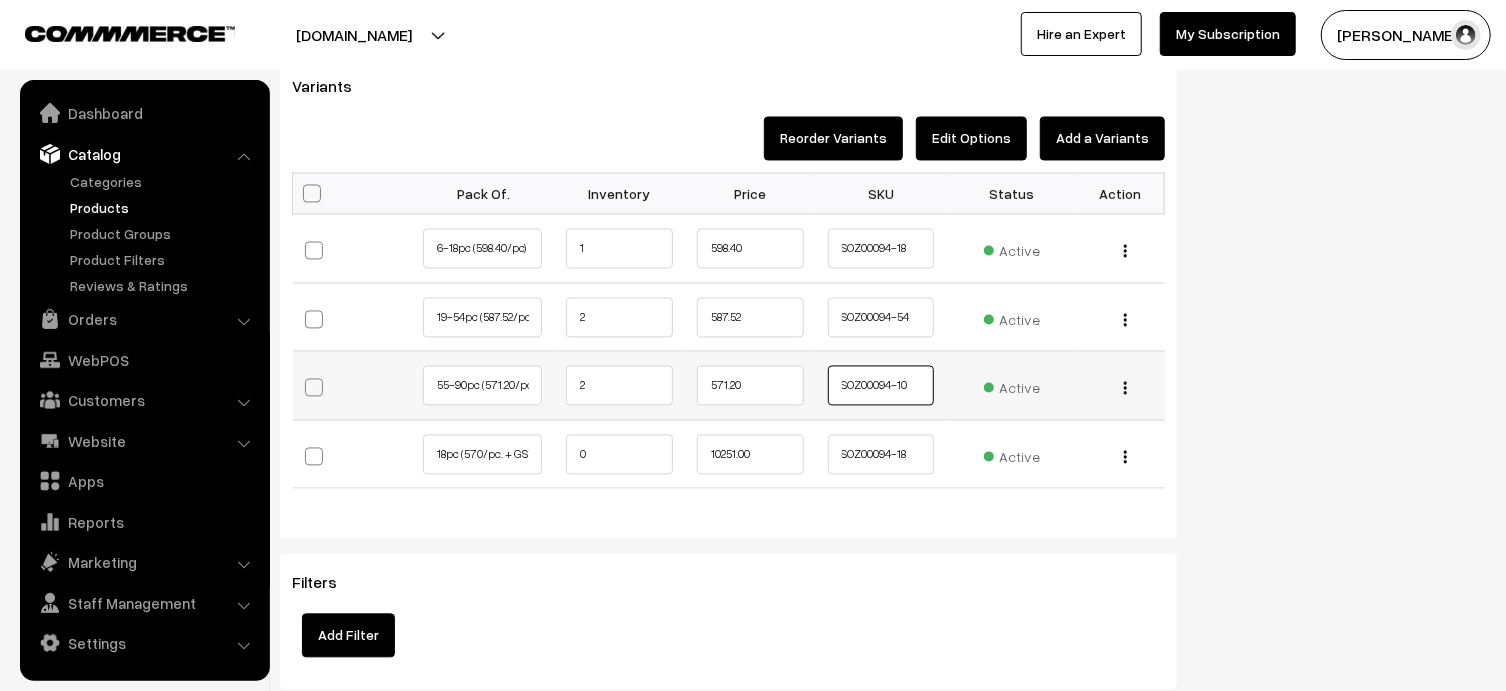 click on "SOZ00094-10" at bounding box center (881, 386) 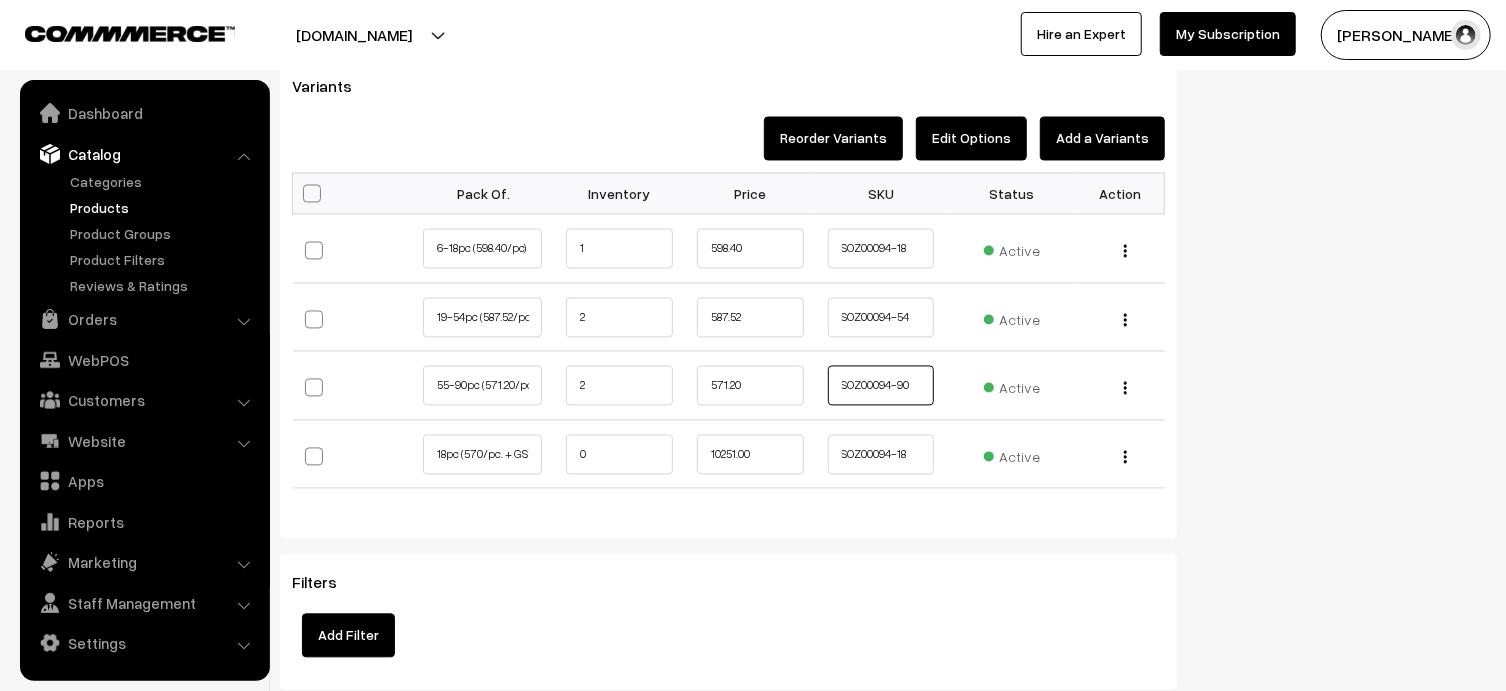 type on "SOZ00094-90" 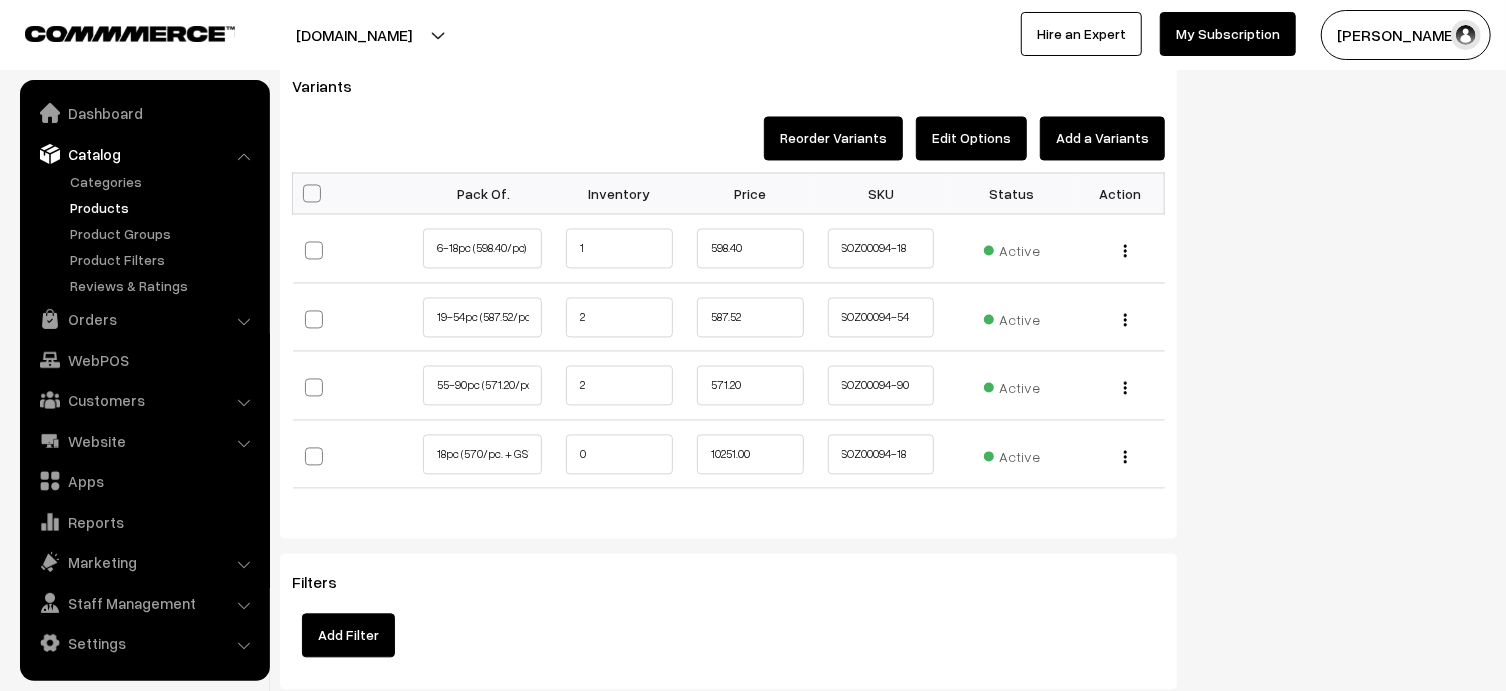 click on "Status
Active
Inactive
Active
Publish Date
12-07-2025 23:24
Product Type
-- Select --
-- Select --
Filter Color
Hand Picked Related Products
electric 1" at bounding box center (1346, -610) 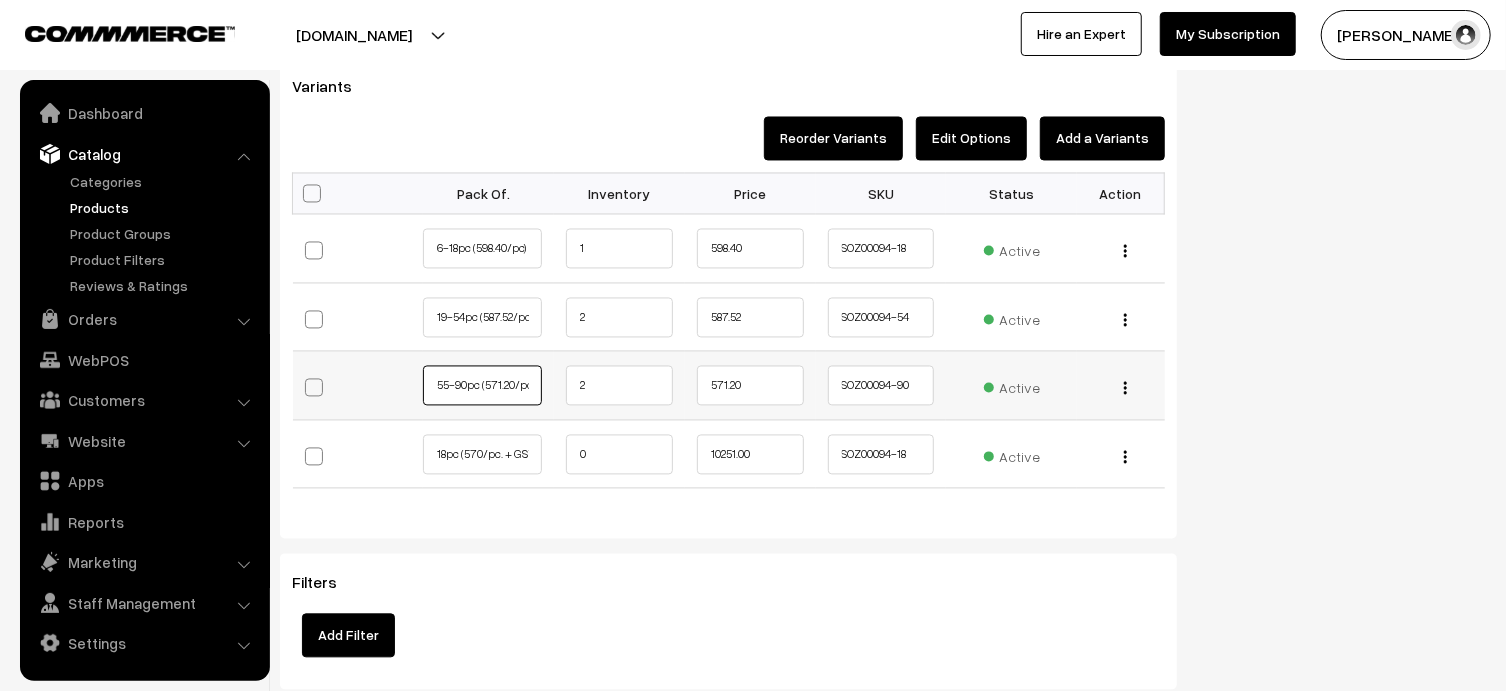 click on "55-90pc (571.20/pc)" at bounding box center [482, 386] 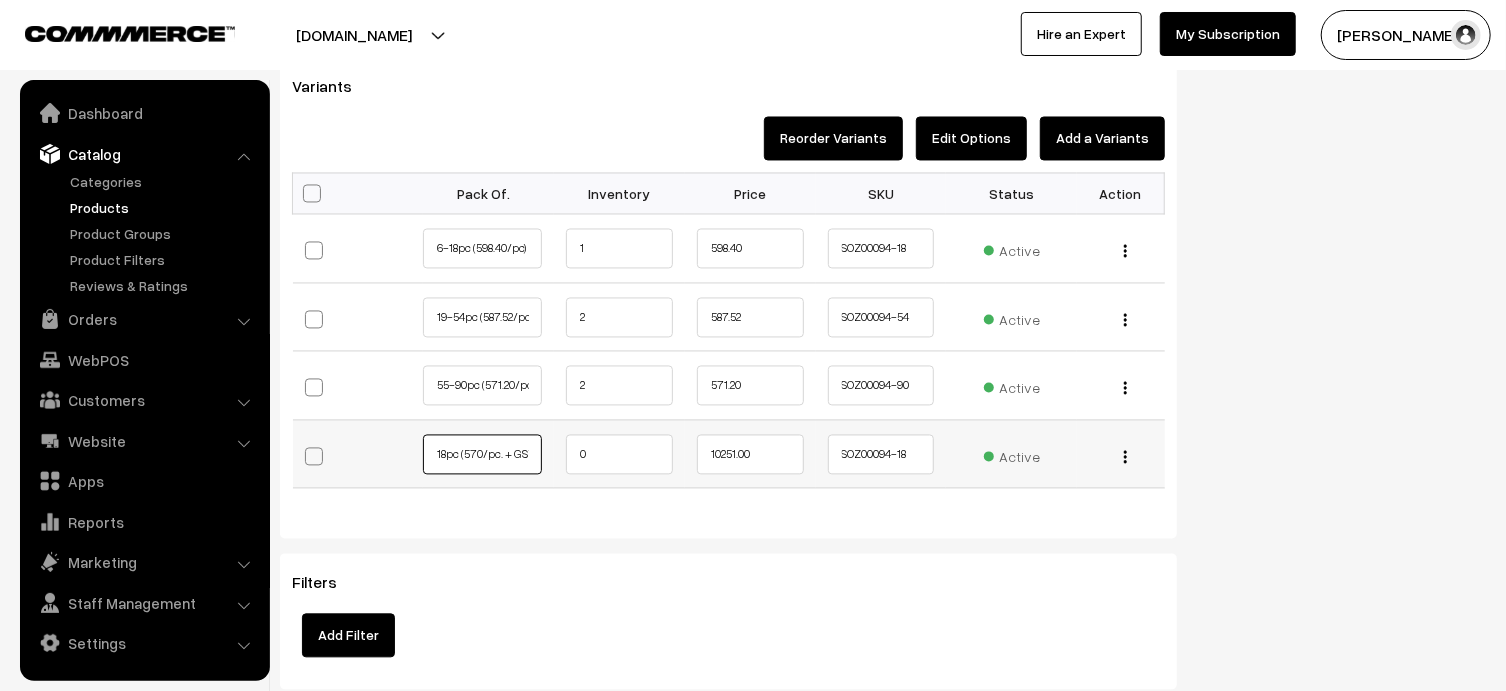 click on "18pc (570/pc. + GST)" at bounding box center [482, 455] 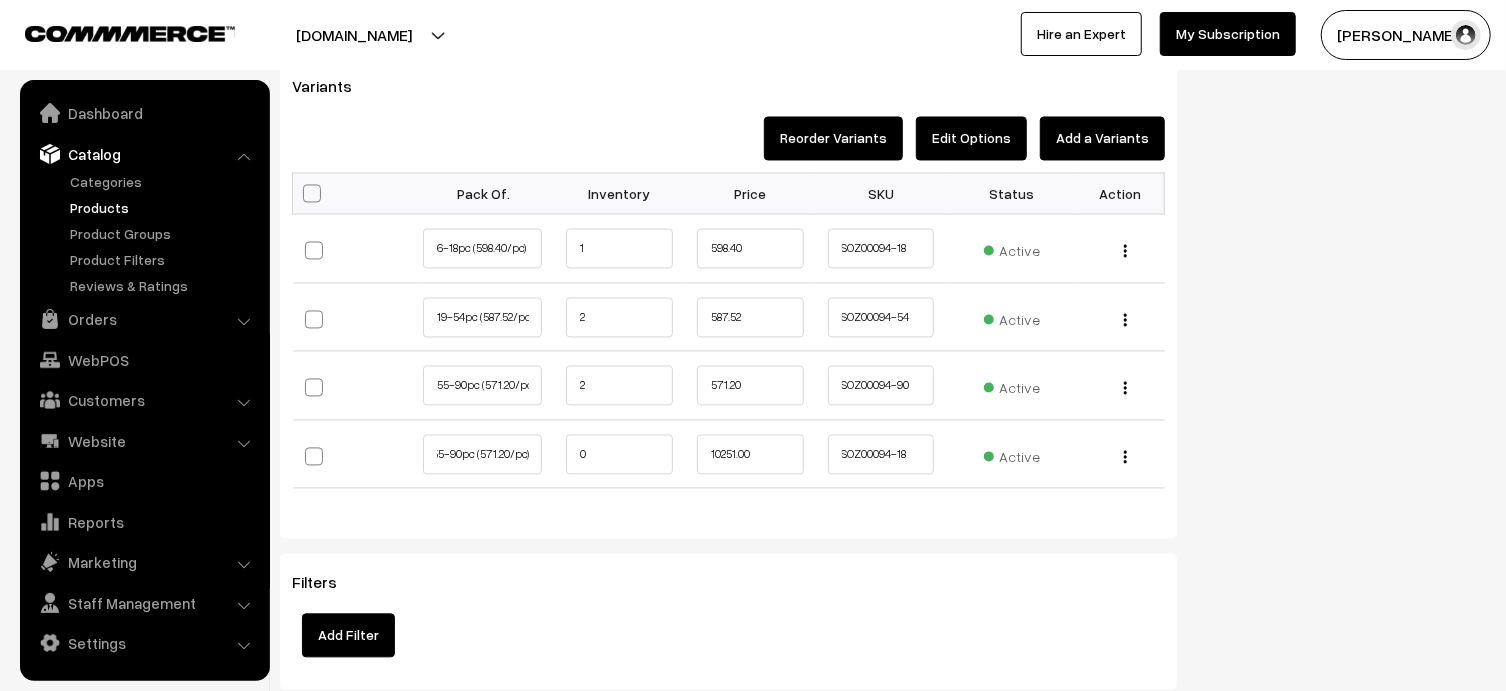 scroll, scrollTop: 0, scrollLeft: 0, axis: both 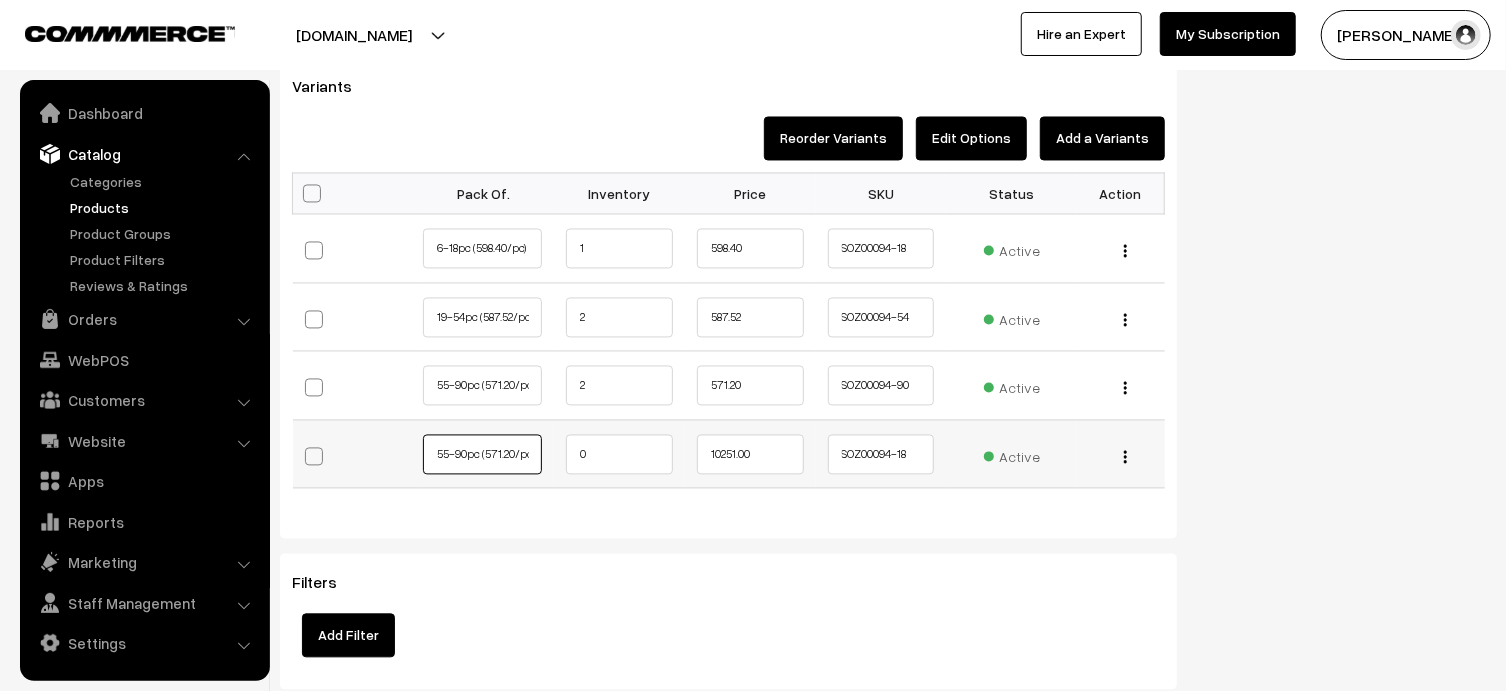 click on "55-90pc (571.20/pc)" at bounding box center [482, 455] 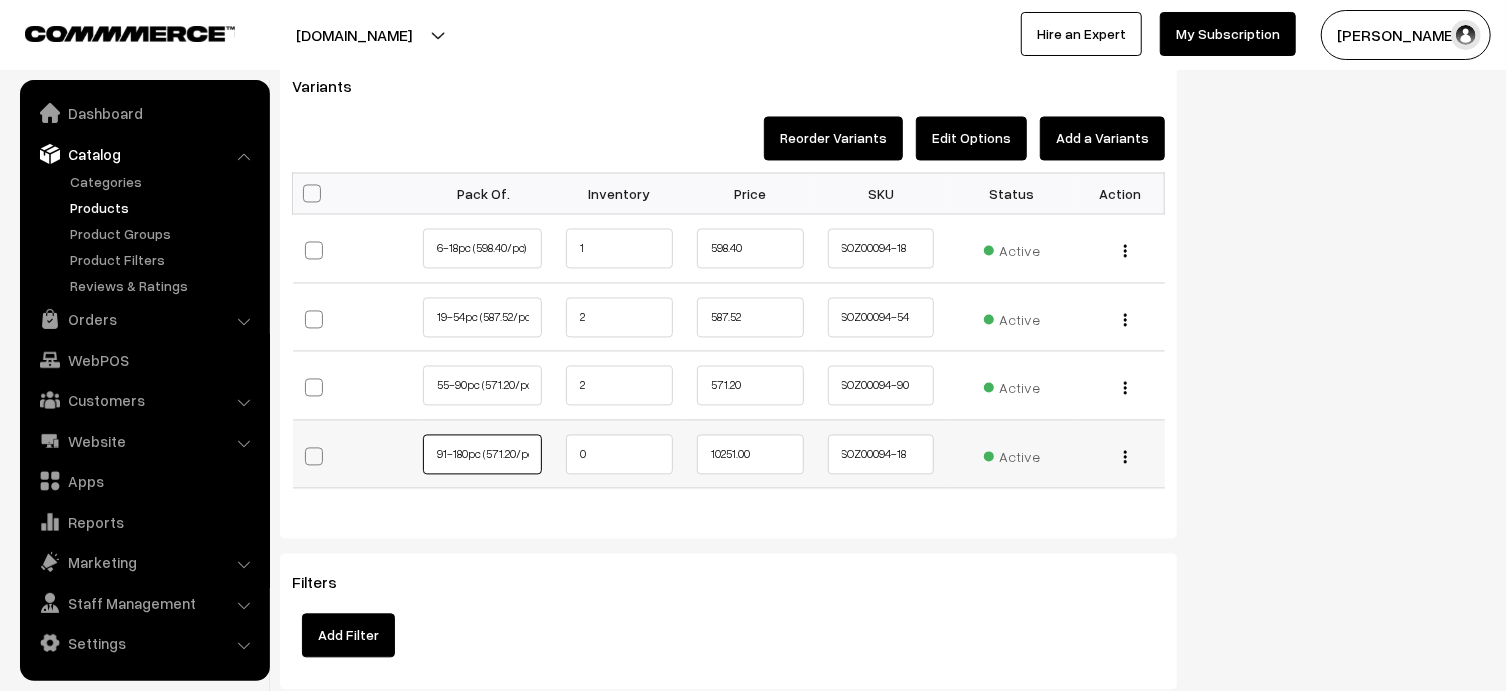 type on "91-180pc (571.20/pc)" 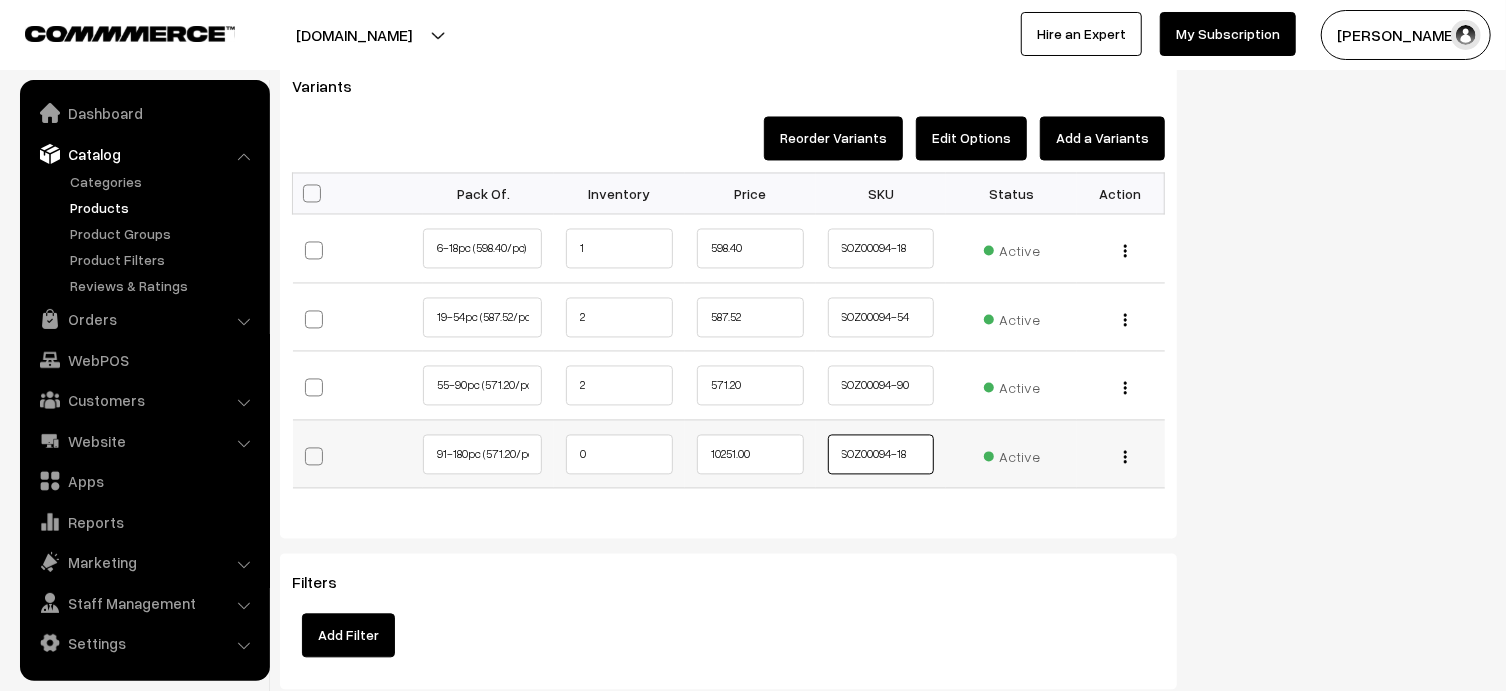 click on "SOZ00094-18" at bounding box center (881, 455) 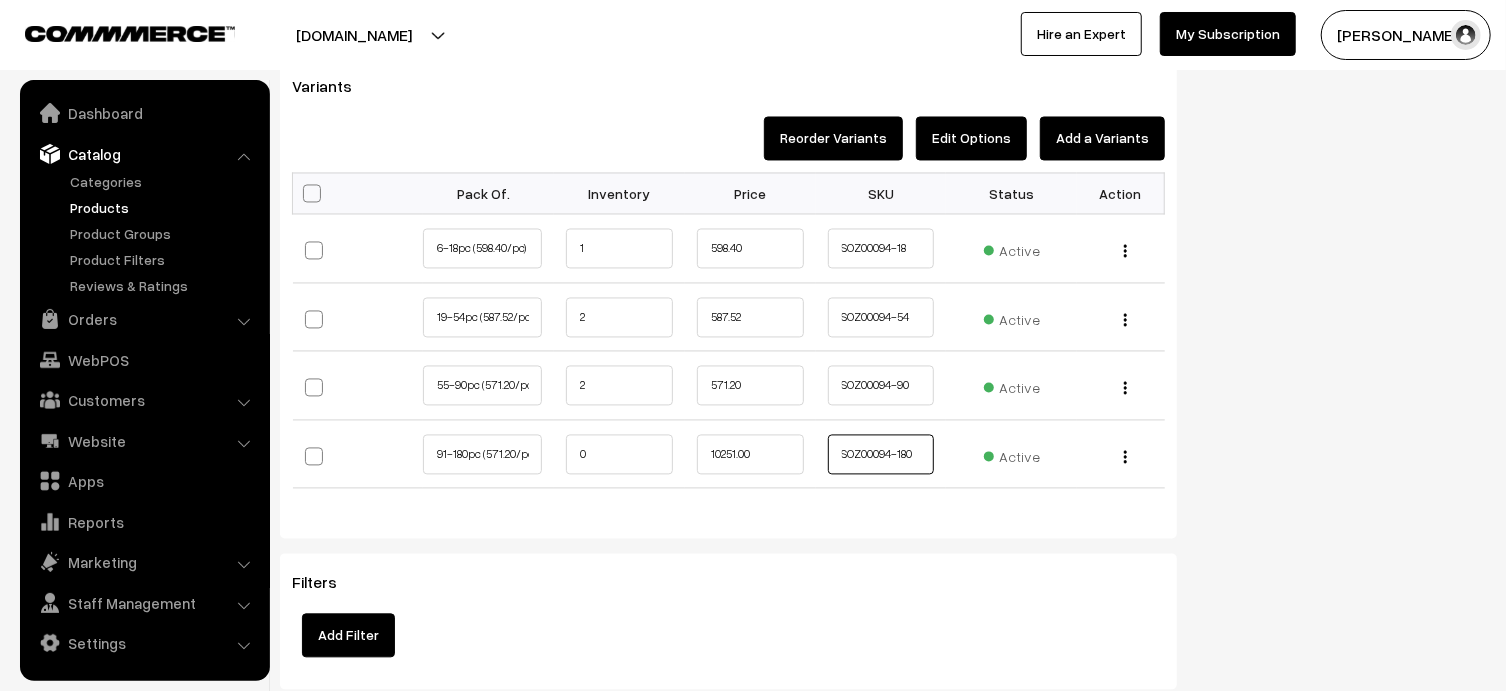 type on "SOZ00094-180" 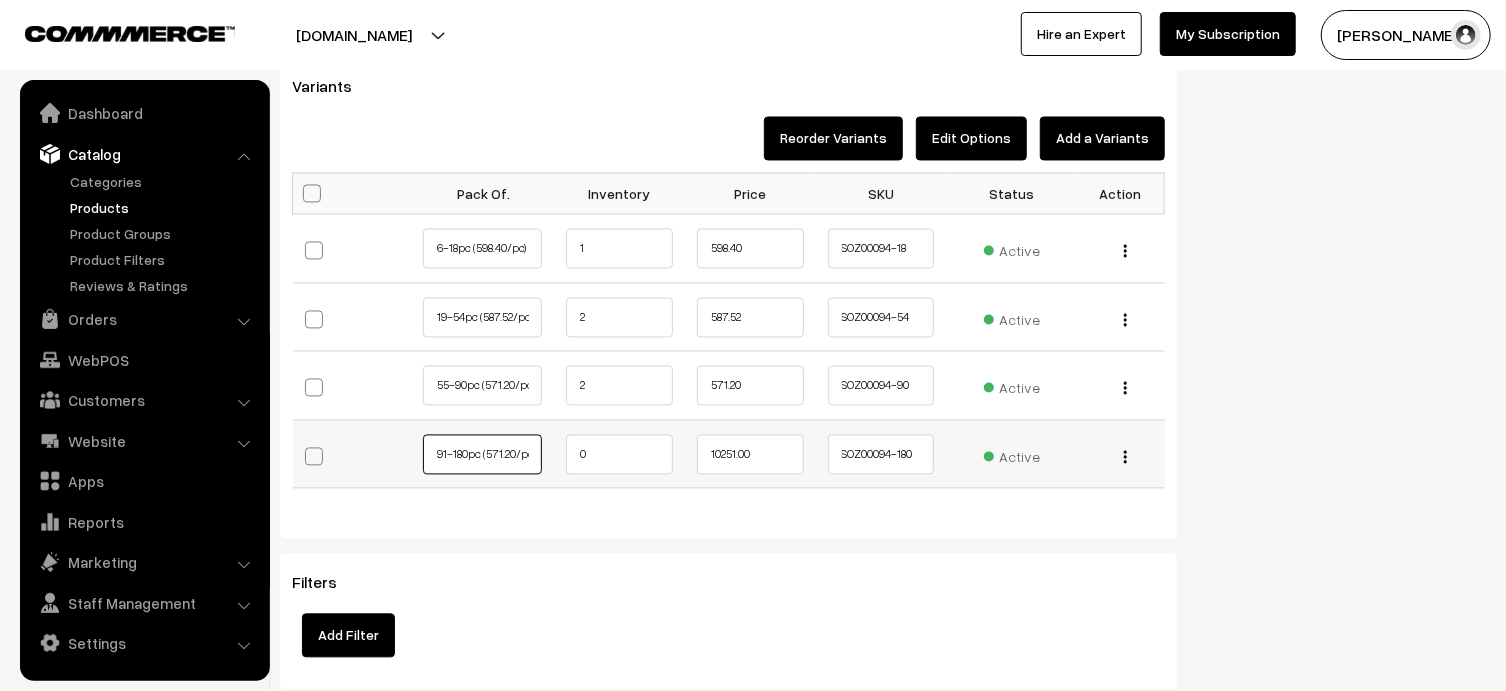 click on "91-180pc (571.20/pc)" at bounding box center [482, 455] 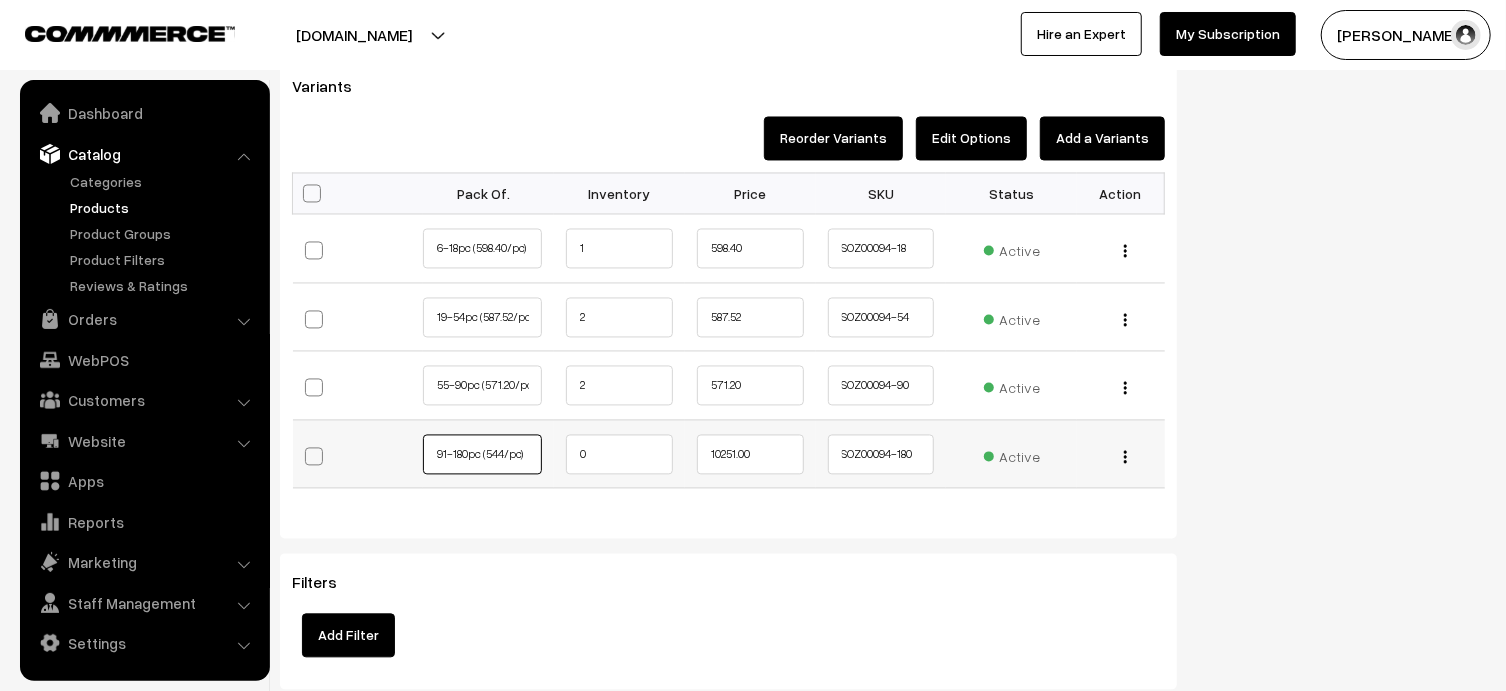 type on "91-180pc (544/pc)" 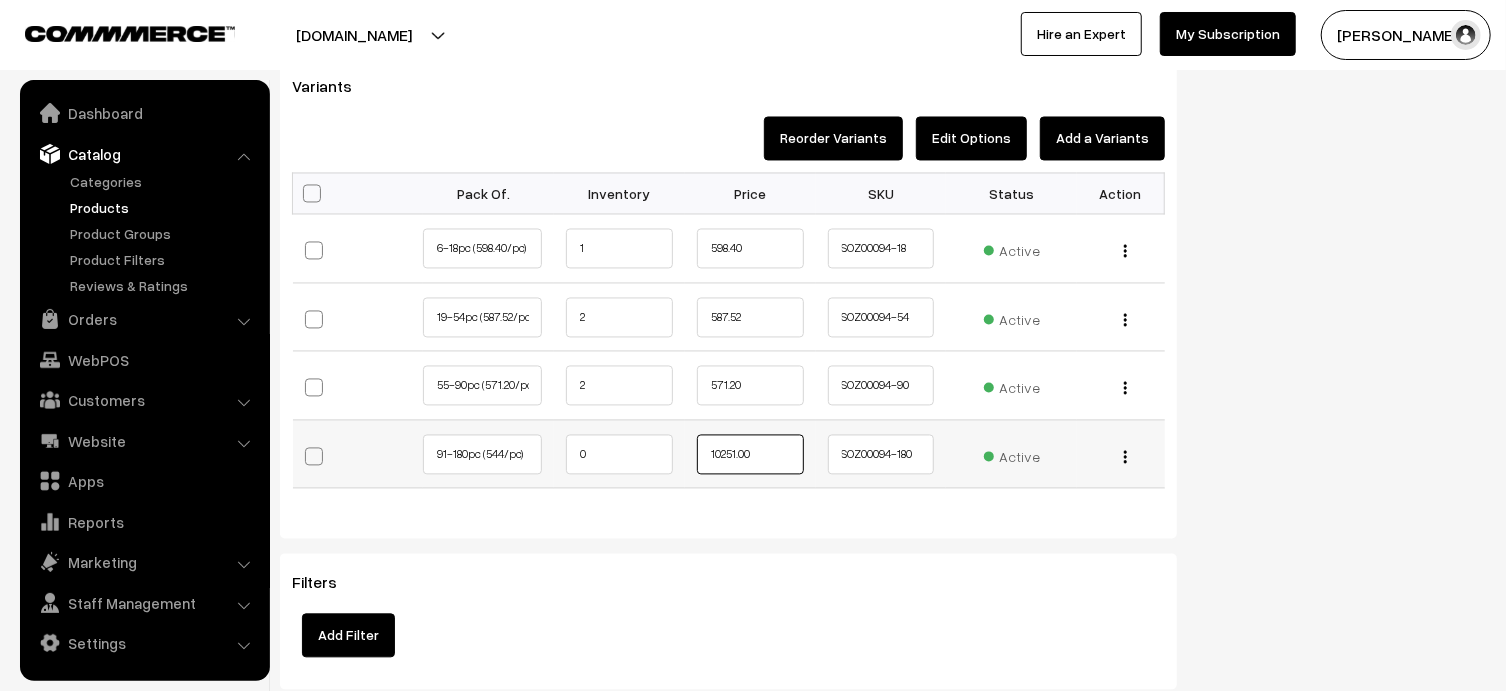 drag, startPoint x: 770, startPoint y: 446, endPoint x: 683, endPoint y: 450, distance: 87.0919 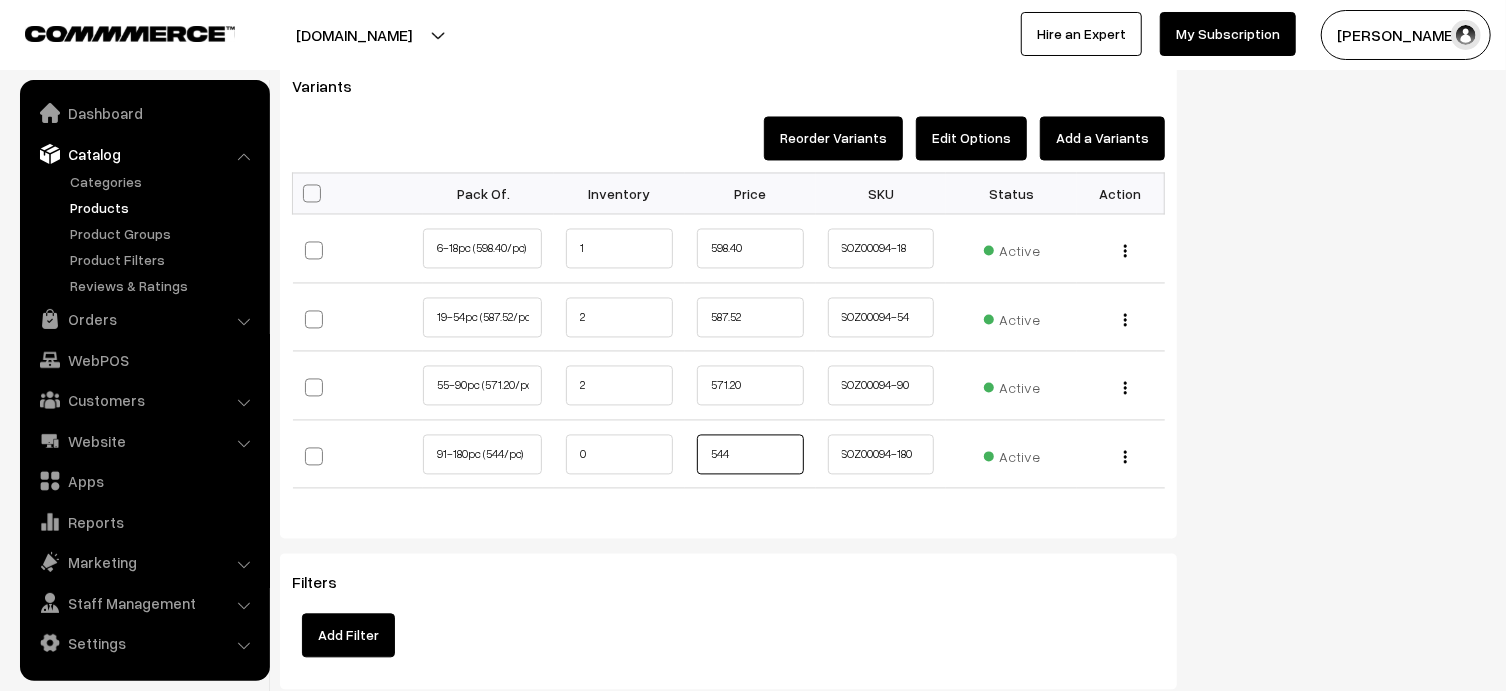 type on "544" 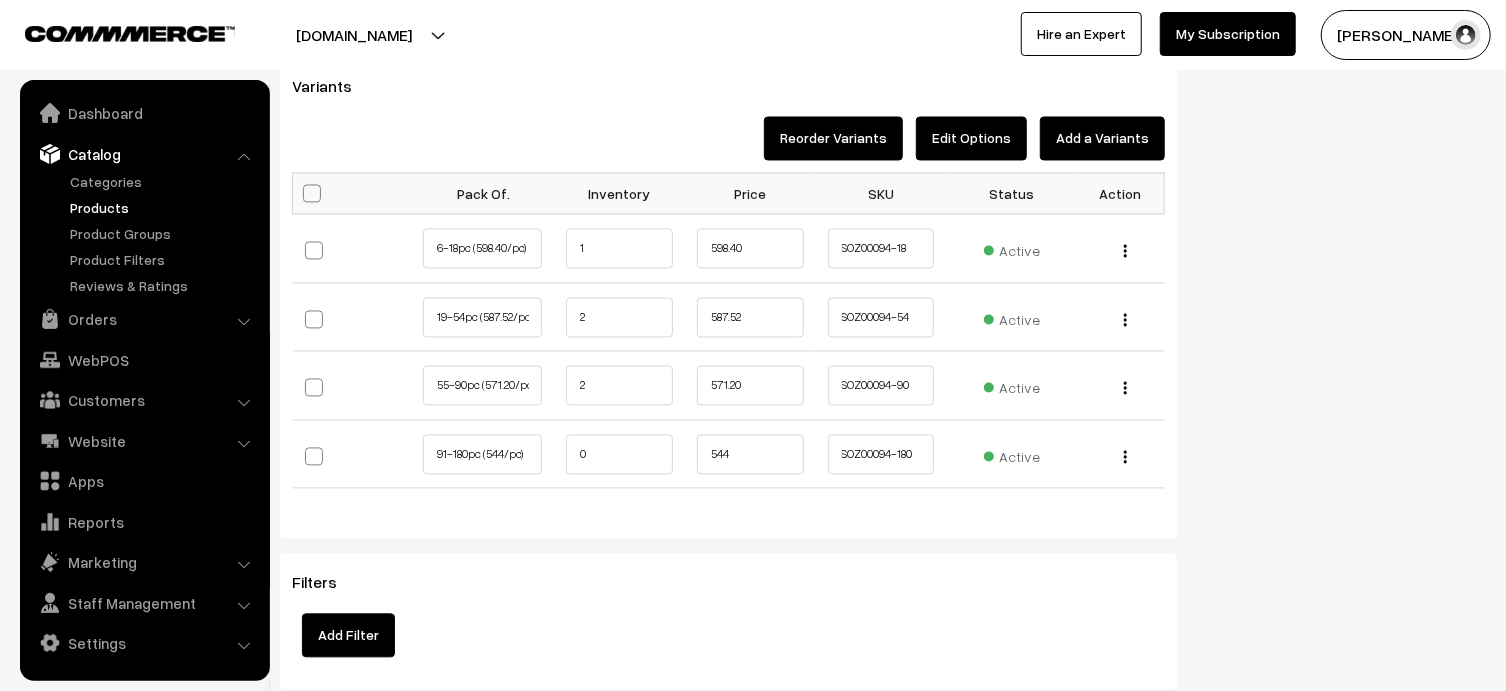 click on "Status
Active
Inactive
Active
Publish Date
12-07-2025 23:24
Product Type
-- Select --
-- Select --
Filter Color
Hand Picked Related Products
electric 1" at bounding box center (1346, -610) 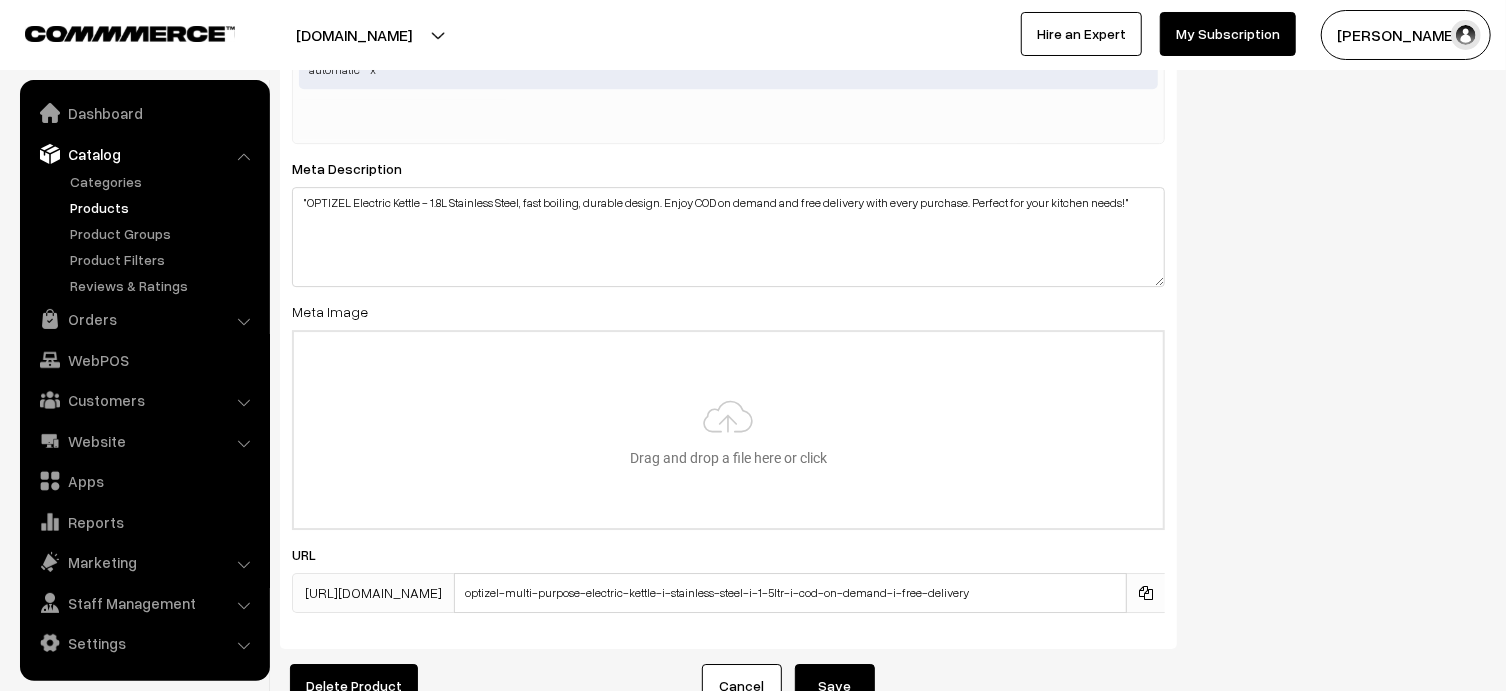 scroll, scrollTop: 3680, scrollLeft: 0, axis: vertical 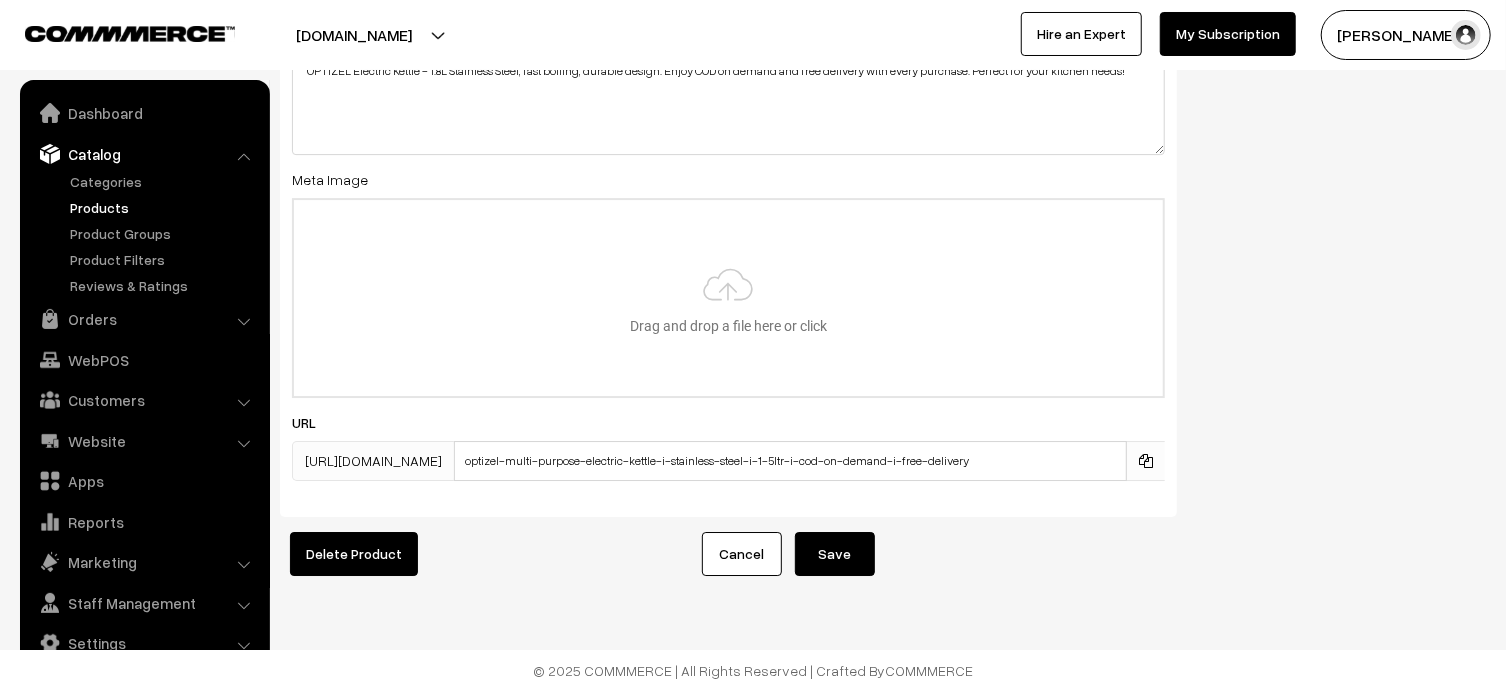 click on "Save" at bounding box center [835, 554] 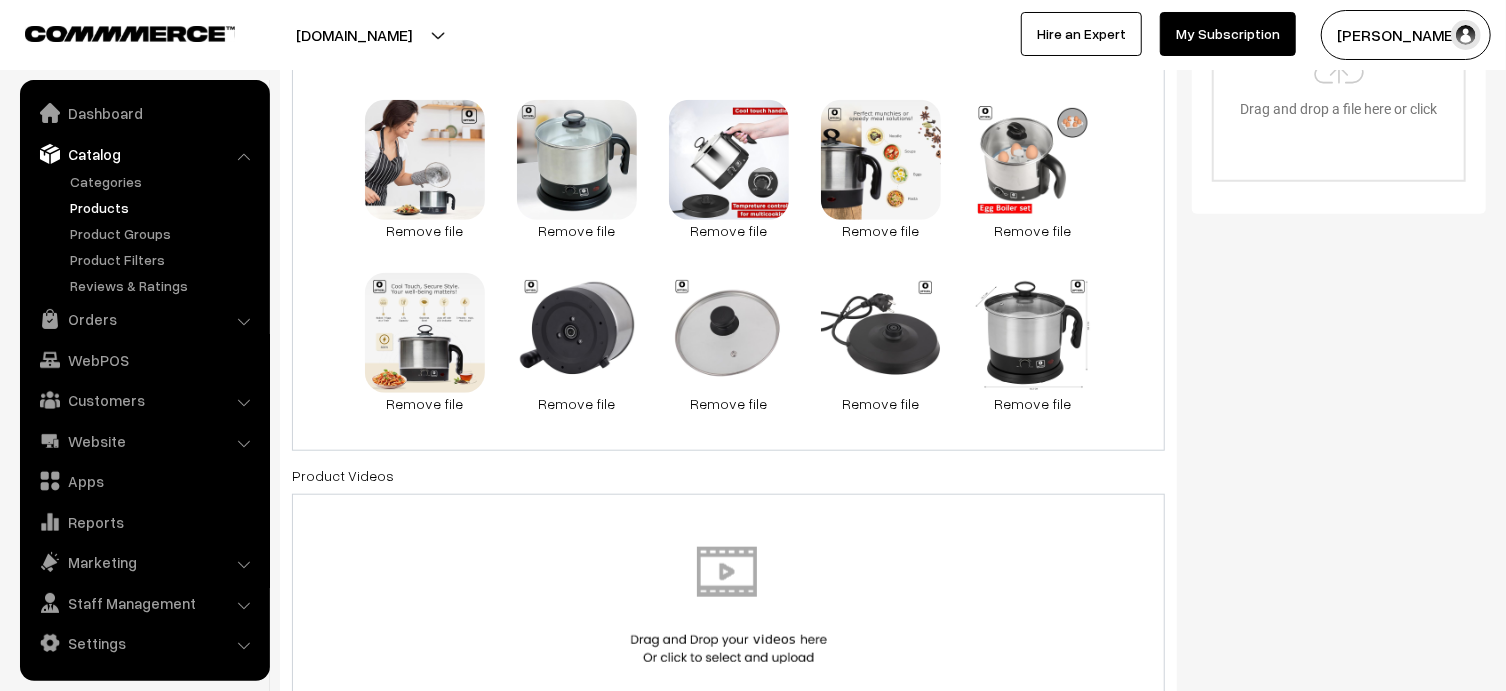 scroll, scrollTop: 1250, scrollLeft: 0, axis: vertical 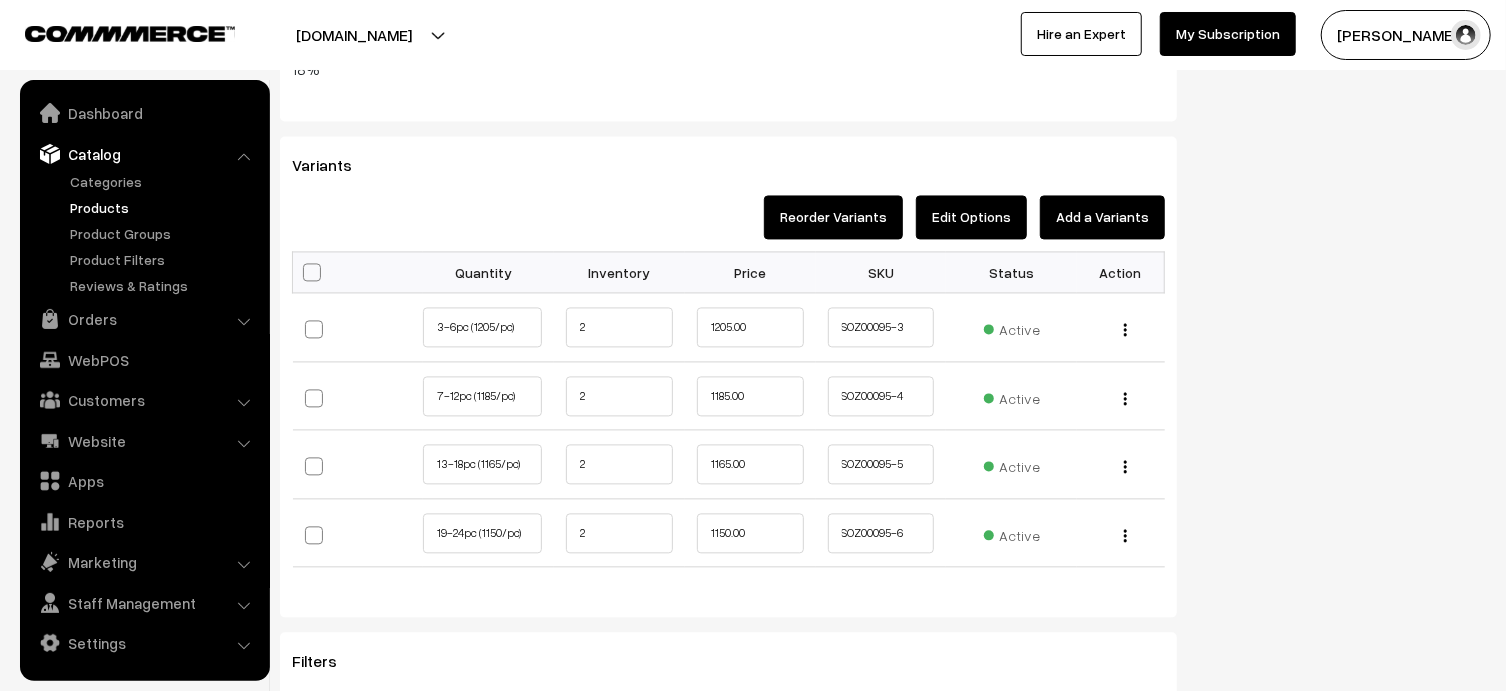 click on "Thank you for showing interest. Our team will call you shortly.
Close
[DOMAIN_NAME]
Go to Website
Create New Store
Support" at bounding box center (753, -1878) 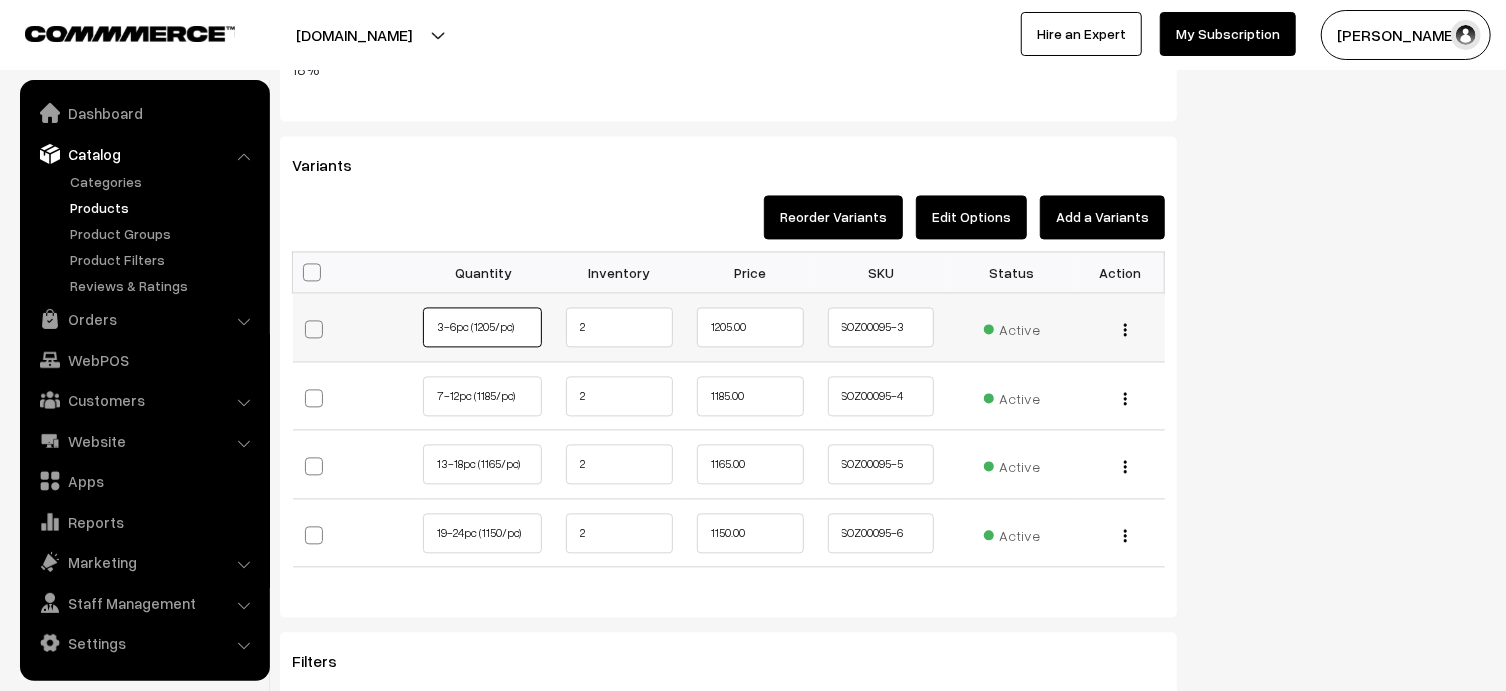 click on "3-6pc (1205/pc)" at bounding box center (482, 327) 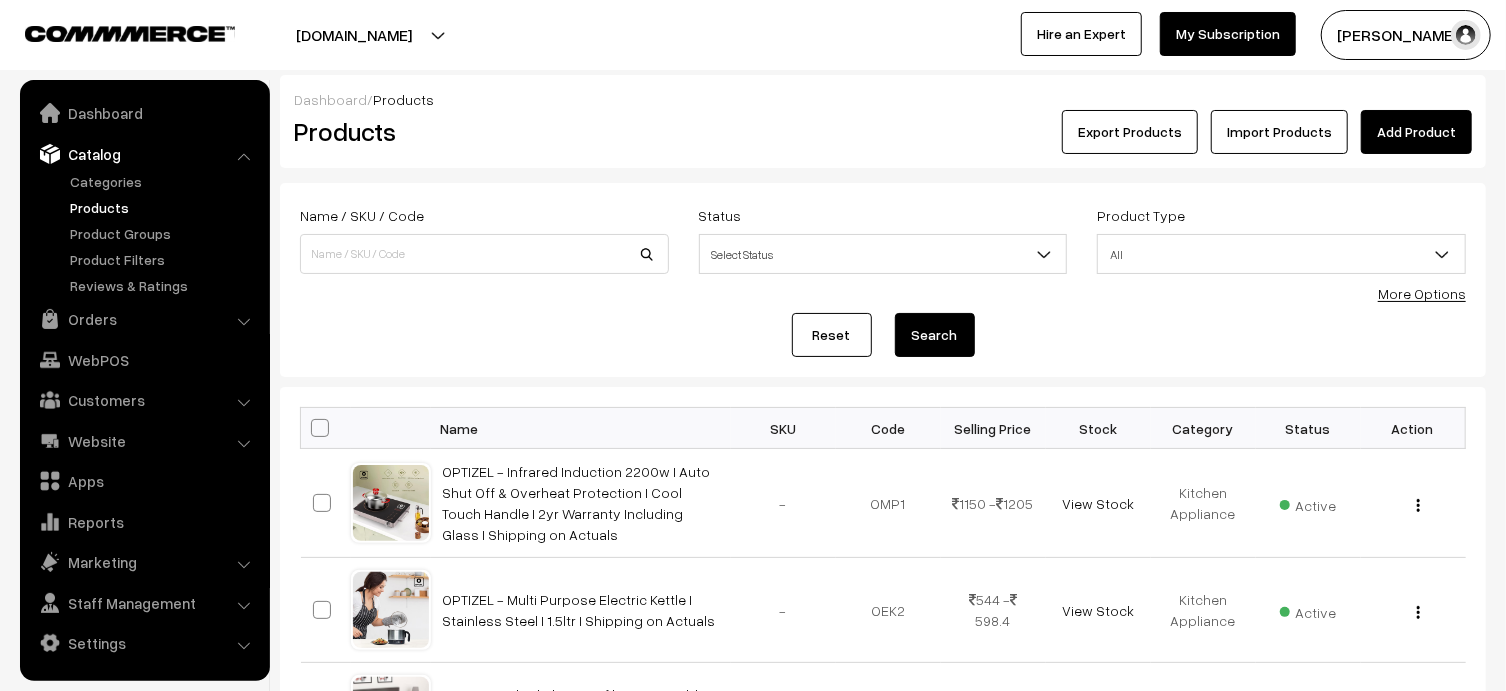 scroll, scrollTop: 416, scrollLeft: 0, axis: vertical 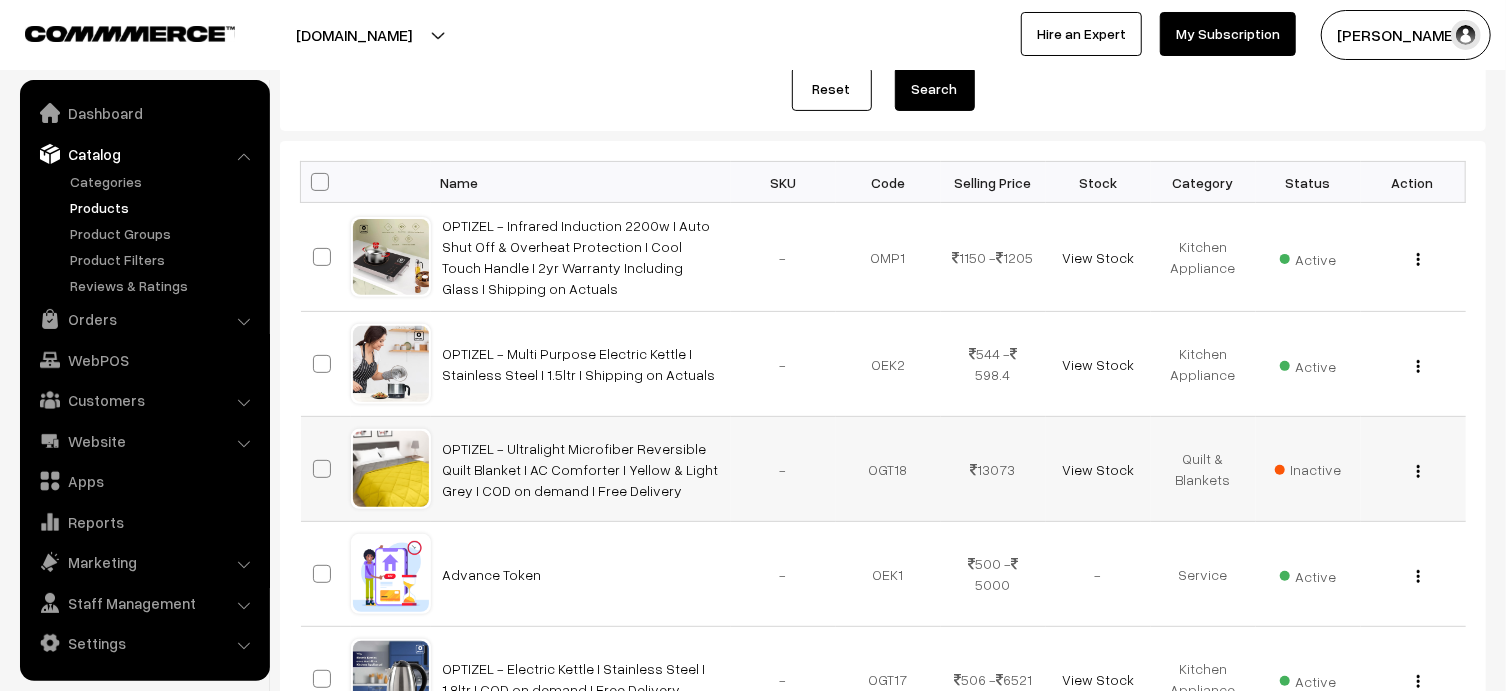 click at bounding box center (1418, 471) 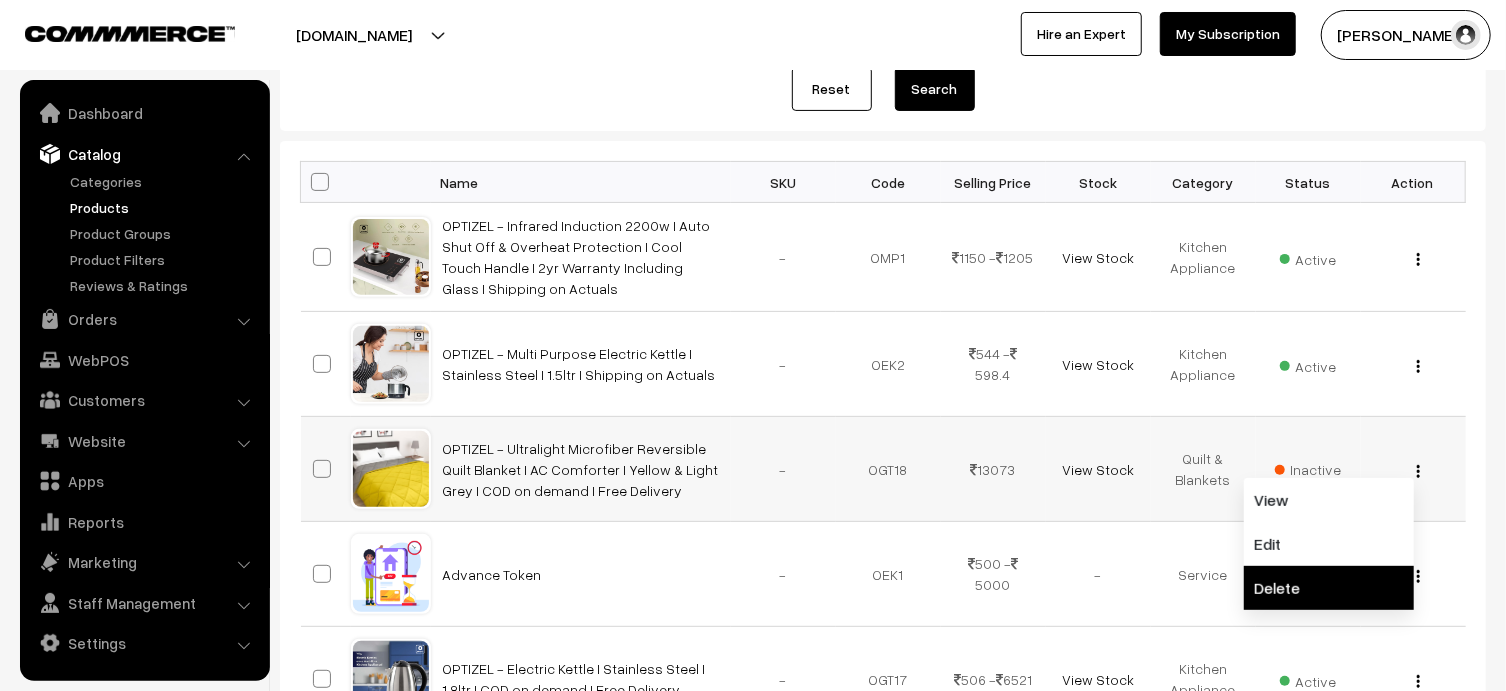 click on "Delete" at bounding box center (1329, 588) 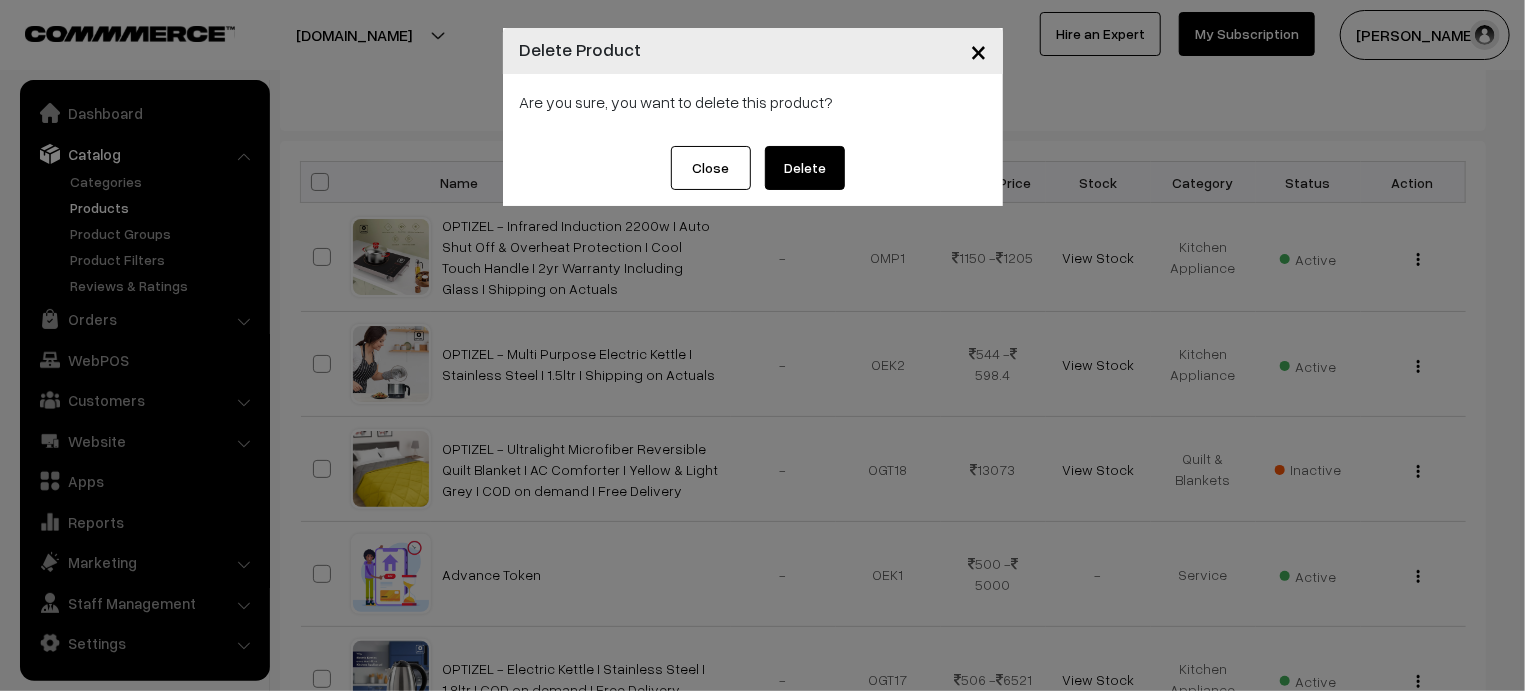 click on "Delete" at bounding box center [805, 168] 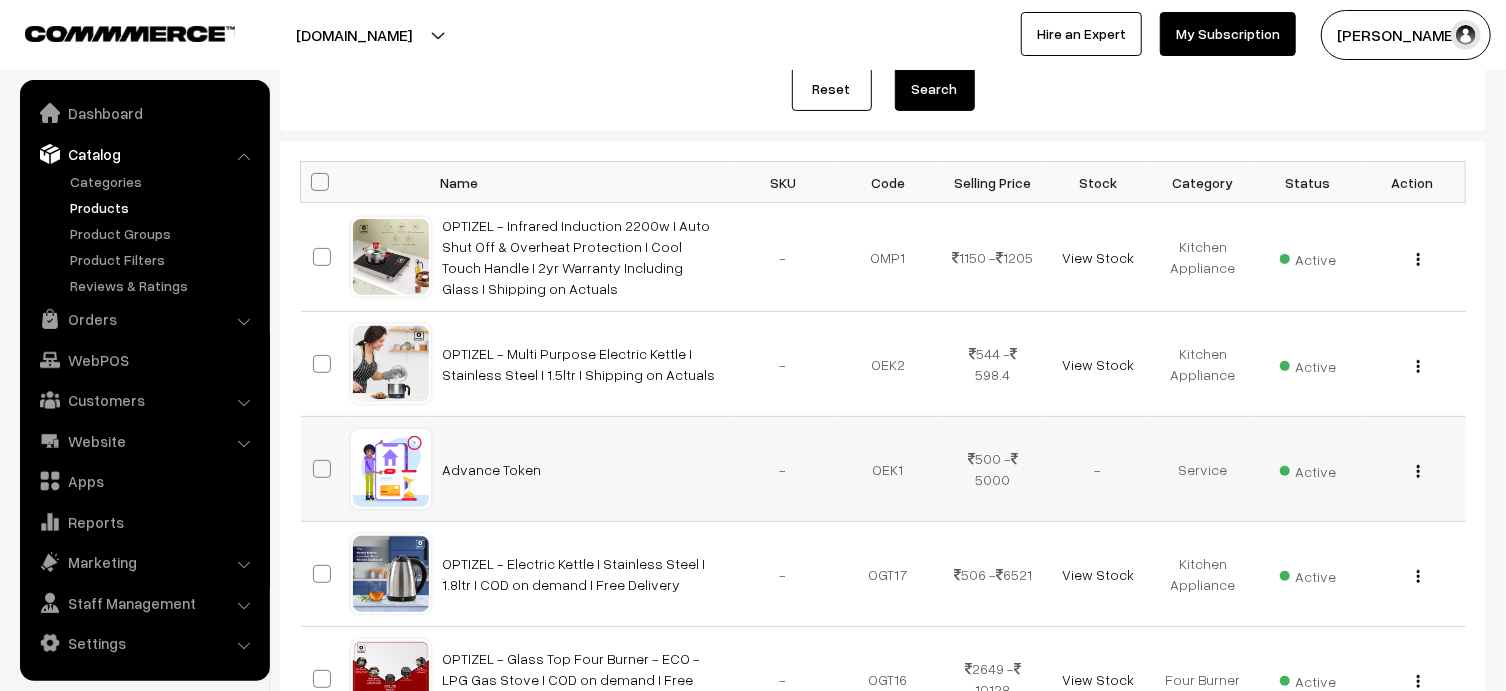 scroll, scrollTop: 246, scrollLeft: 0, axis: vertical 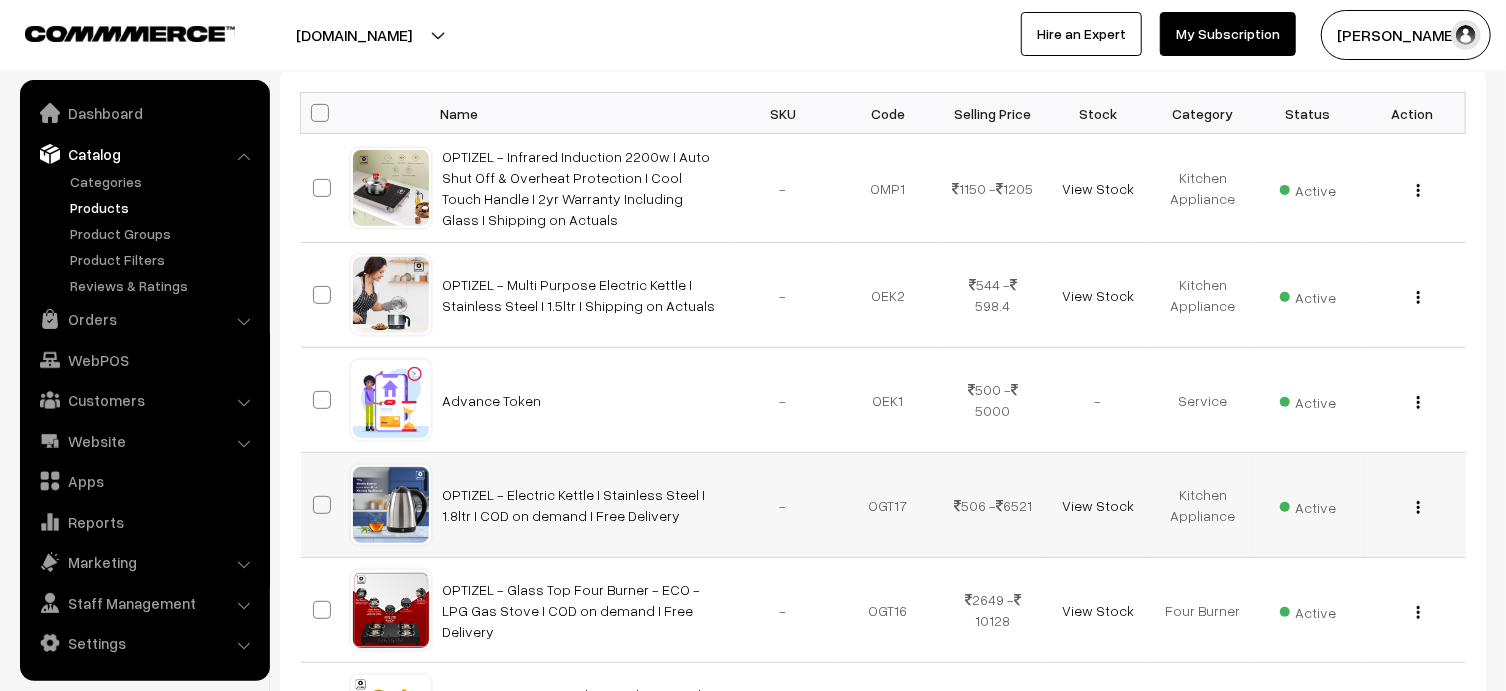 click at bounding box center [1418, 507] 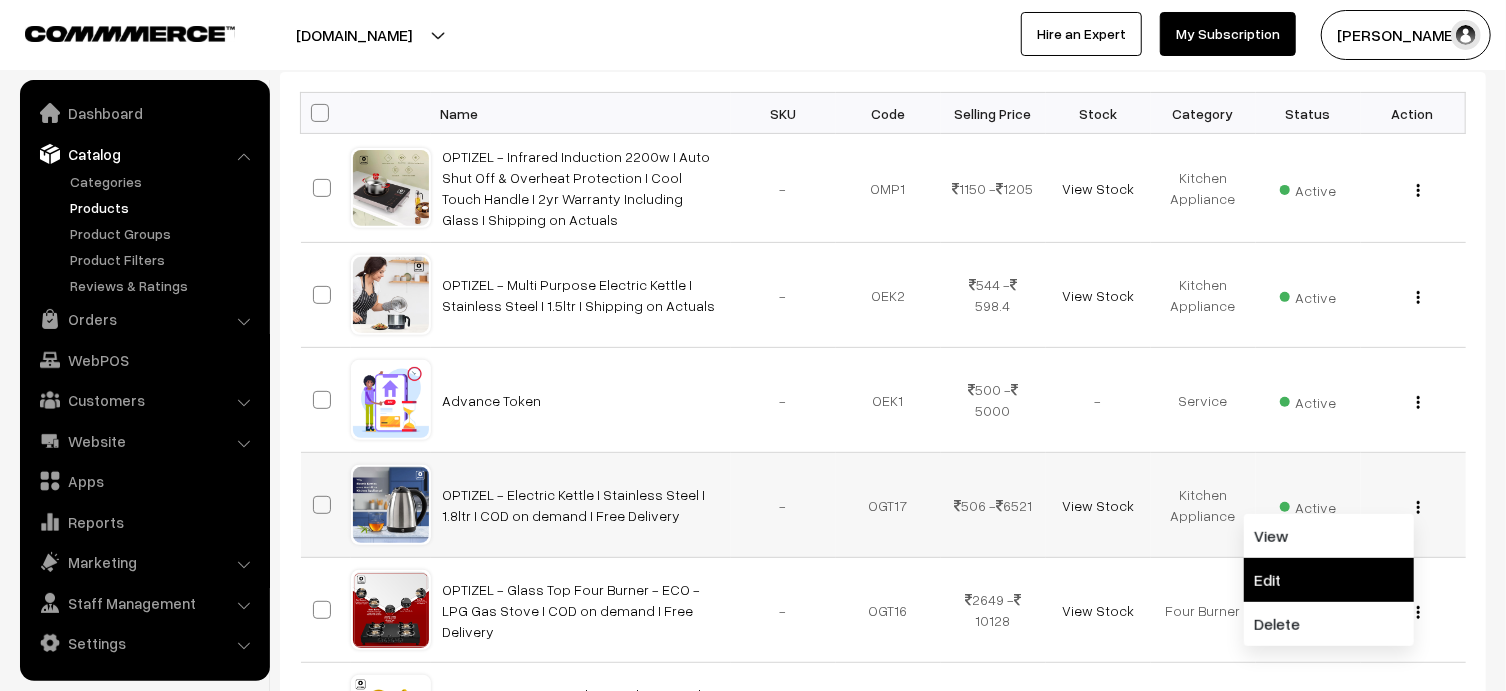 click on "Edit" at bounding box center (1329, 580) 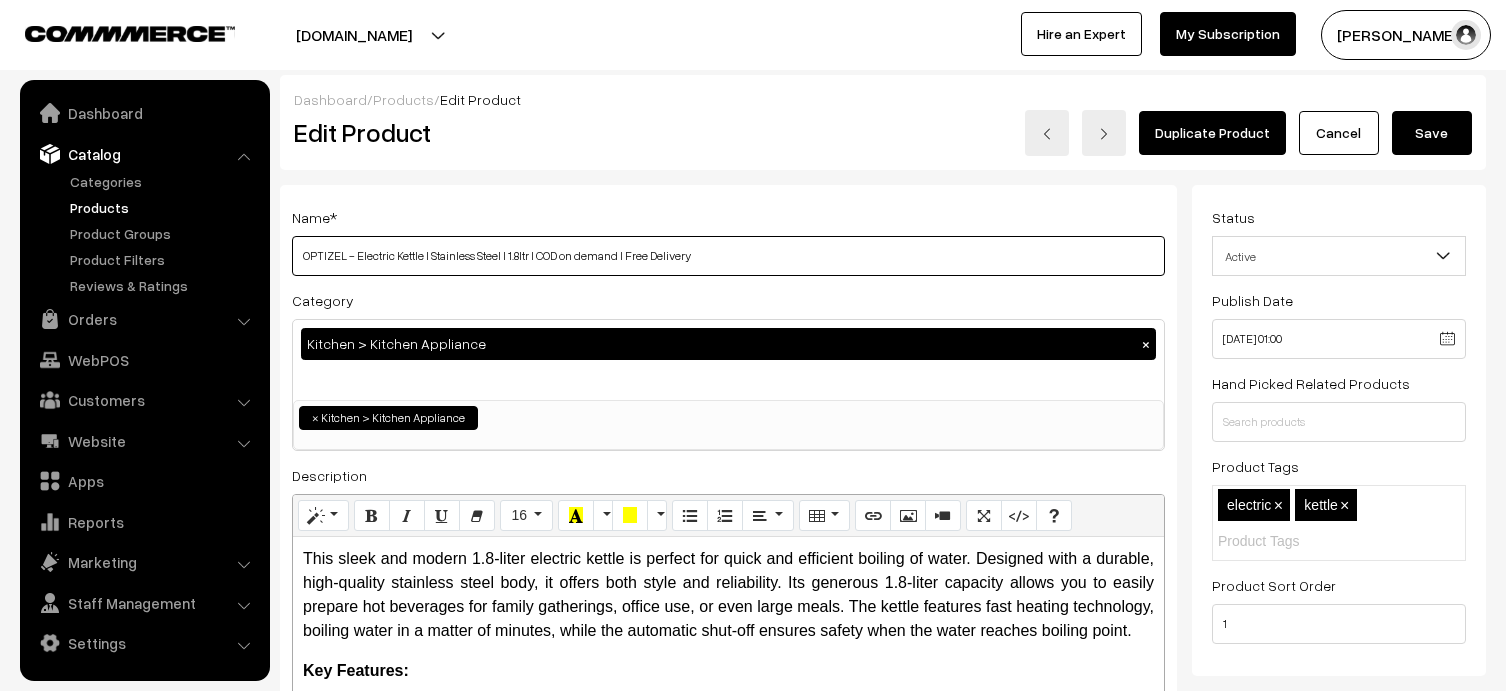 scroll, scrollTop: 0, scrollLeft: 0, axis: both 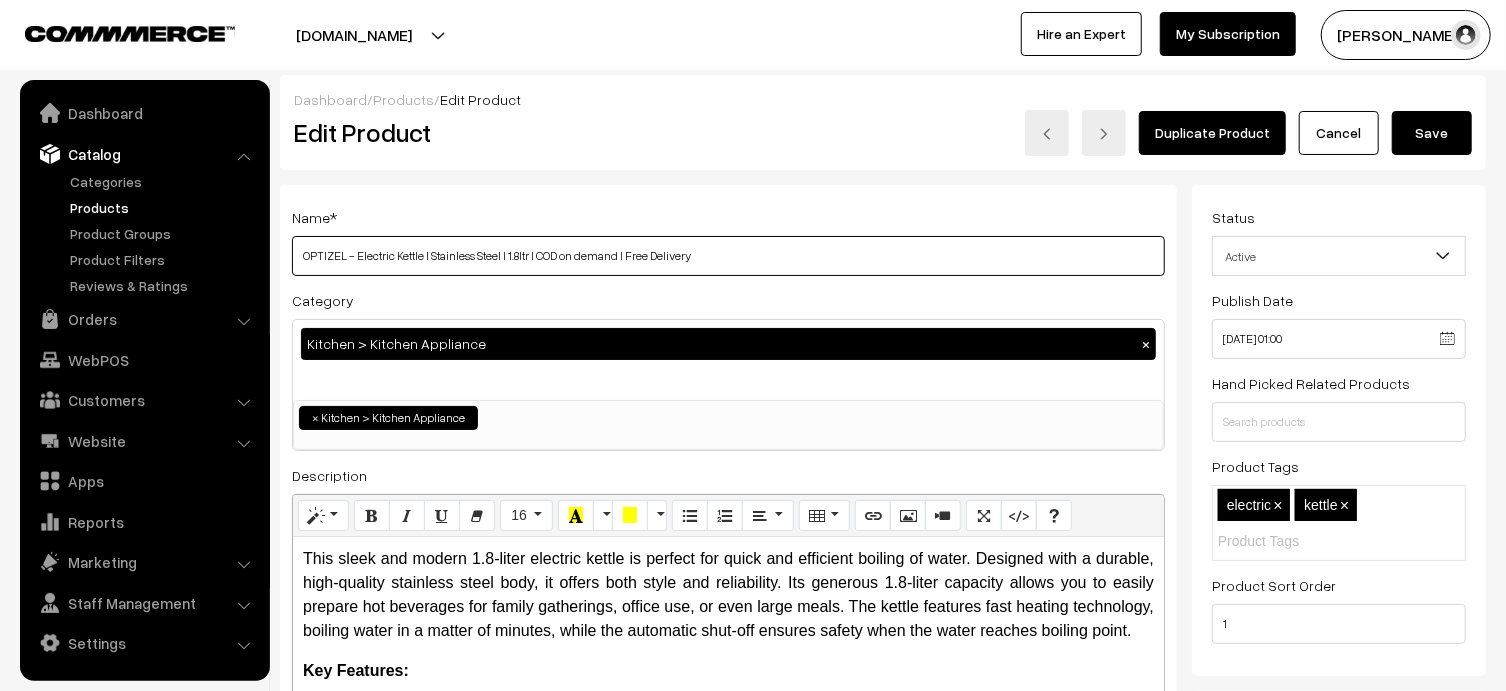 drag, startPoint x: 588, startPoint y: 272, endPoint x: 539, endPoint y: 269, distance: 49.09175 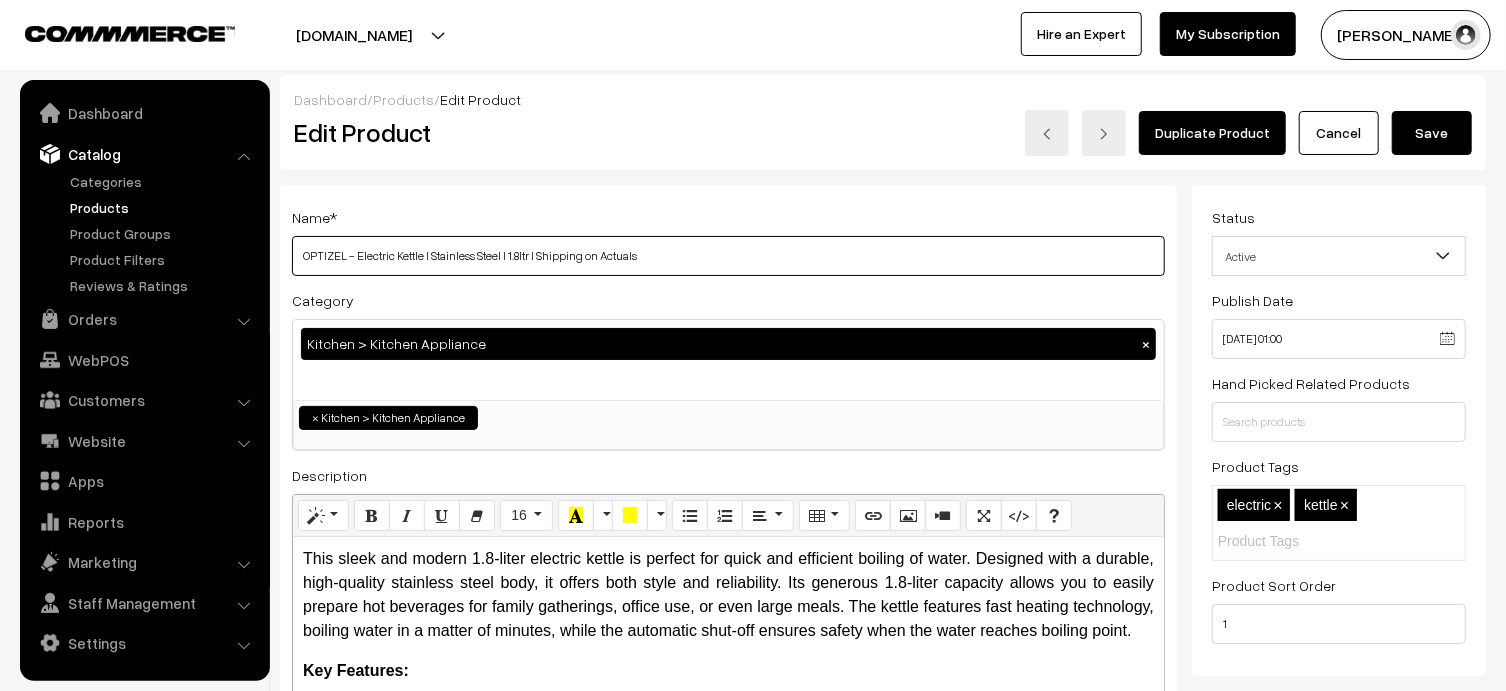 type on "OPTIZEL - Electric Kettle I Stainless Steel I 1.8ltr I Shipping on Actuals" 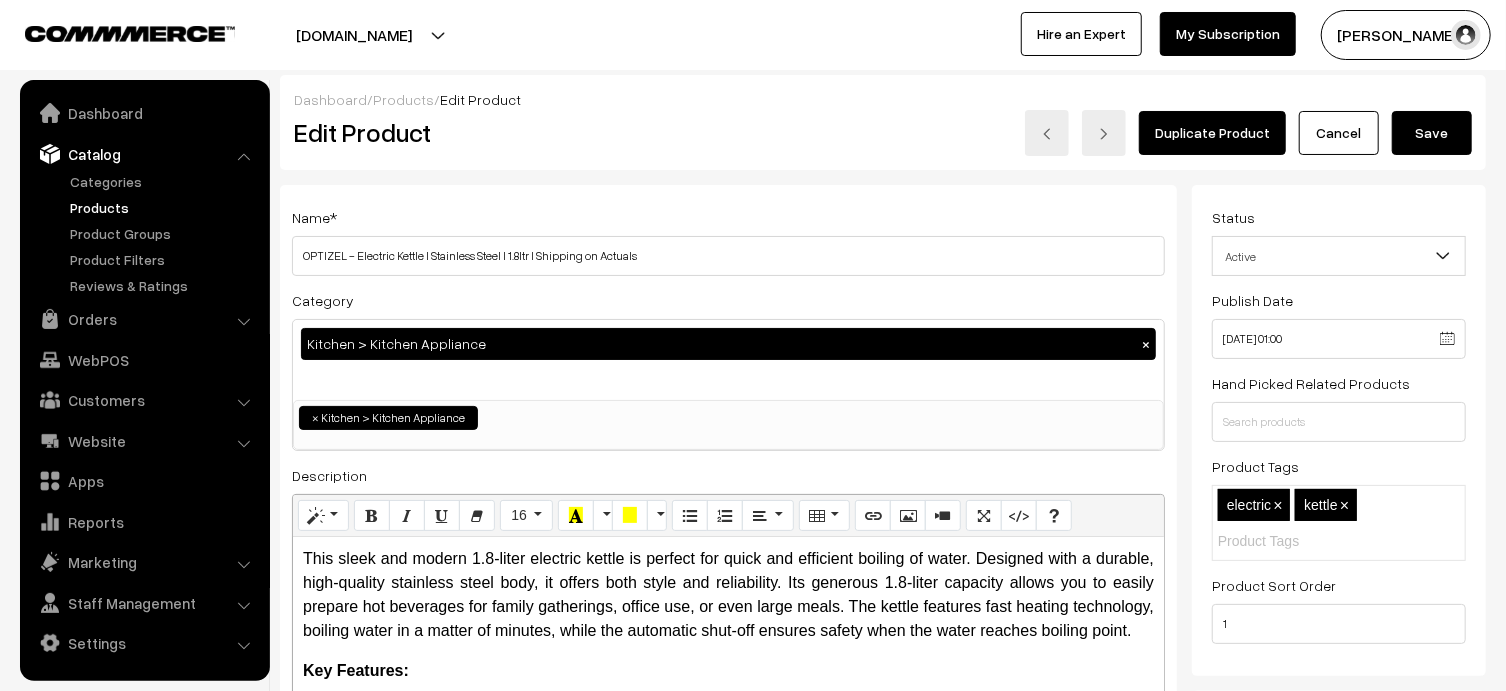 click on "Thank you for showing interest. Our team will call you shortly.
Close
[DOMAIN_NAME]
Go to Website
Create New Store
Support" at bounding box center (753, 2177) 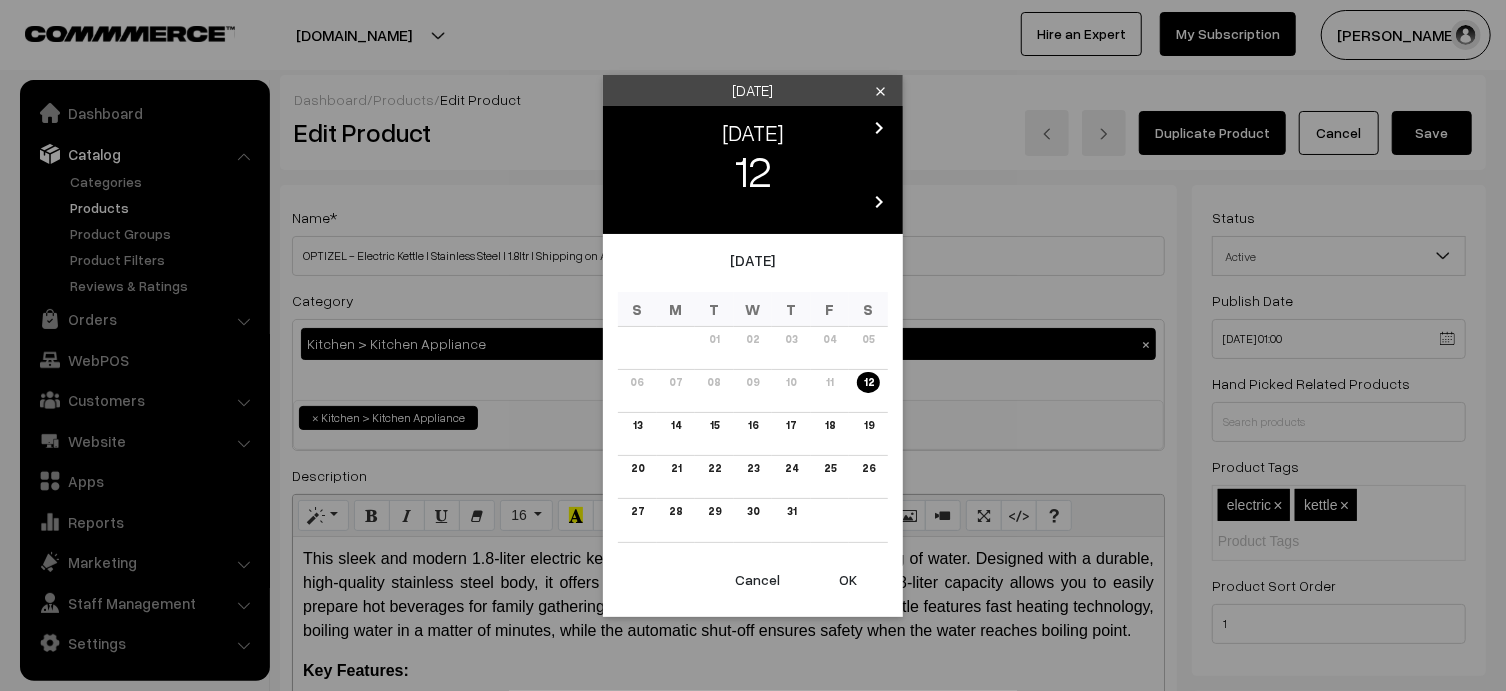 click on "OK" at bounding box center (848, 580) 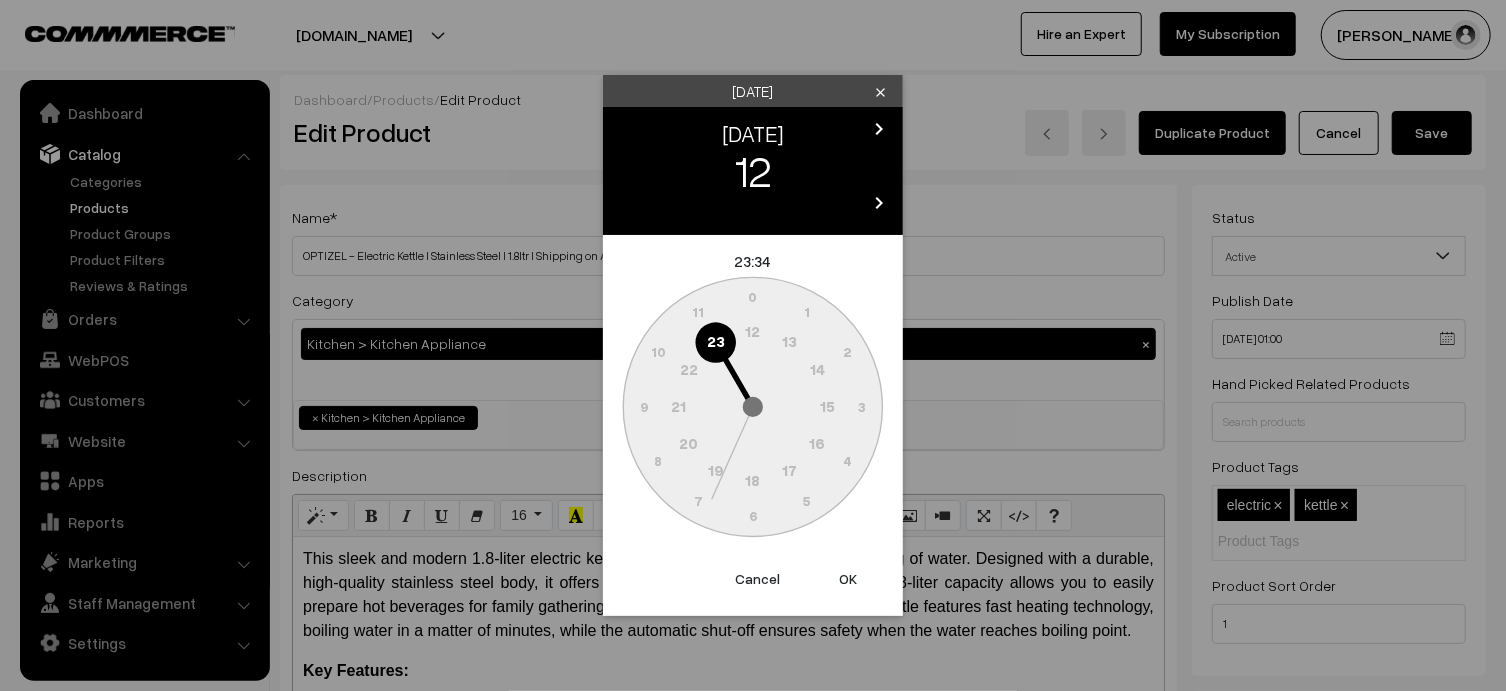 click on "OK" at bounding box center (848, 579) 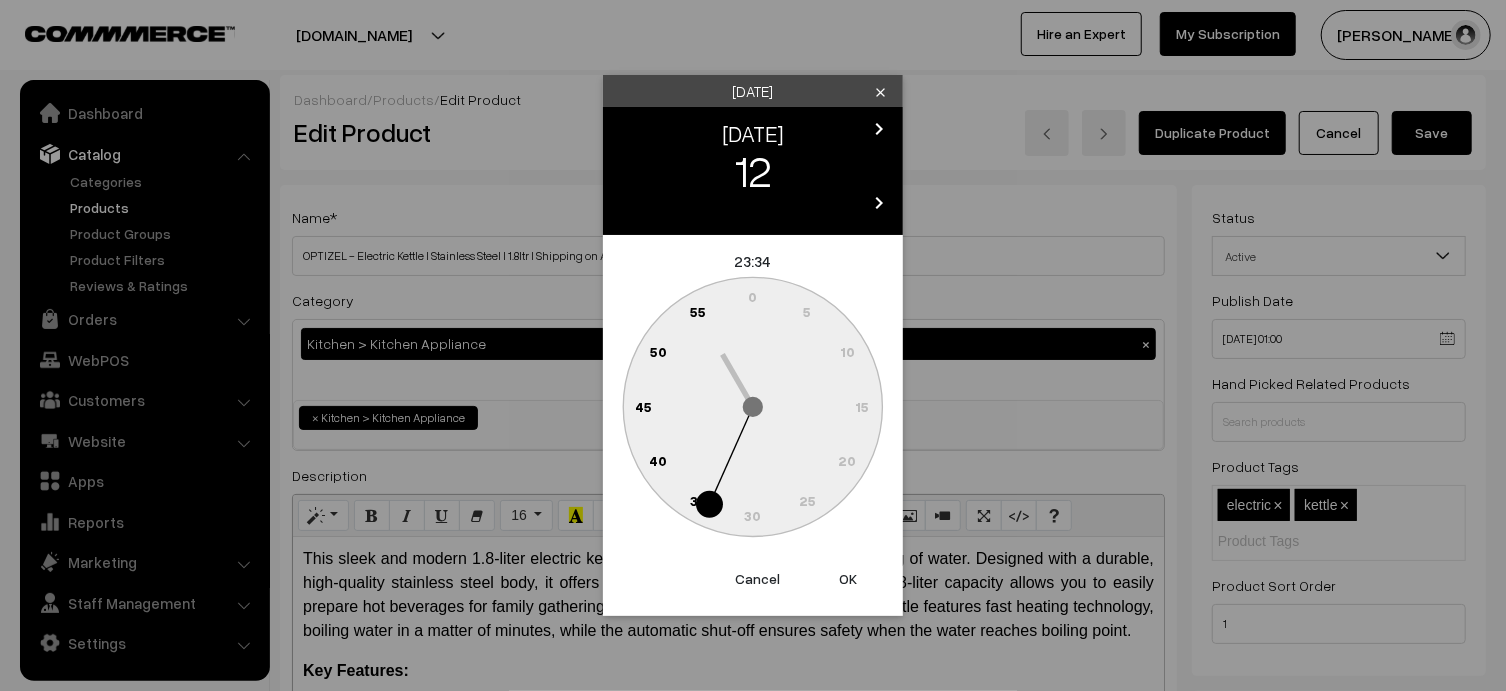 click on "OK" at bounding box center (848, 579) 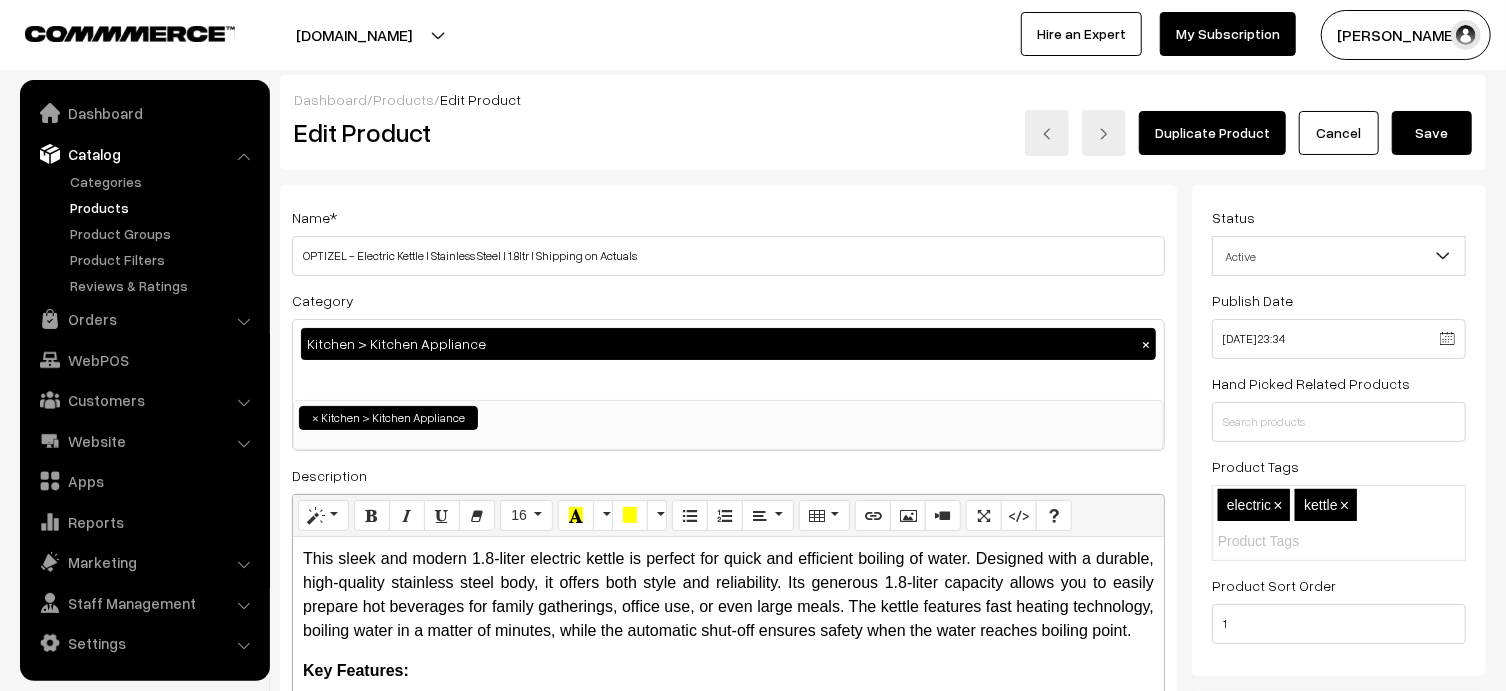 click on "electric × kettle ×" at bounding box center (1339, 523) 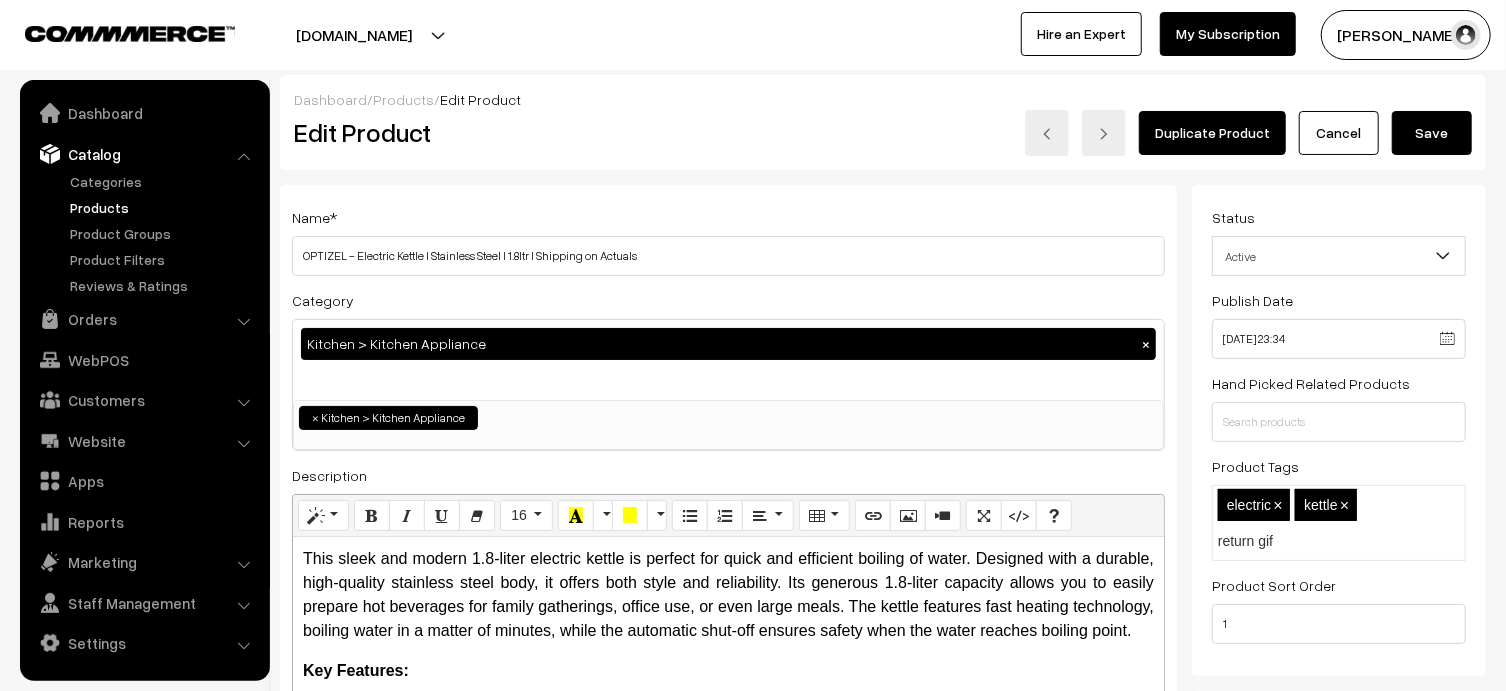 type on "return gift" 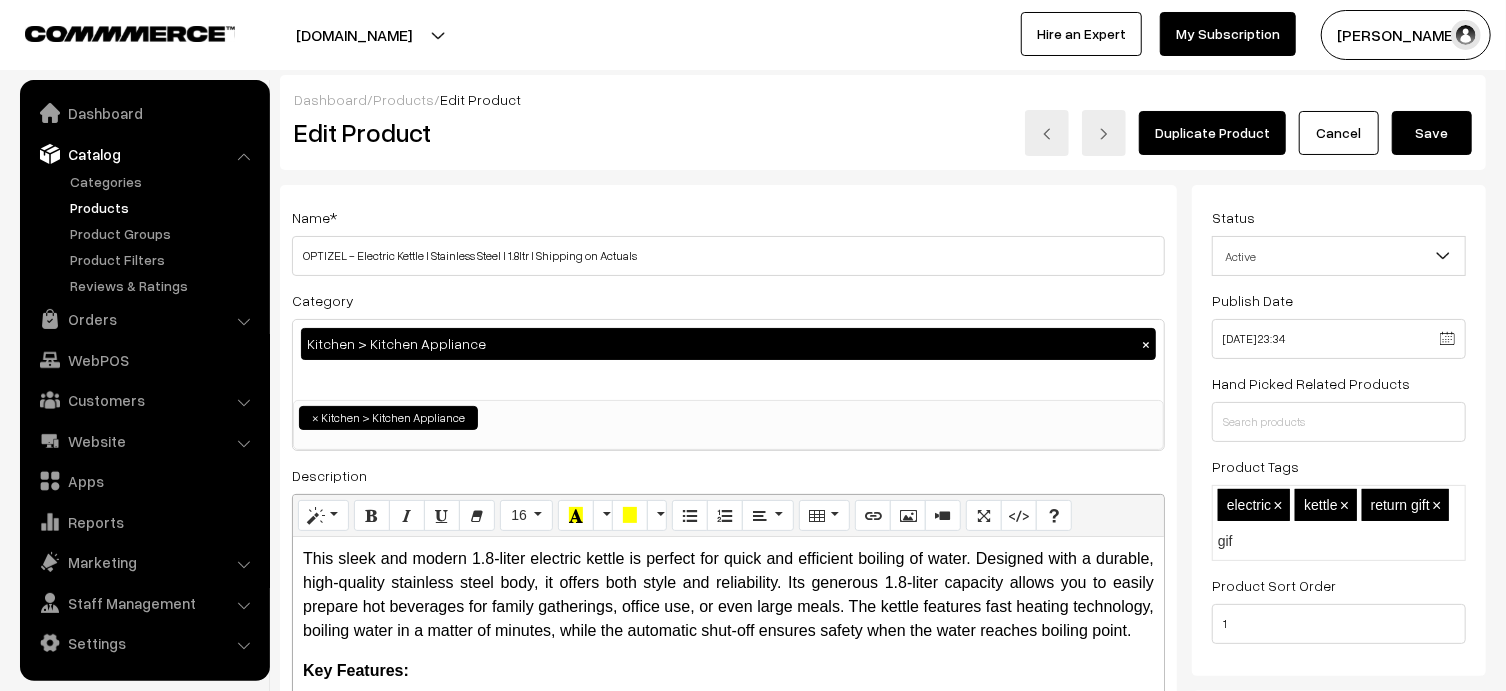 type on "gift" 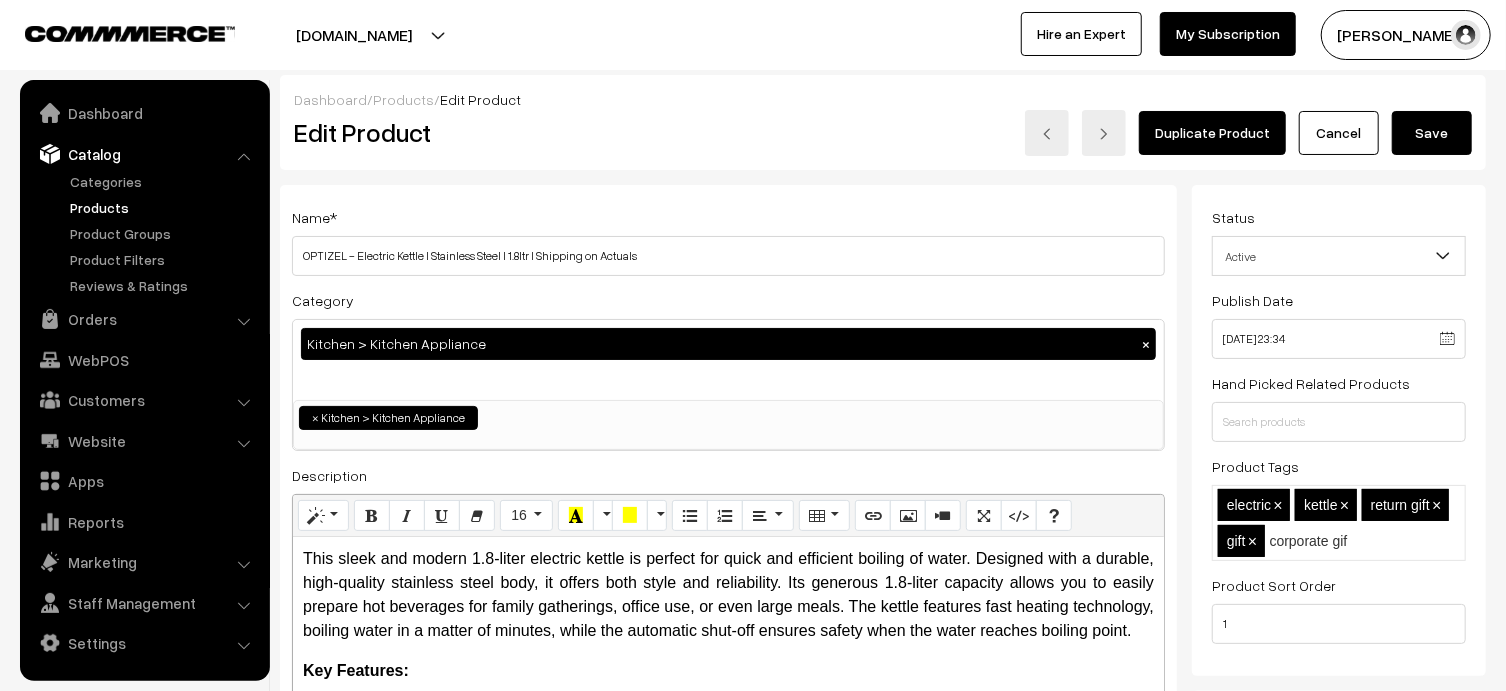type on "corporate gift" 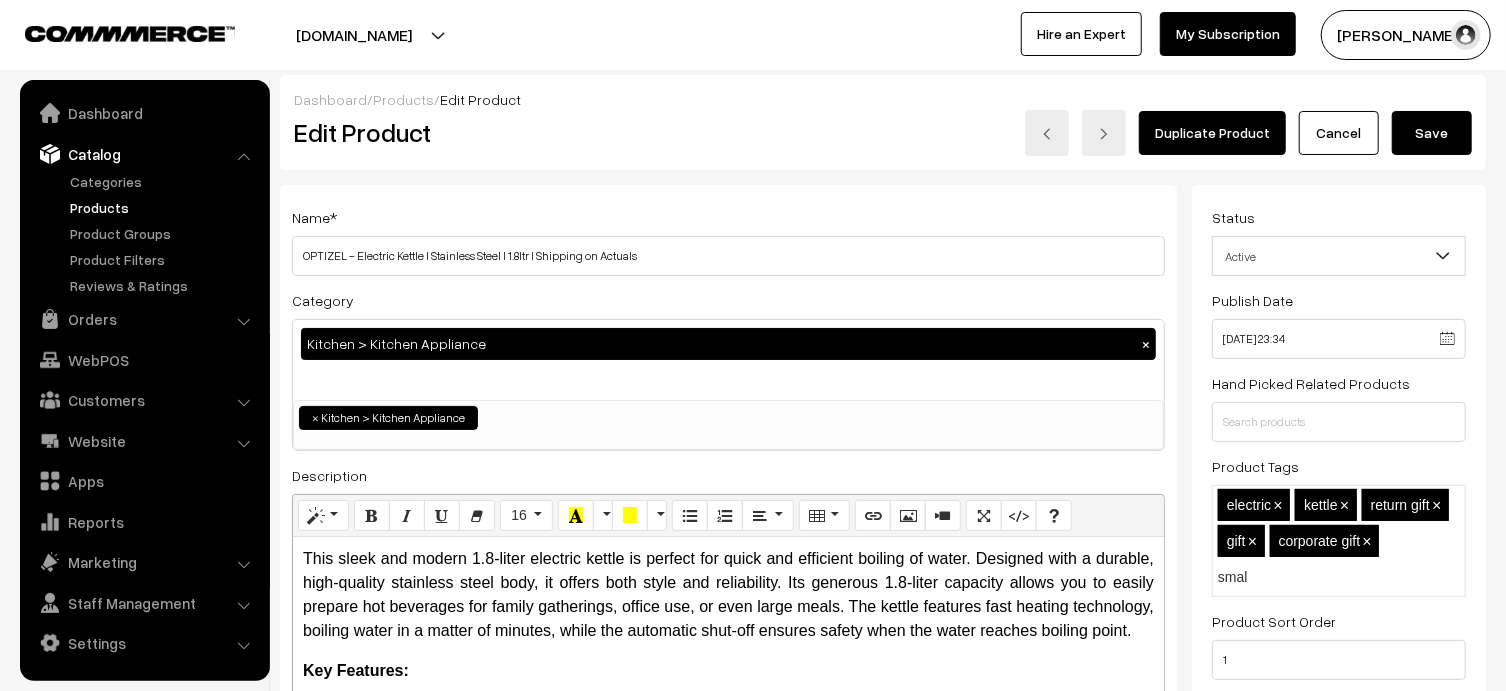 type on "small" 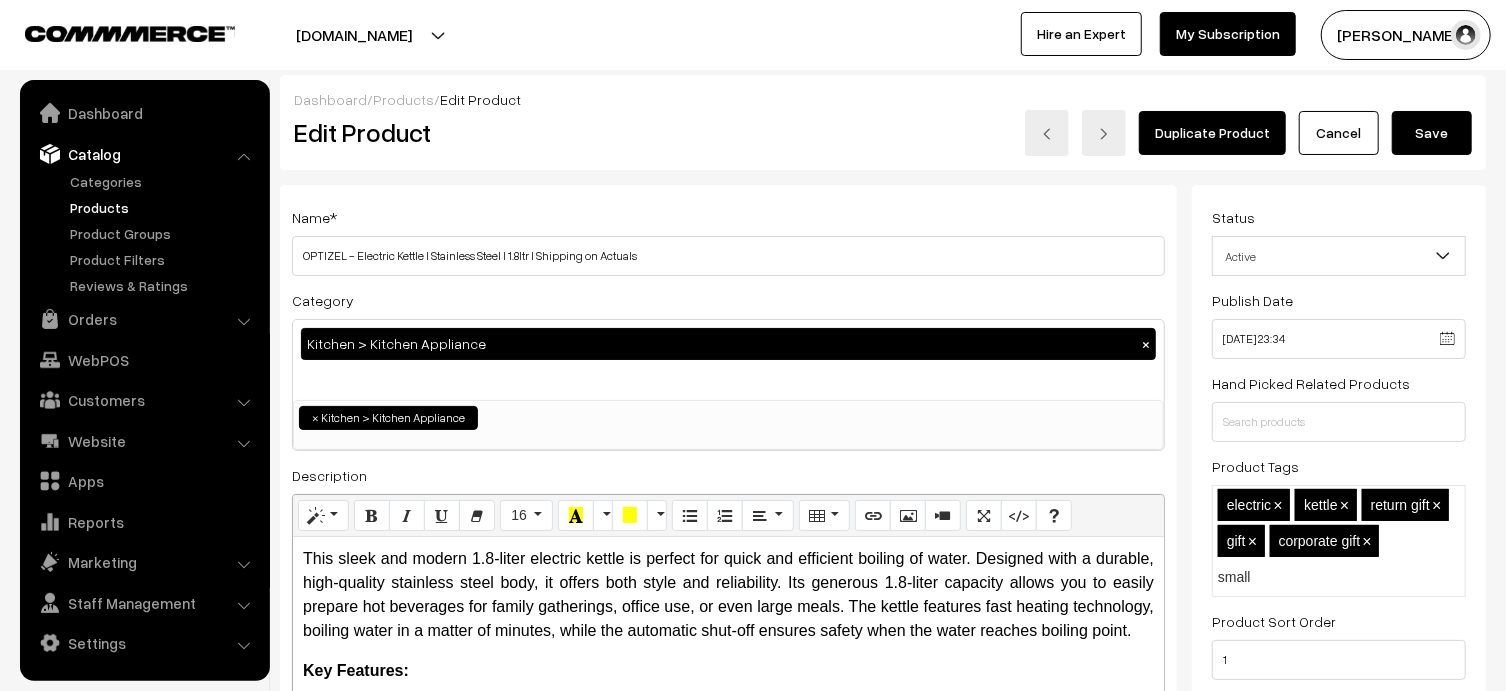 type 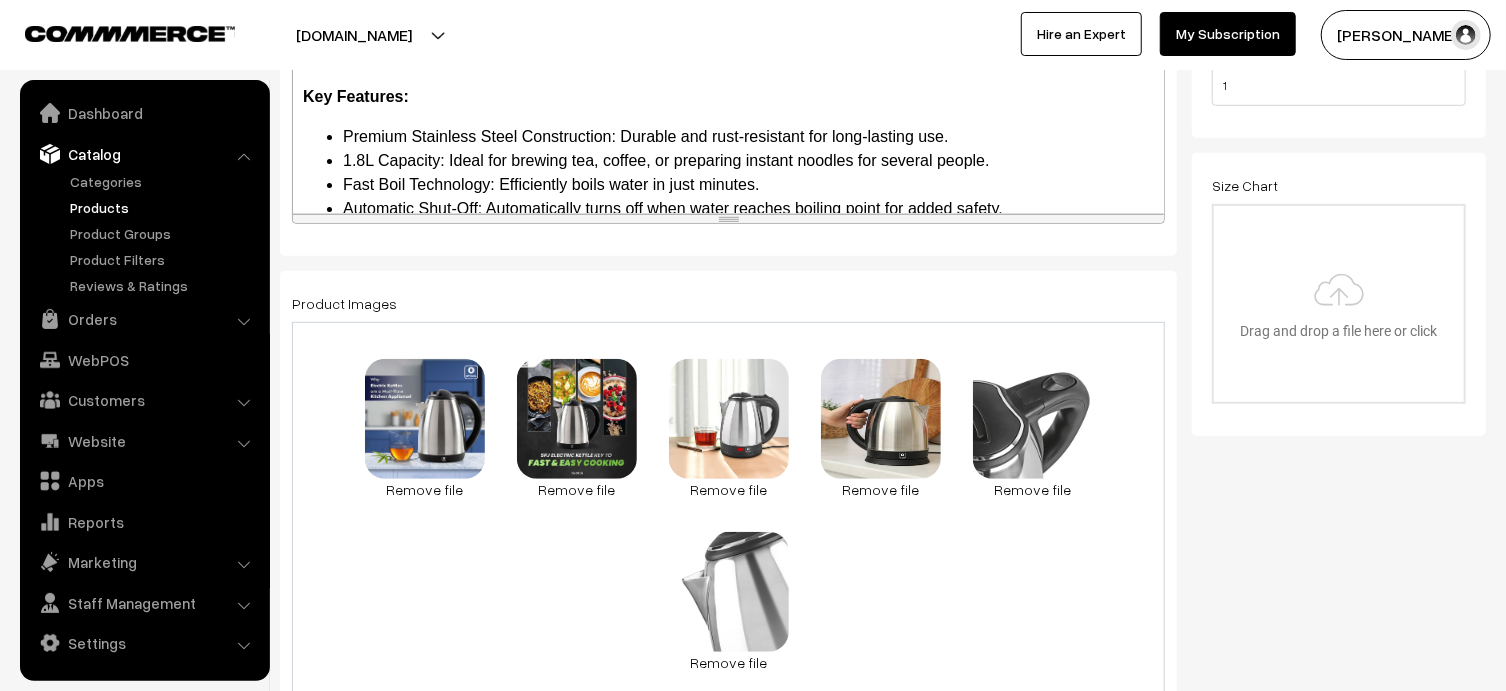 scroll, scrollTop: 477, scrollLeft: 0, axis: vertical 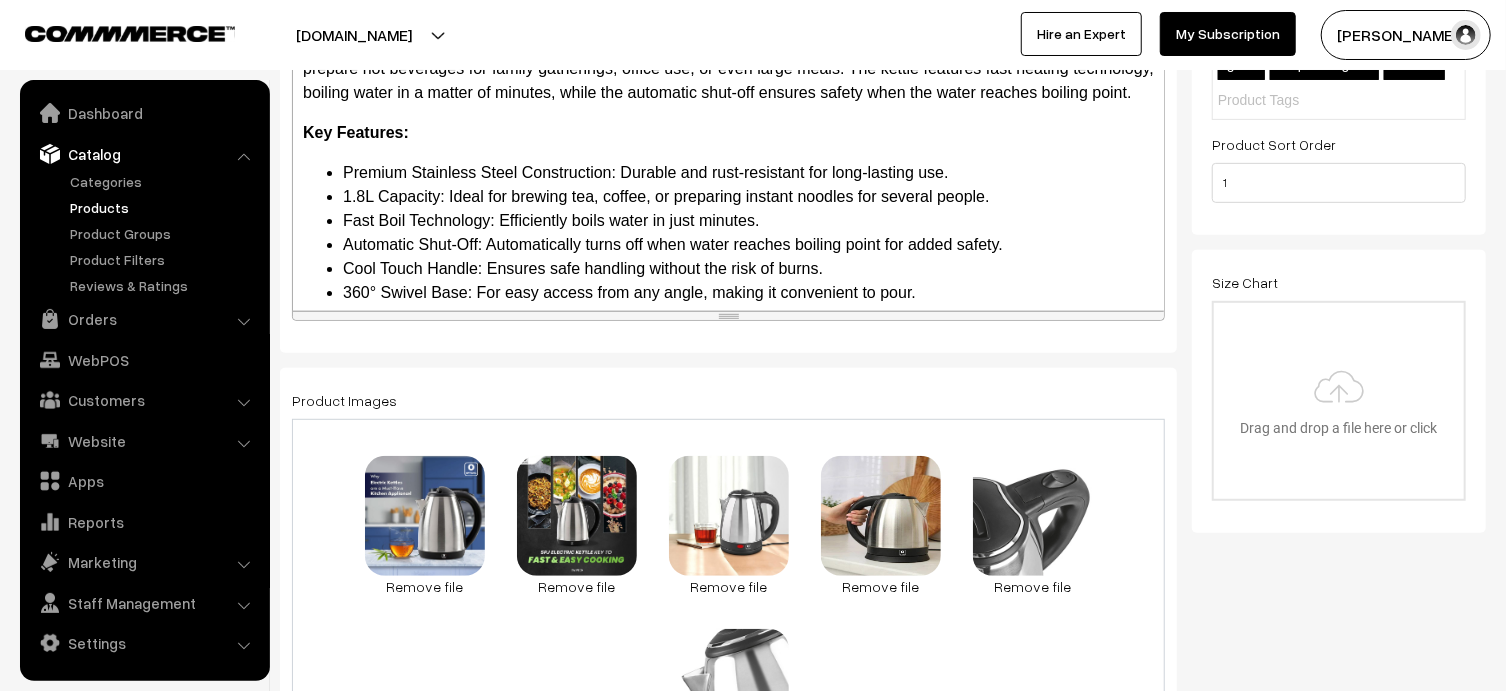 drag, startPoint x: 1151, startPoint y: 115, endPoint x: 1131, endPoint y: 208, distance: 95.12623 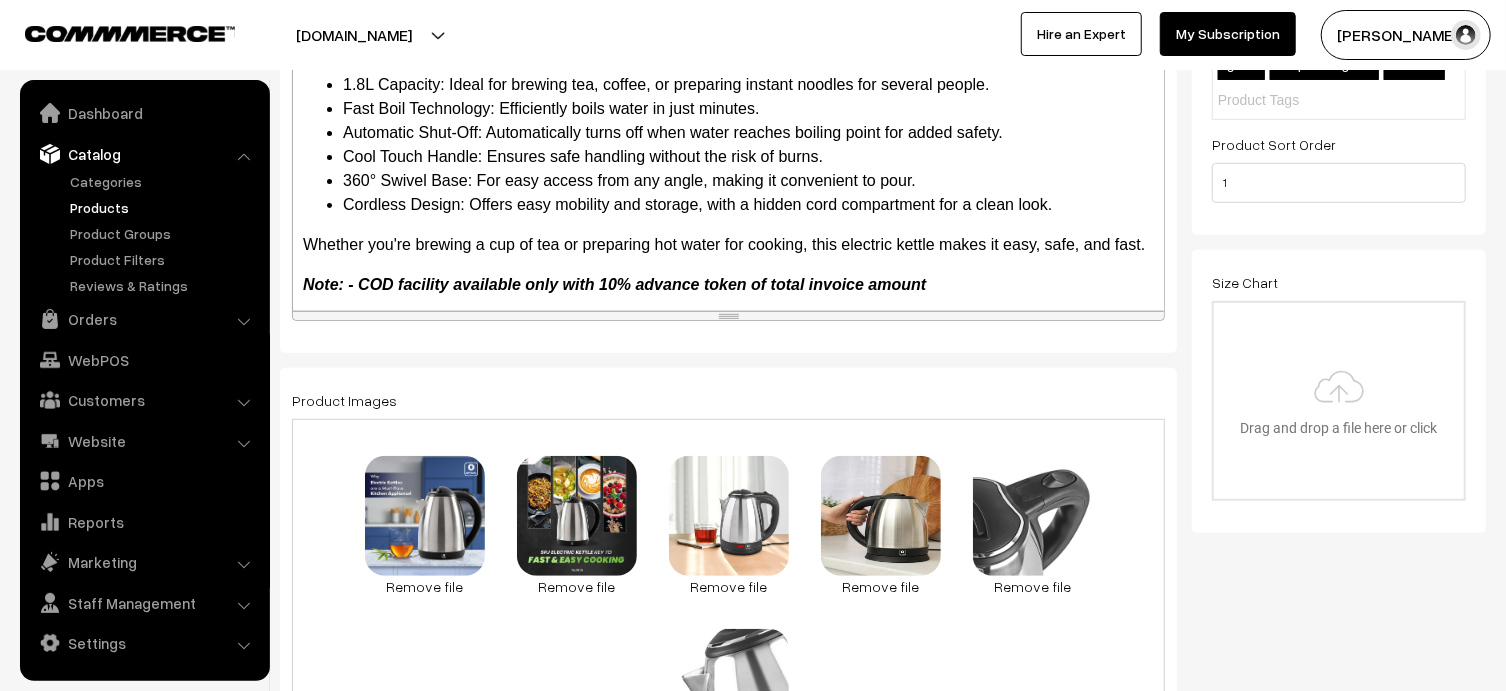 scroll, scrollTop: 234, scrollLeft: 0, axis: vertical 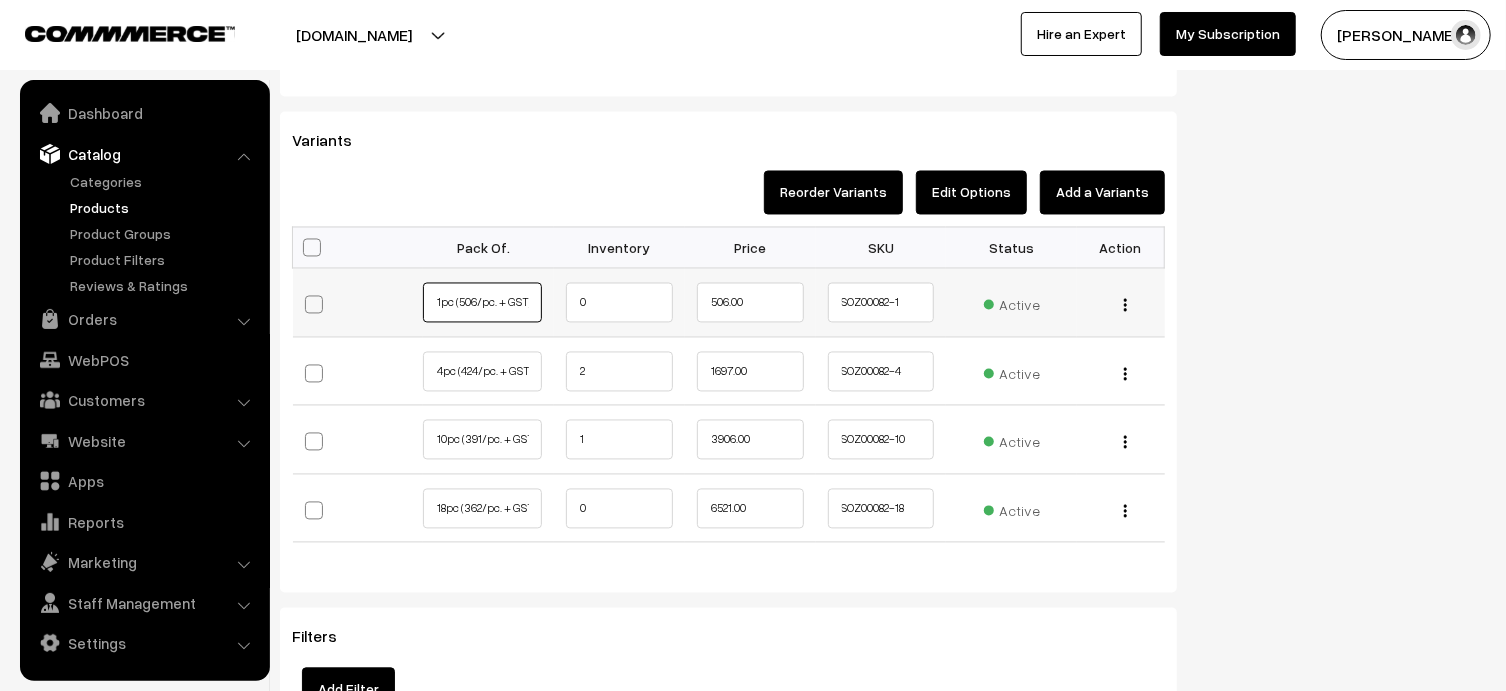 click on "1pc (506/pc. + GST)" at bounding box center [482, 303] 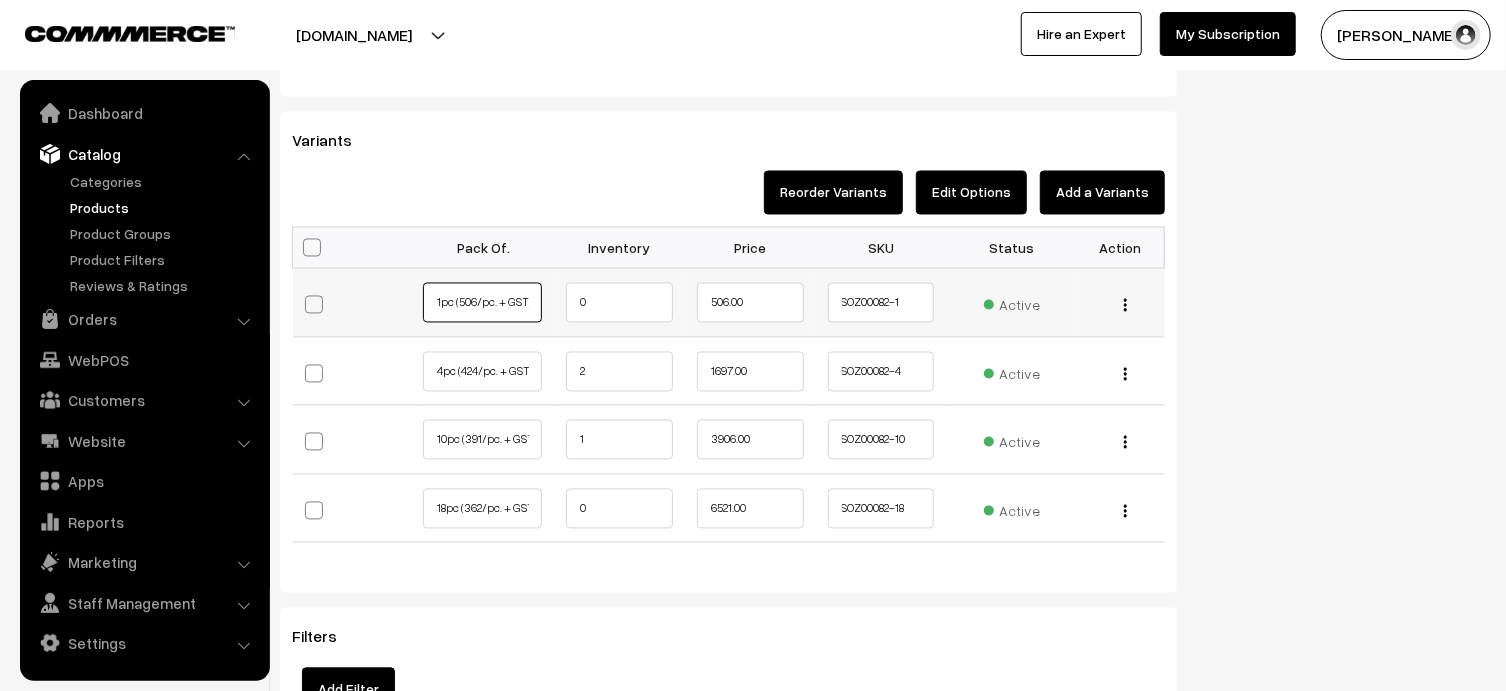 paste on "3-6pc (1205/pc" 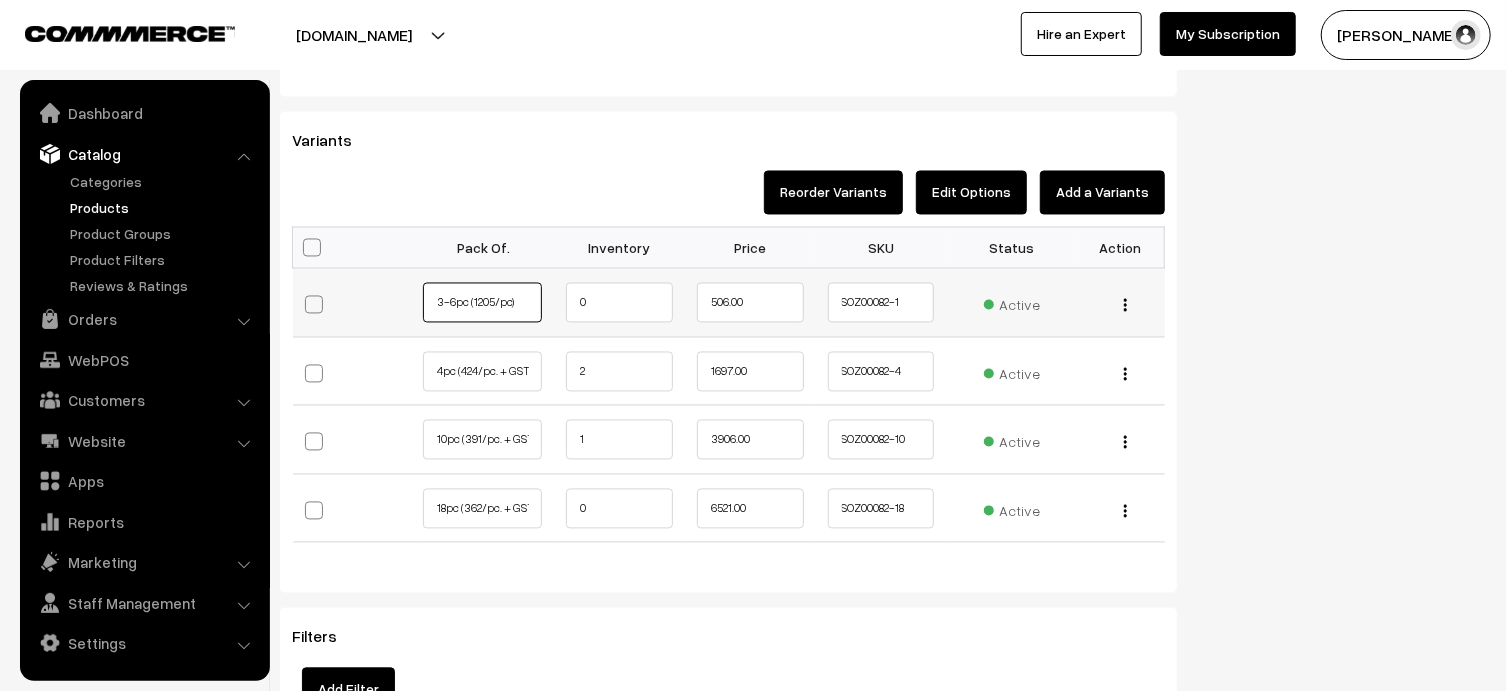 click on "3-6pc (1205/pc)" at bounding box center [482, 303] 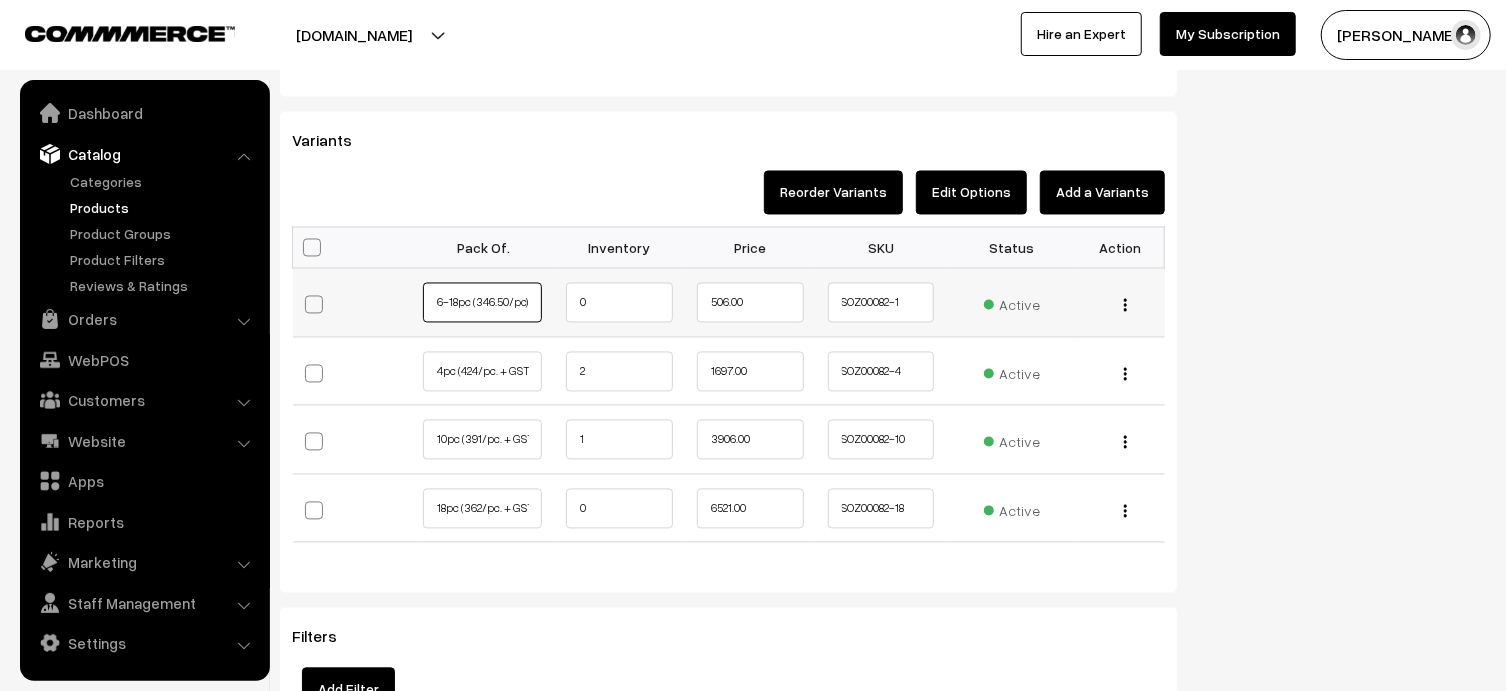 type on "6-18pc (346.50/pc)" 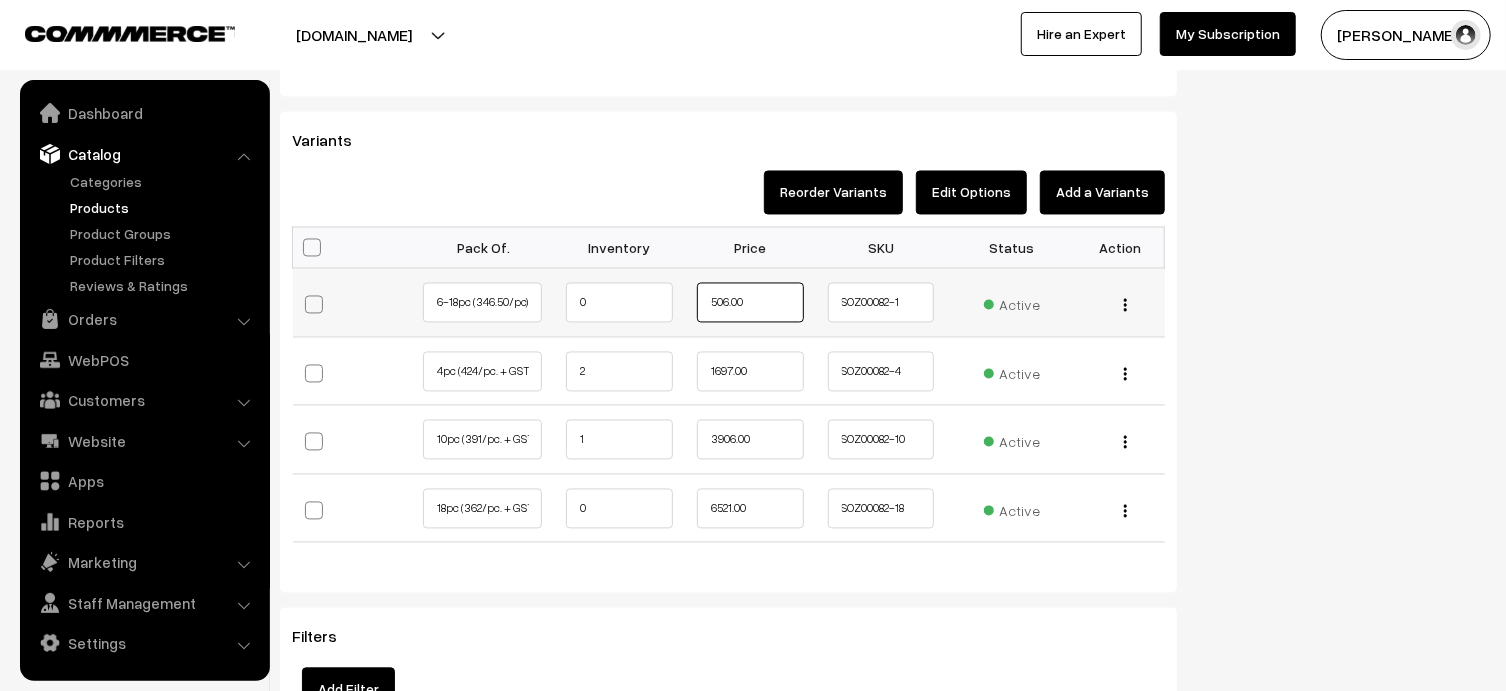 drag, startPoint x: 765, startPoint y: 298, endPoint x: 661, endPoint y: 313, distance: 105.076164 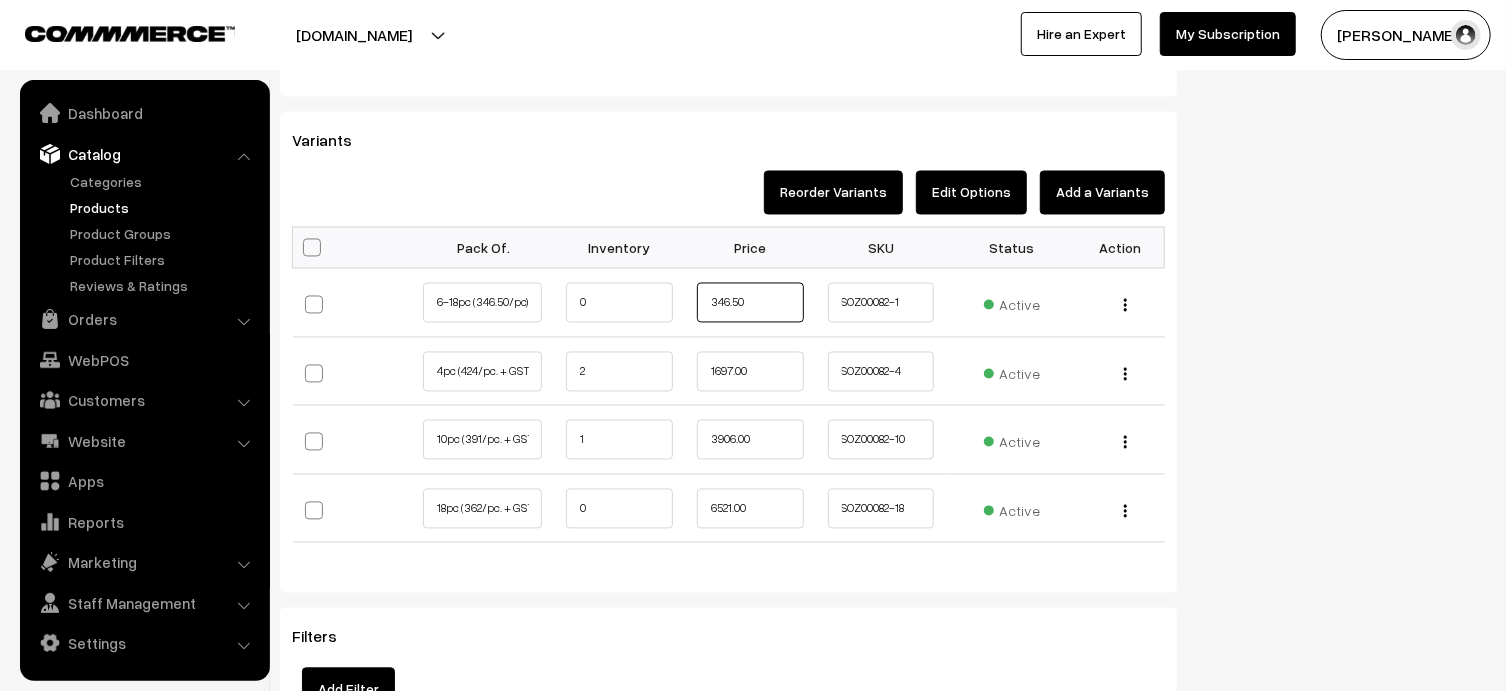 type on "346.50" 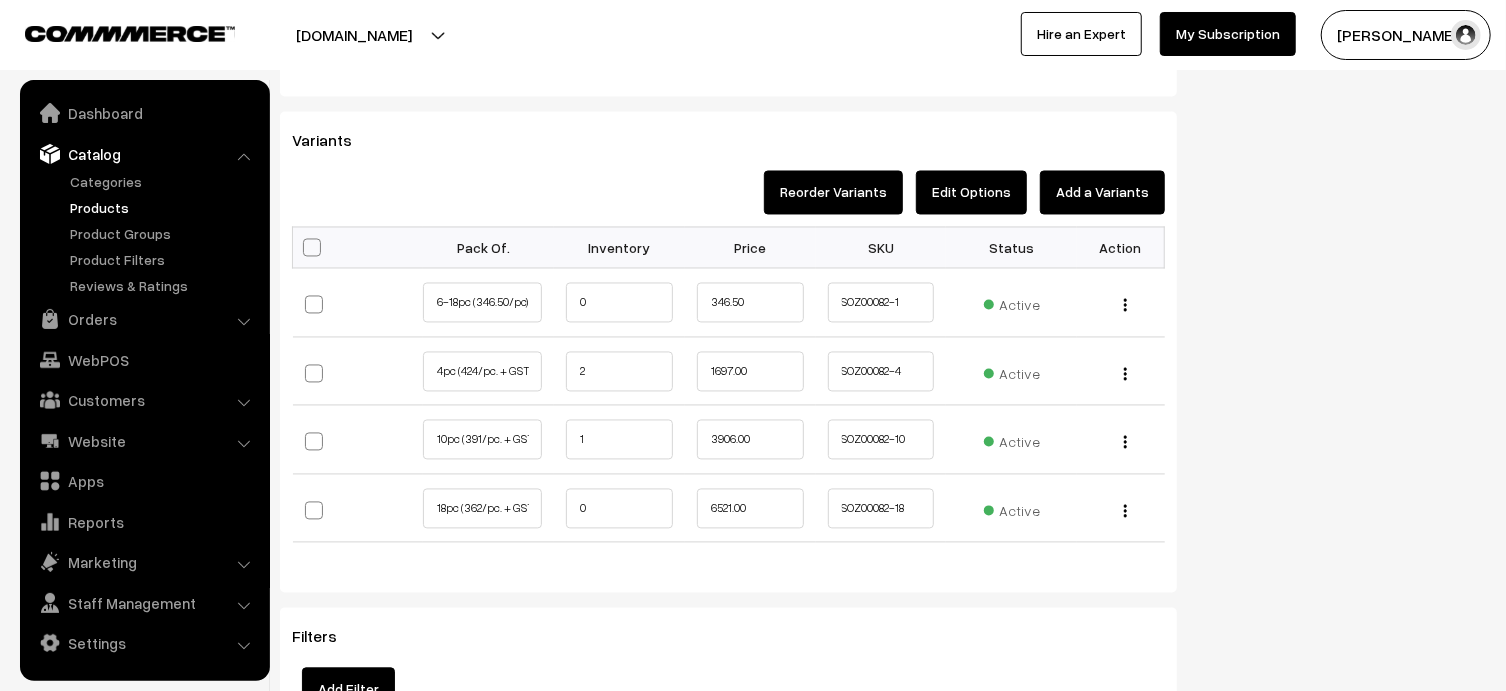 click on "Status
Active
Inactive
Active
Publish Date
[DATE] 23:34
Product Type
-- Select --
-- Select --
Filter Color
Hand Picked Related Products
electric 1" at bounding box center (1346, -556) 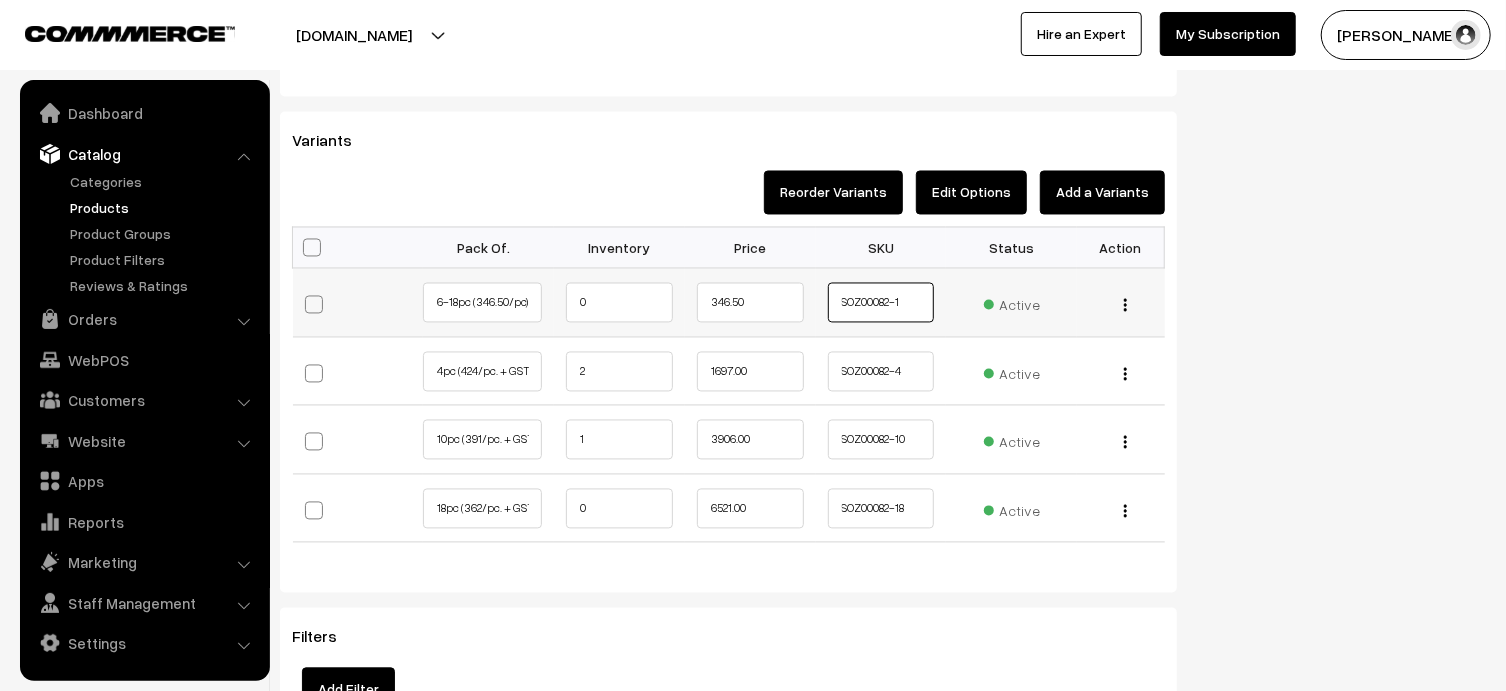 drag, startPoint x: 912, startPoint y: 300, endPoint x: 911, endPoint y: 329, distance: 29.017237 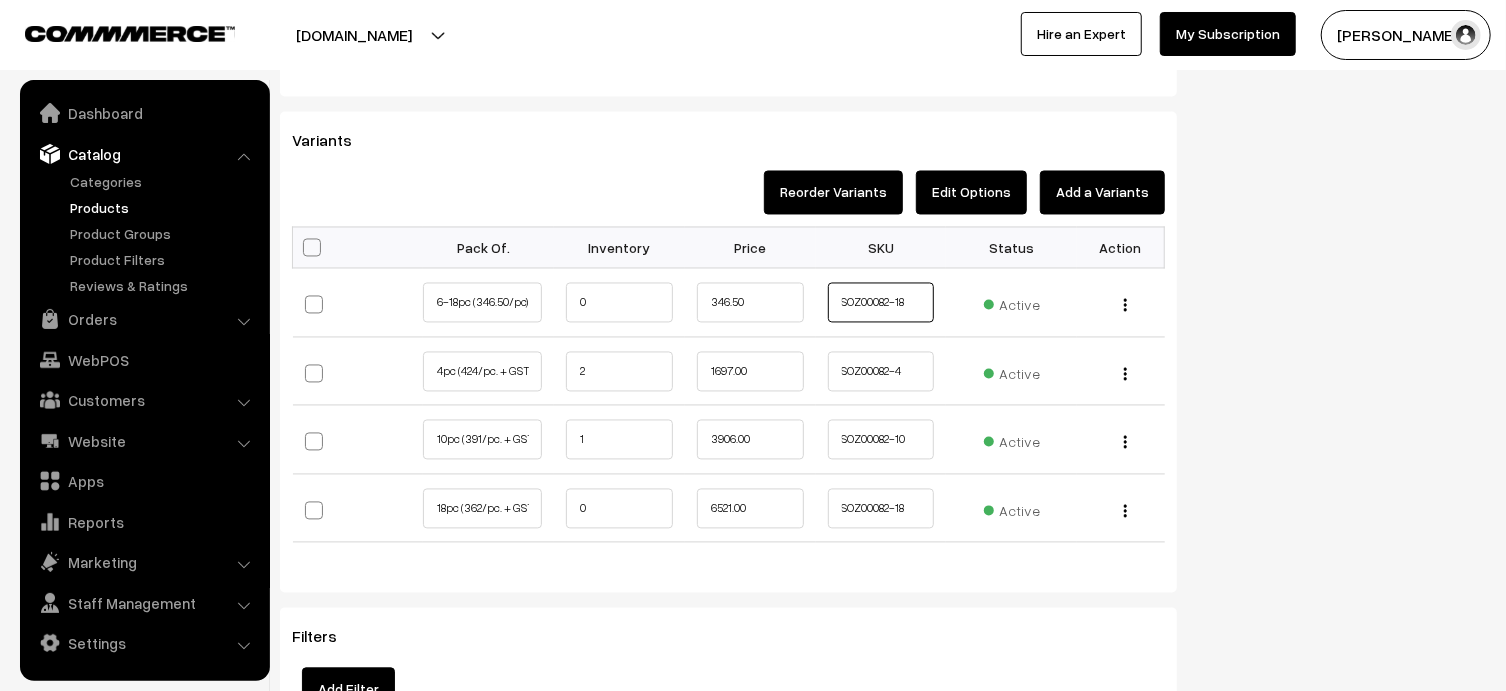 type on "SOZ00082-18" 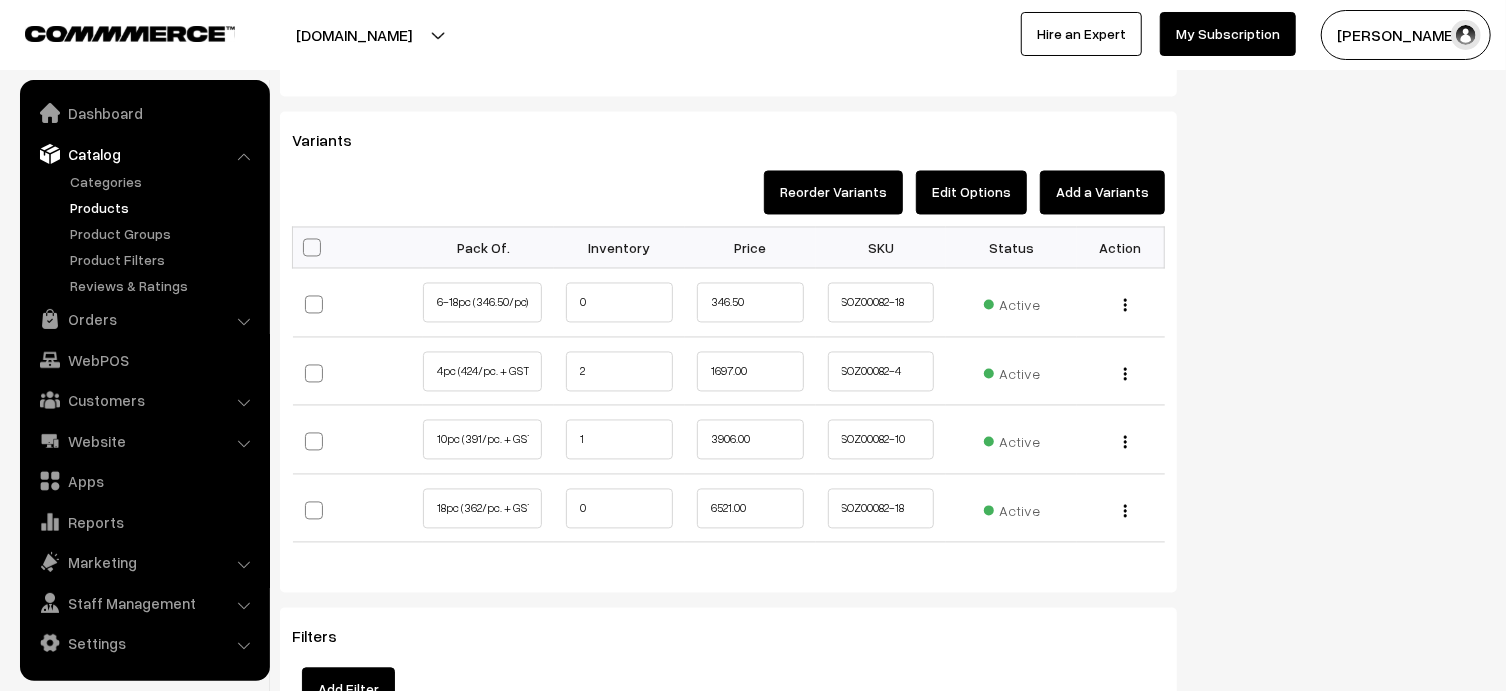 click on "Status
Active
Inactive
Active
Publish Date
[DATE] 23:34
Product Type
-- Select --
-- Select --
Filter Color
Hand Picked Related Products
electric 1" at bounding box center [1346, -556] 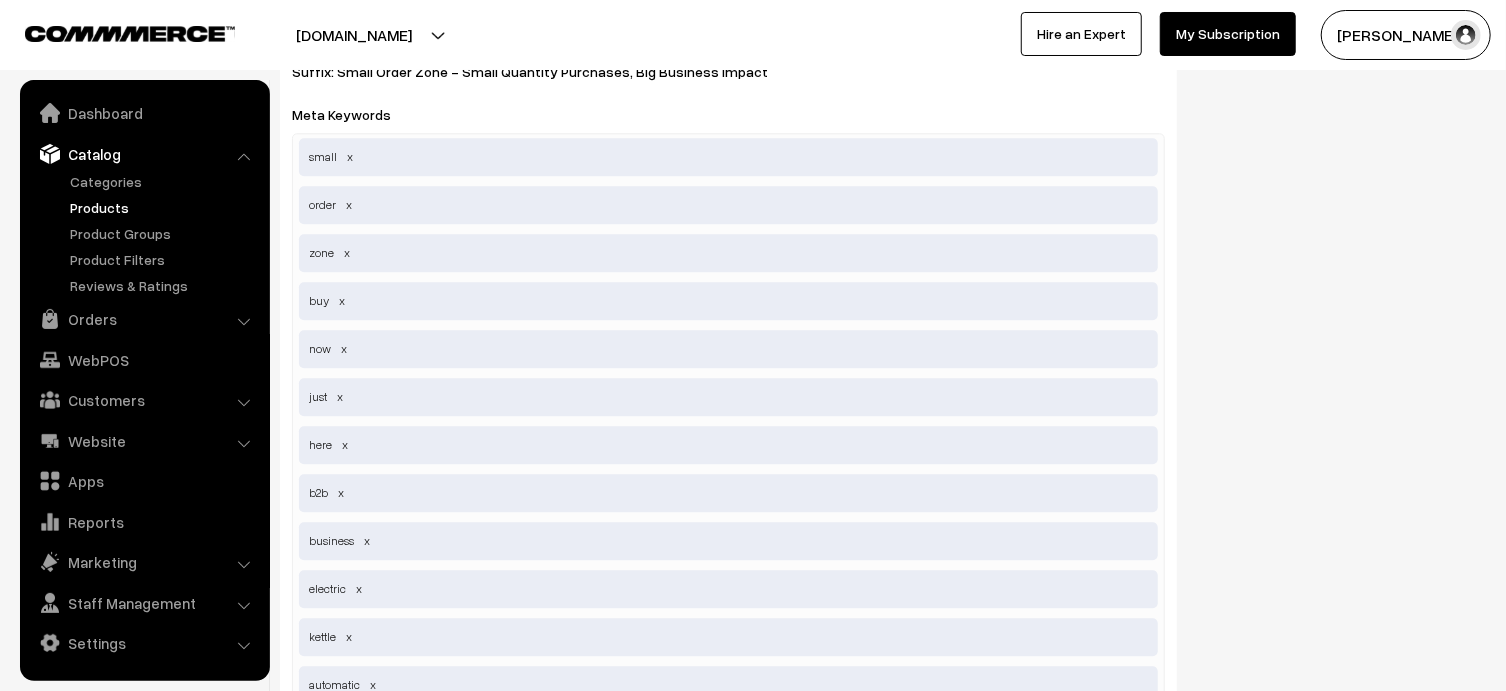 scroll, scrollTop: 2083, scrollLeft: 0, axis: vertical 